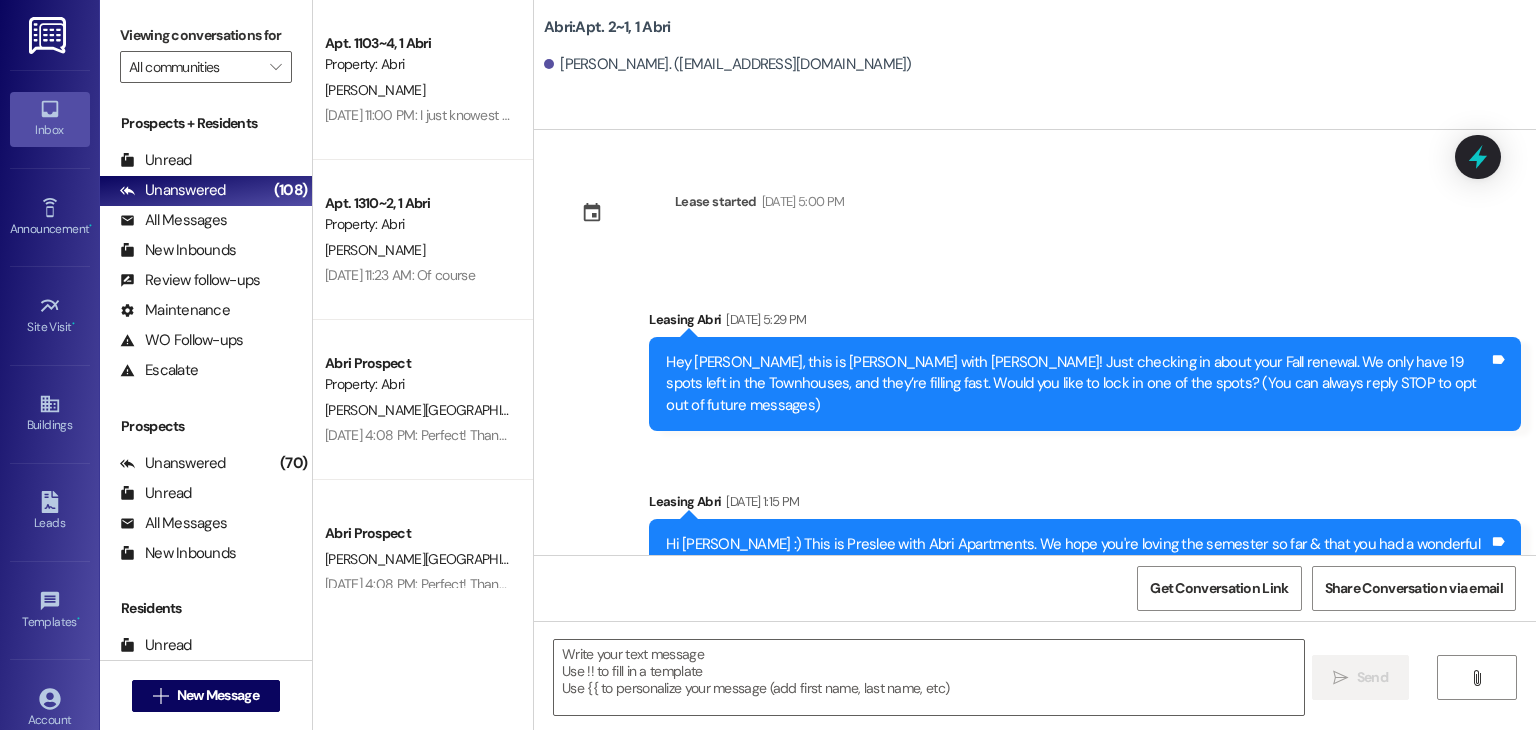 scroll, scrollTop: 0, scrollLeft: 0, axis: both 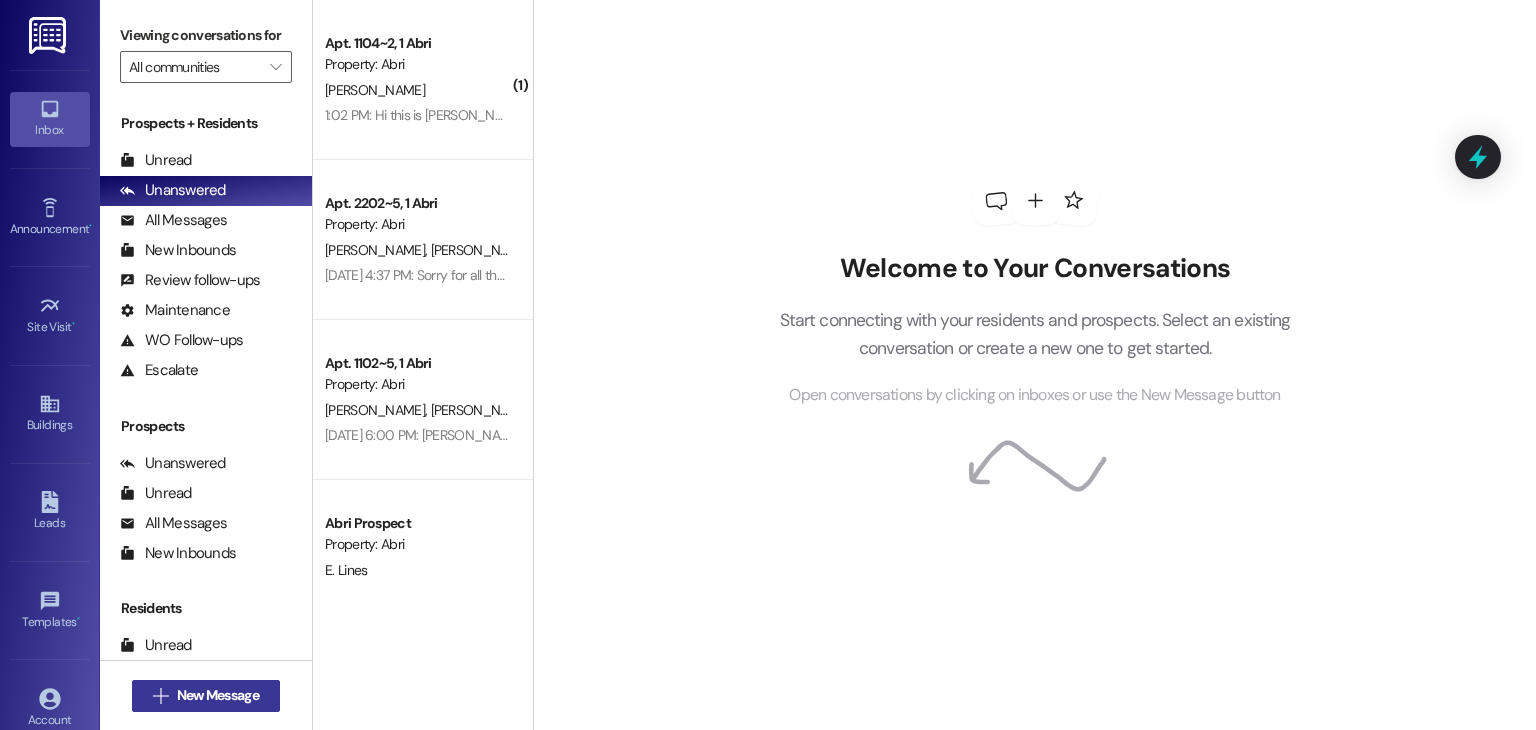 click on "New Message" at bounding box center [218, 695] 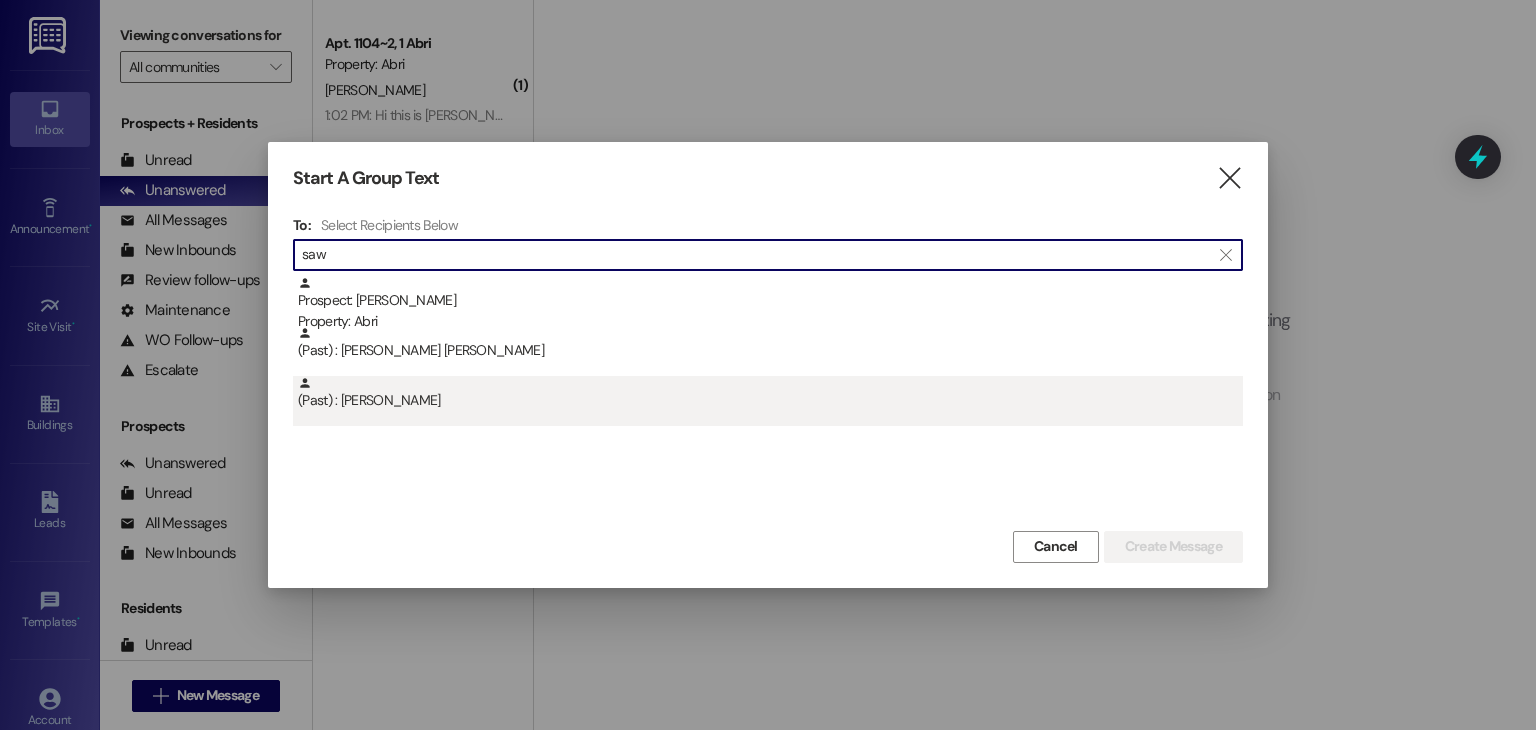 type on "saw" 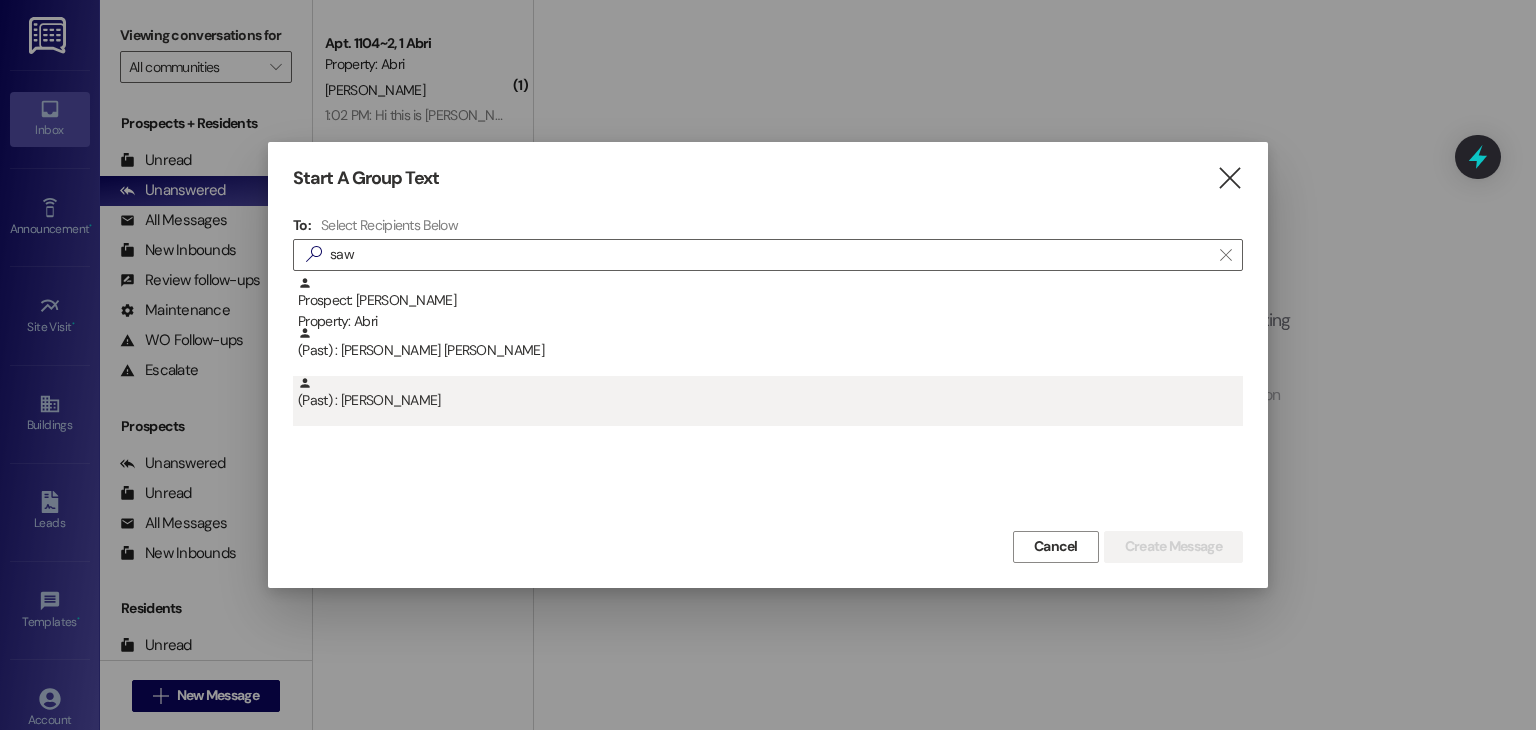 drag, startPoint x: 440, startPoint y: 405, endPoint x: 408, endPoint y: 395, distance: 33.526108 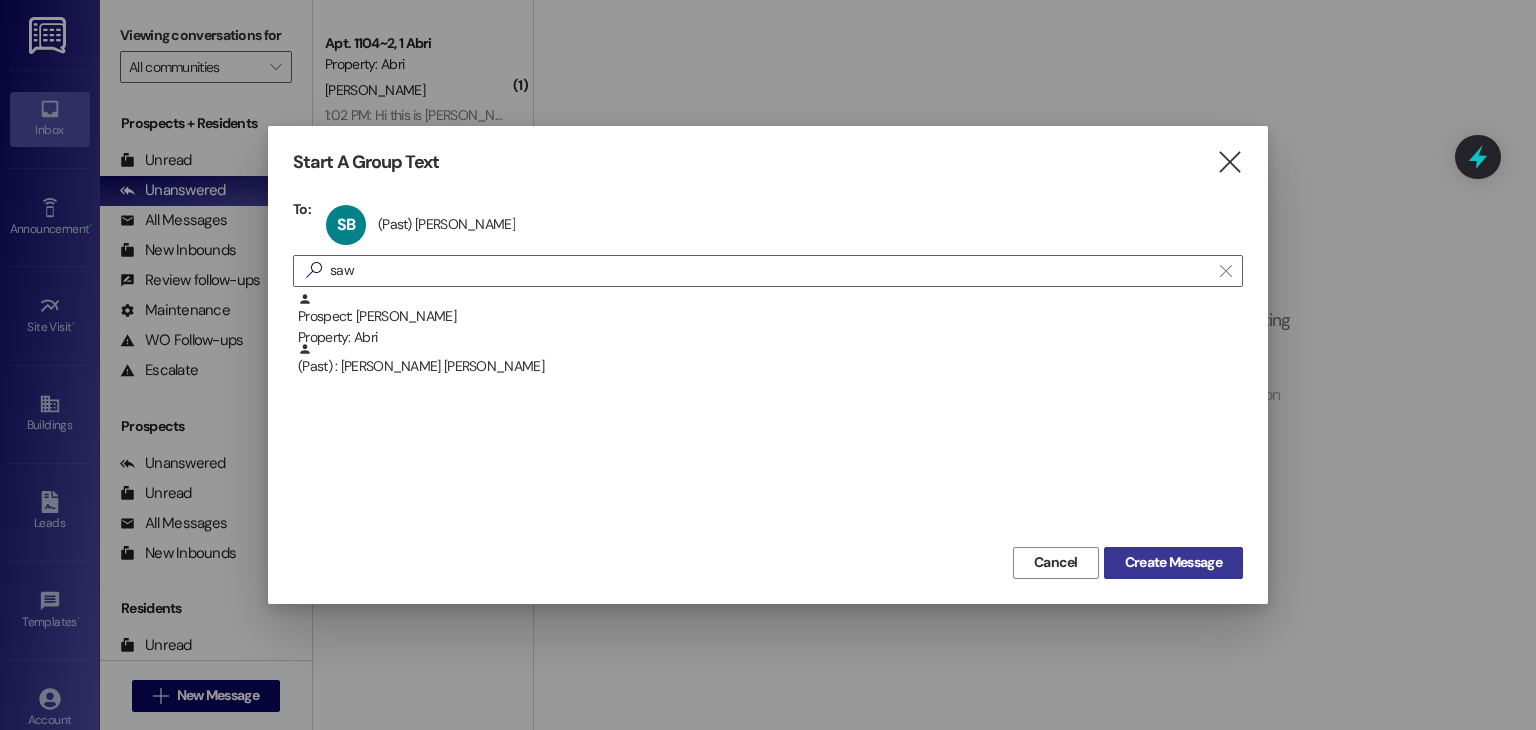 click on "Create Message" at bounding box center (1173, 562) 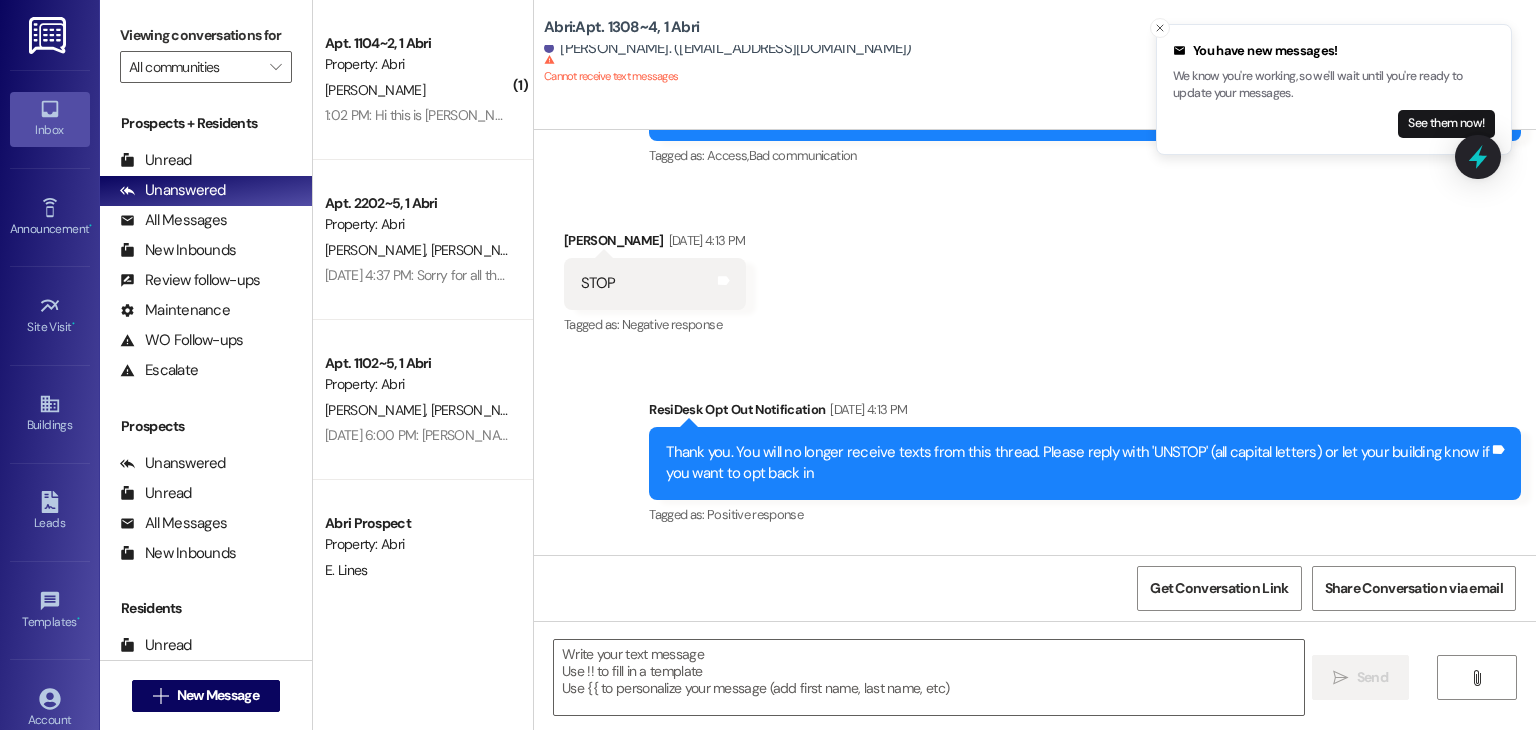 scroll, scrollTop: 37687, scrollLeft: 0, axis: vertical 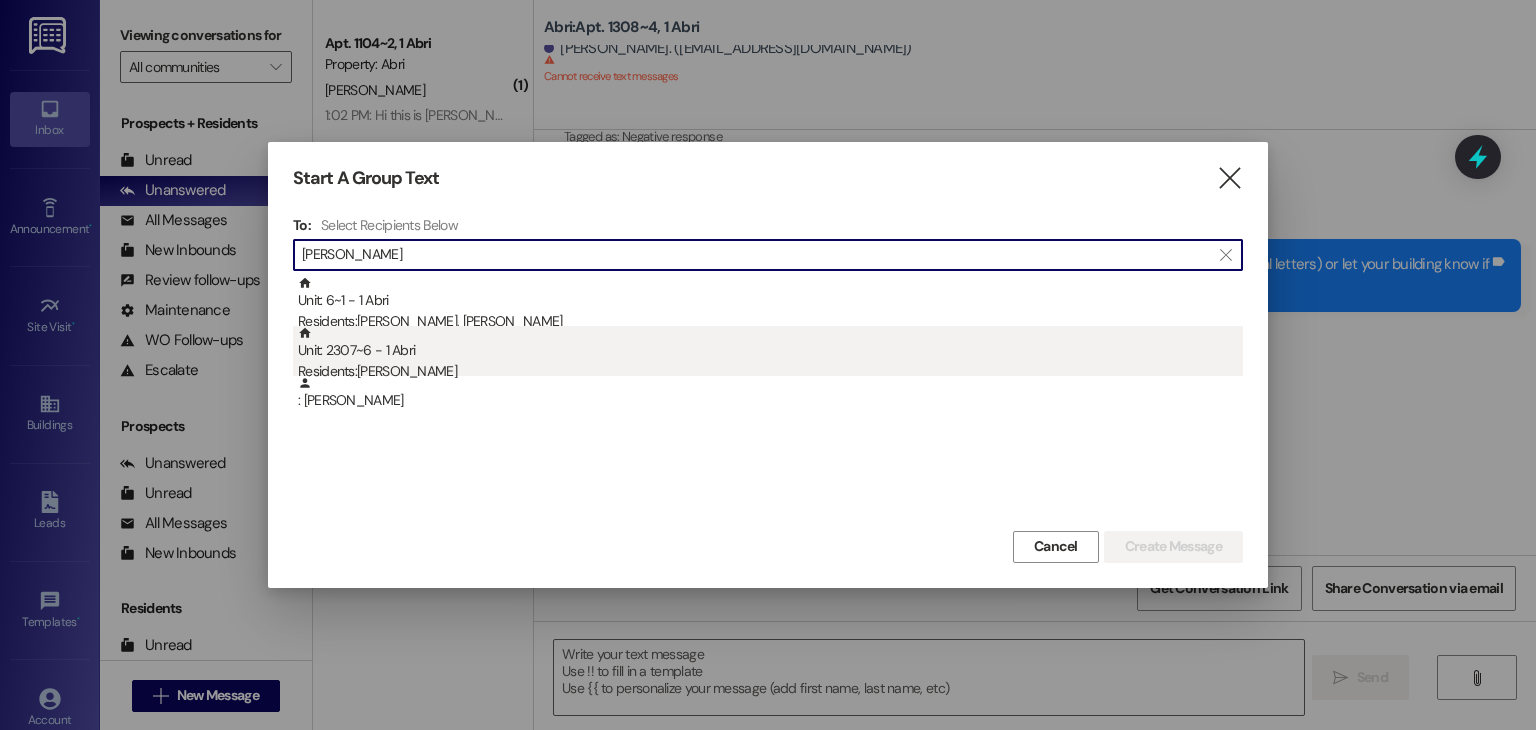 type on "[PERSON_NAME]" 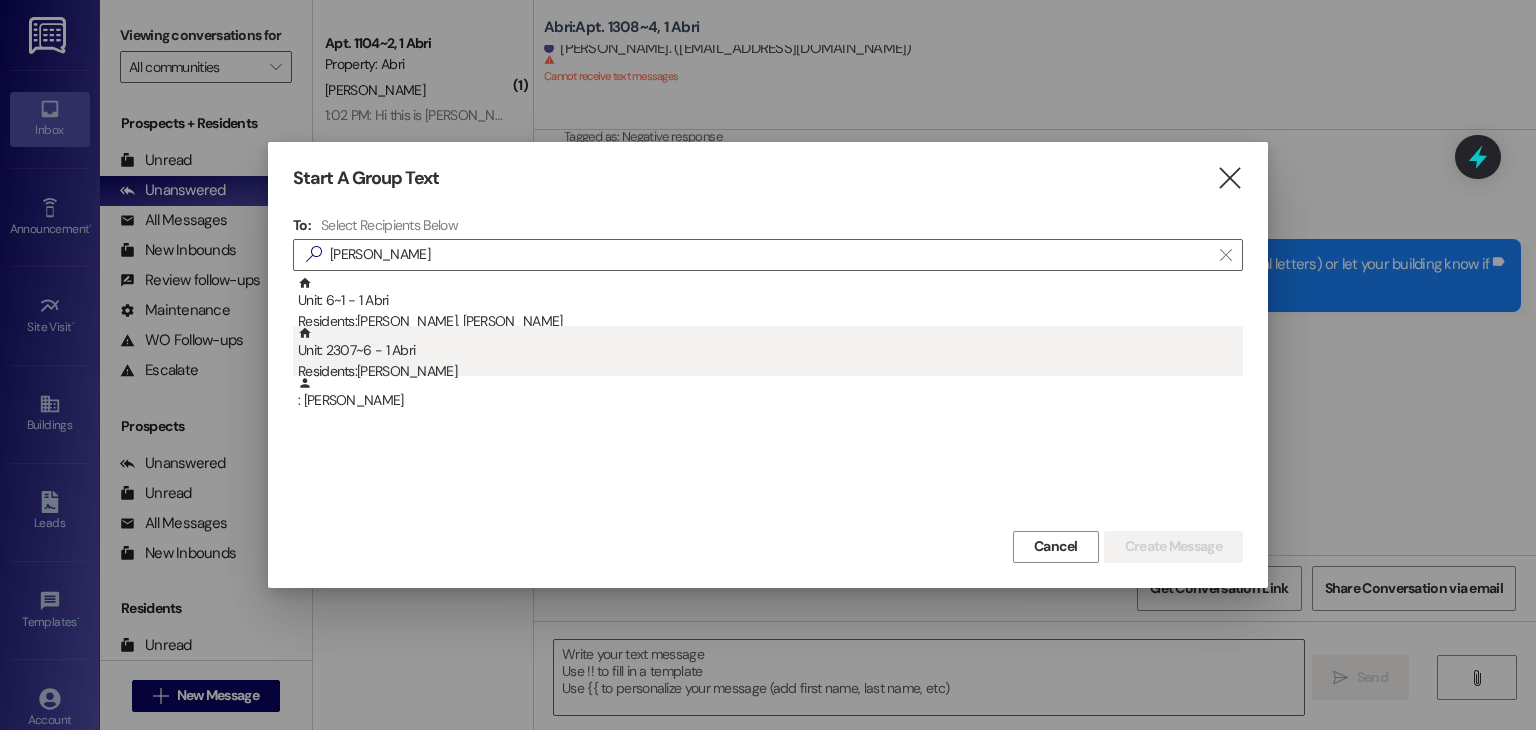click on "Residents:  [DEMOGRAPHIC_DATA][PERSON_NAME]" at bounding box center [770, 371] 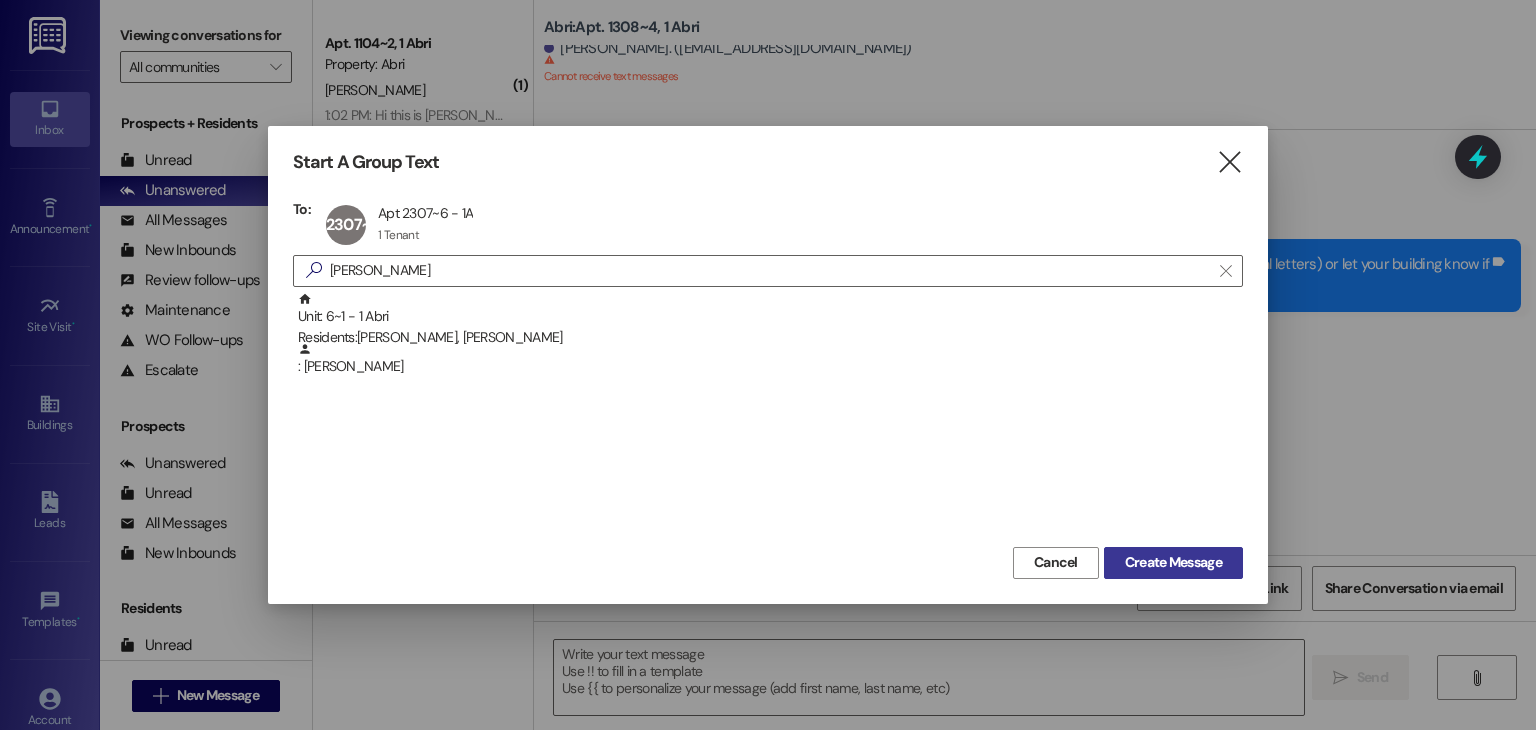 click on "Create Message" at bounding box center (1173, 563) 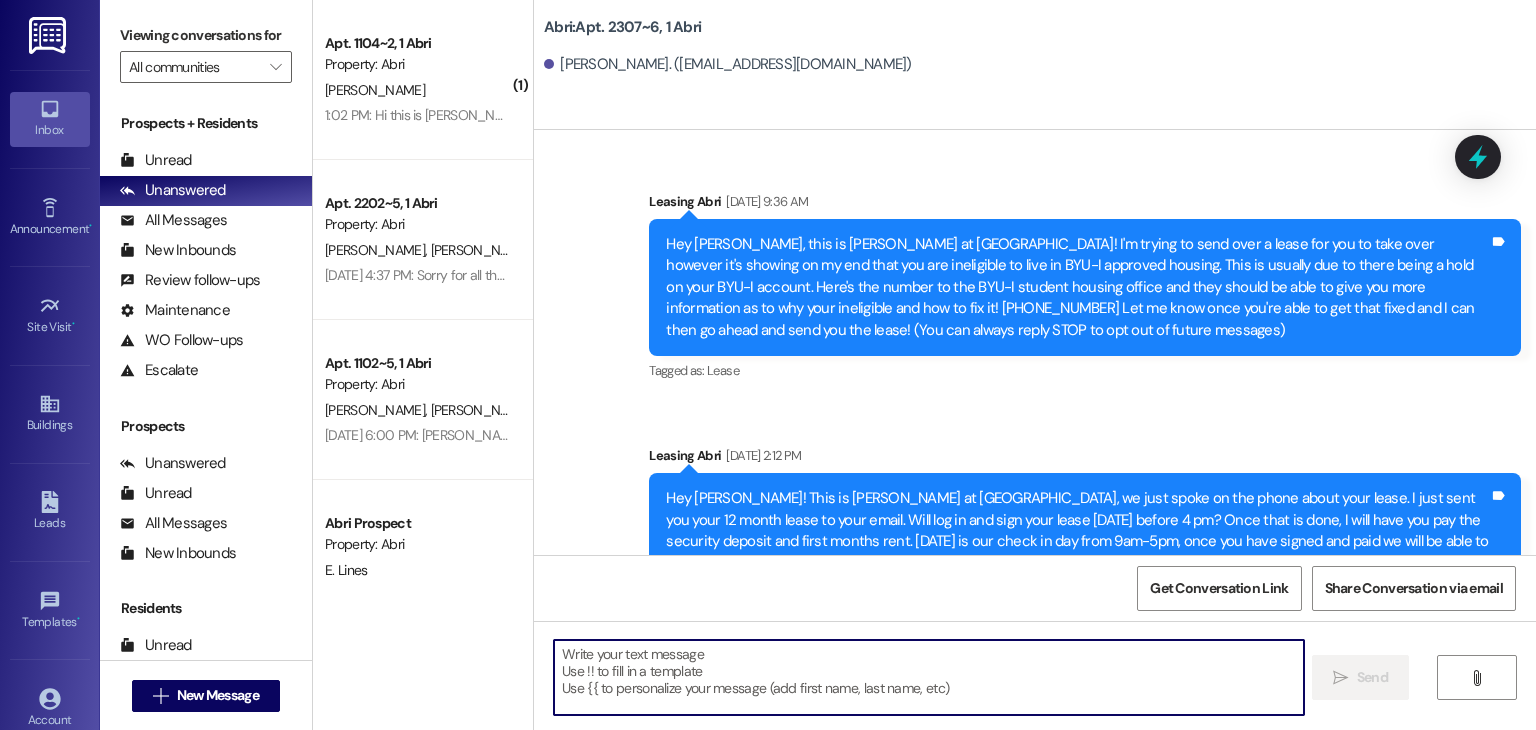 scroll, scrollTop: 52265, scrollLeft: 0, axis: vertical 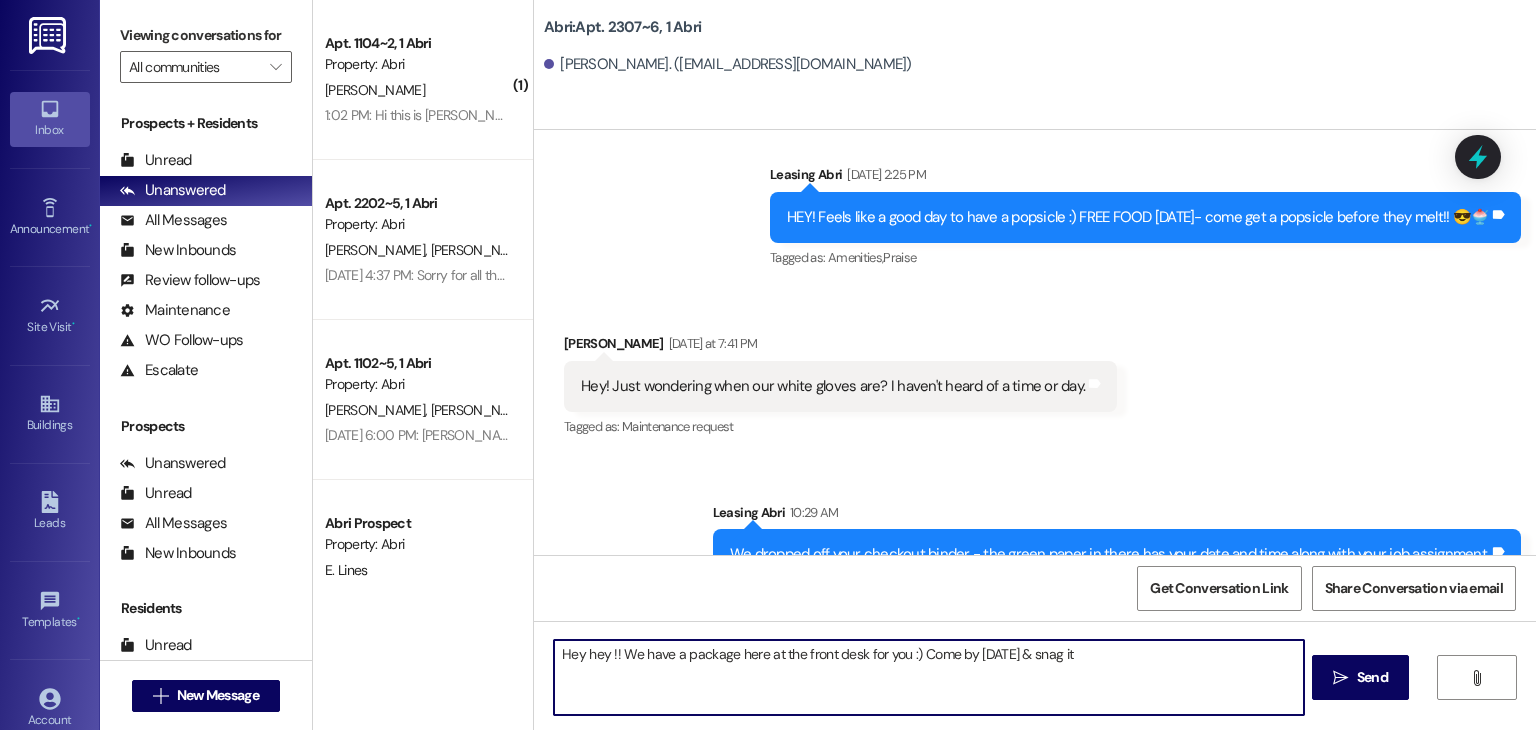 type on "Hey hey !! We have a package here at the front desk for you :) Come by [DATE] & snag it!" 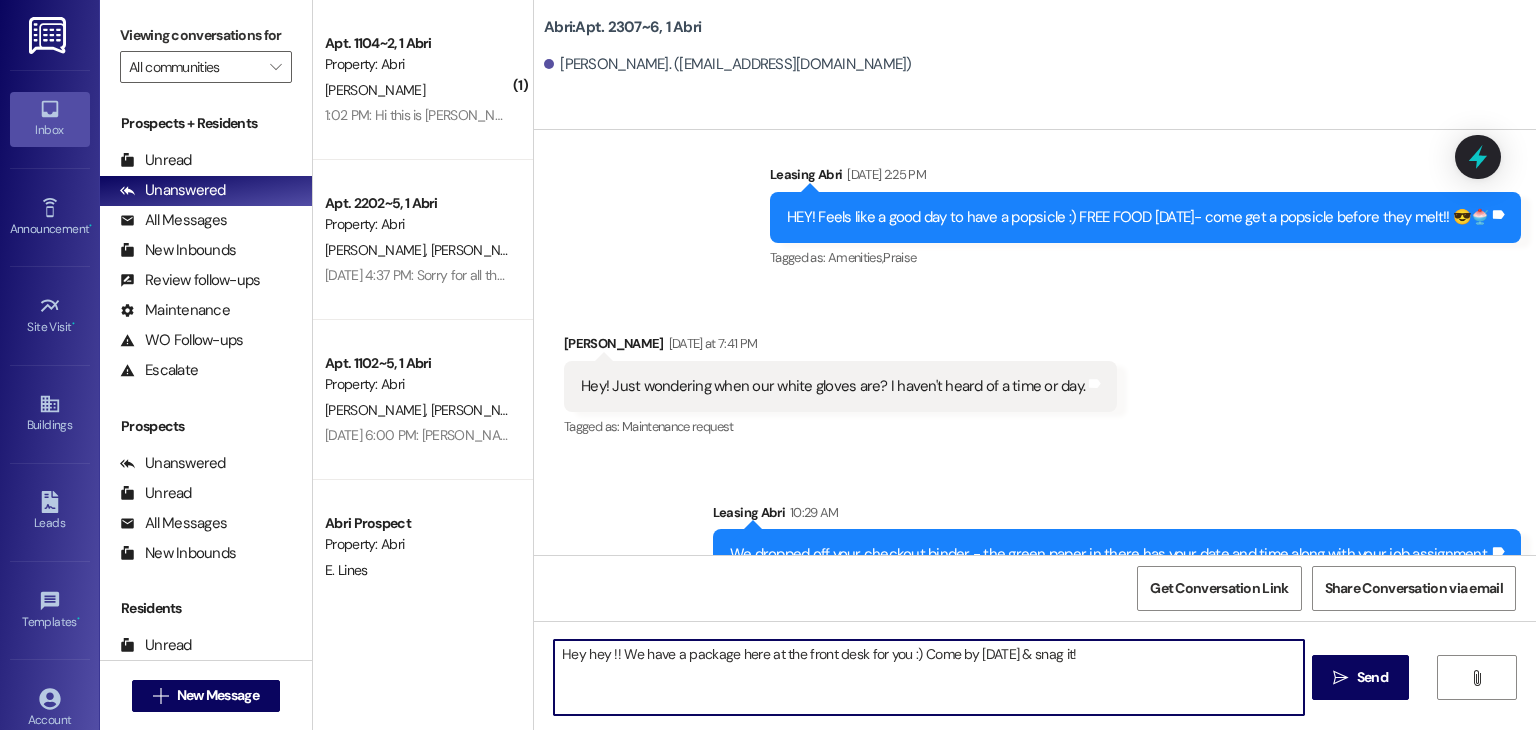 drag, startPoint x: 1067, startPoint y: 658, endPoint x: 823, endPoint y: 647, distance: 244.24782 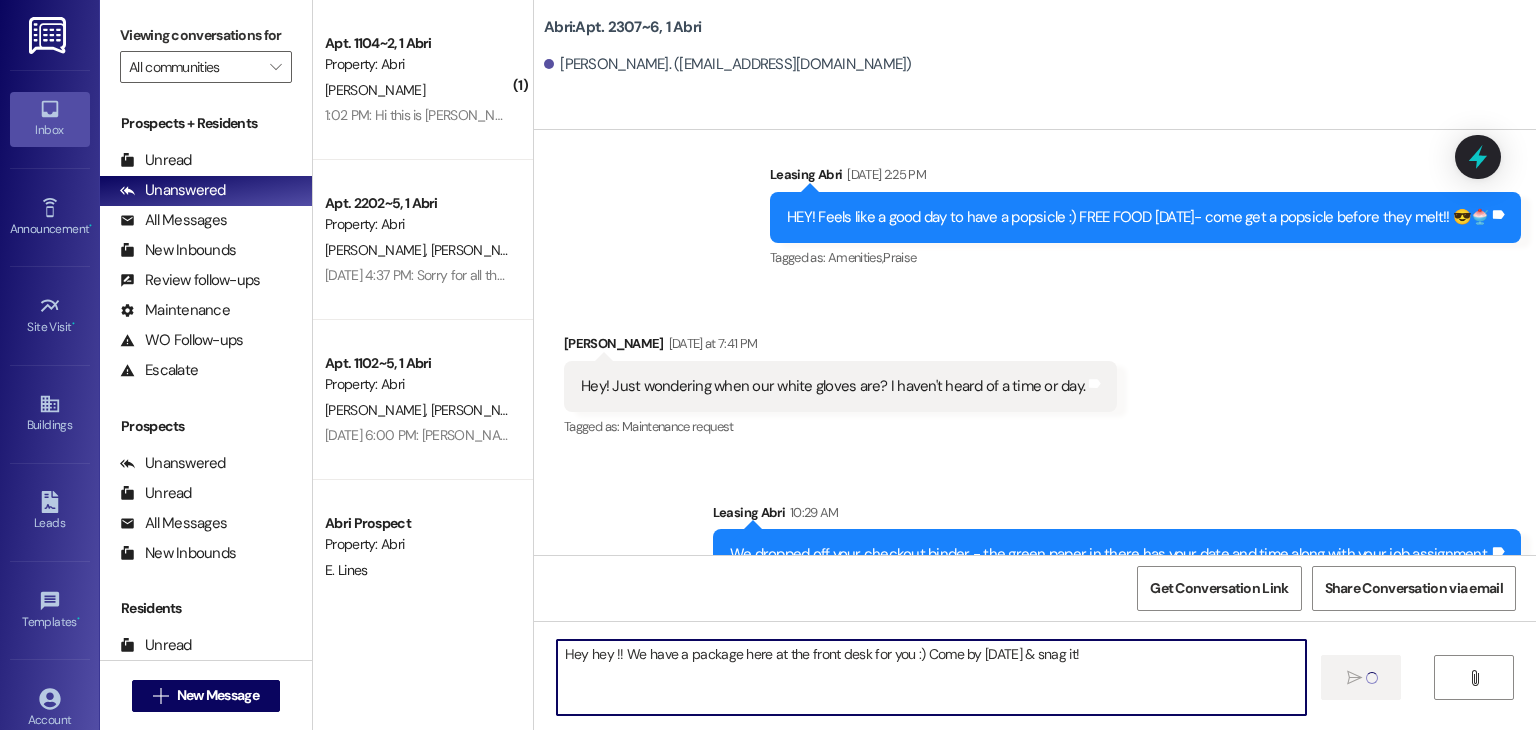 type 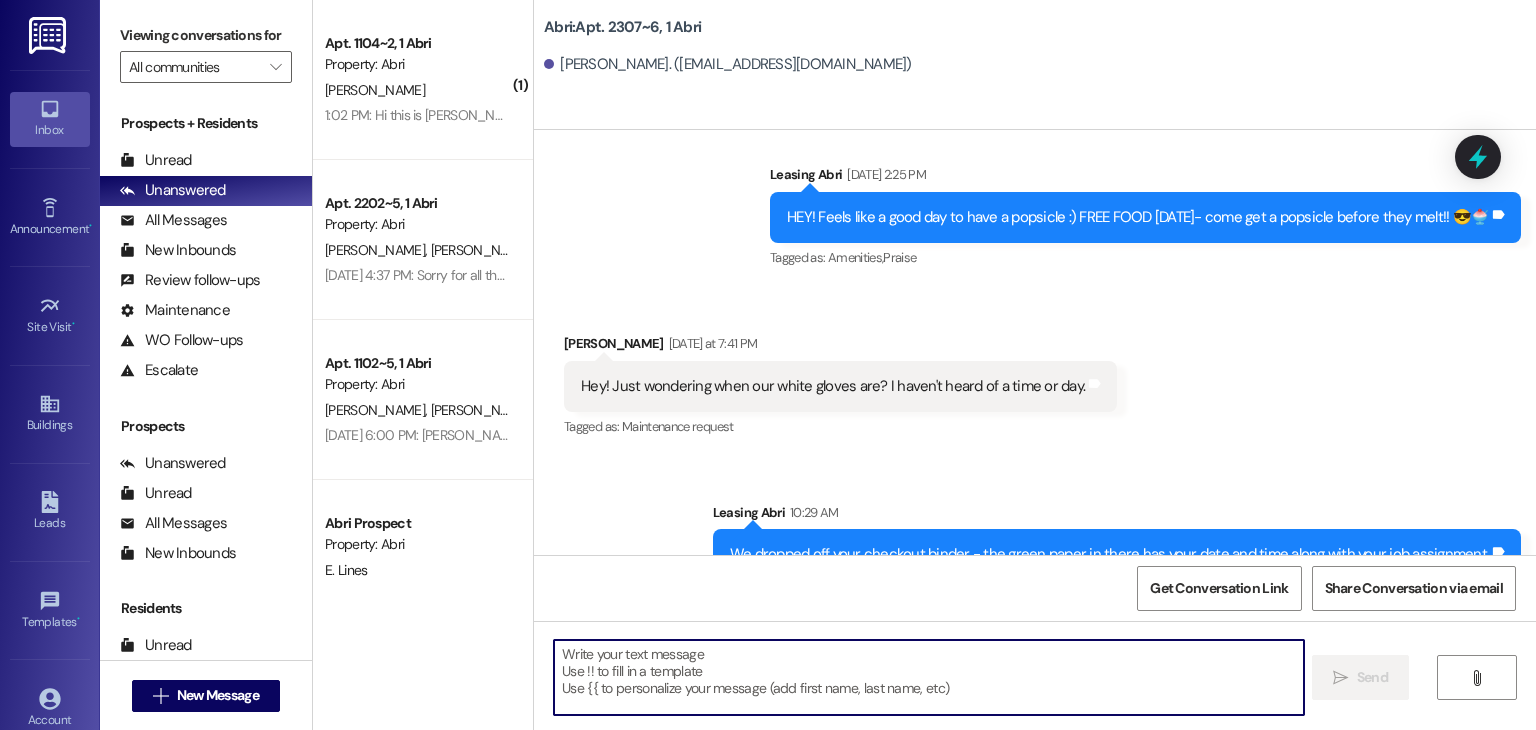 scroll, scrollTop: 52125, scrollLeft: 0, axis: vertical 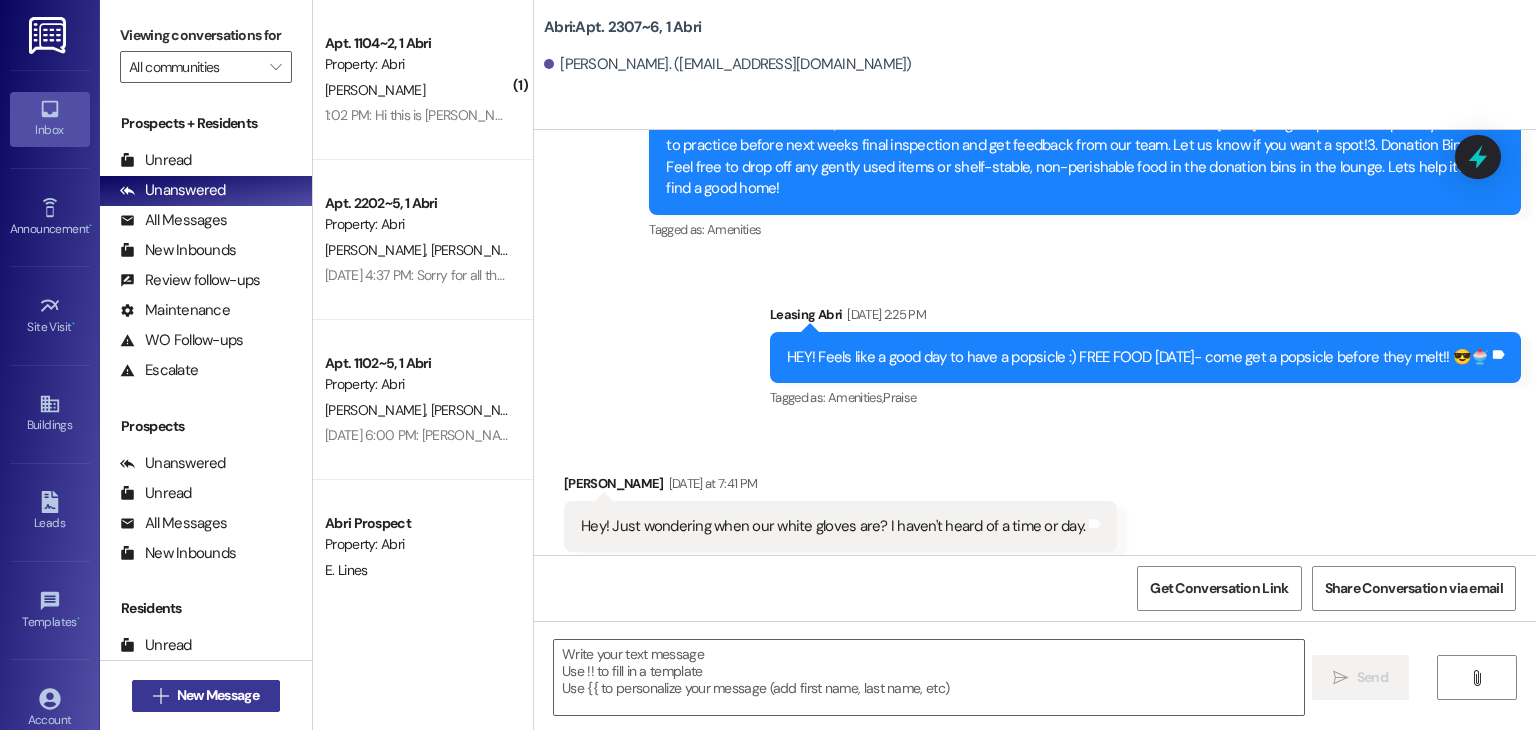 click on "New Message" at bounding box center (218, 695) 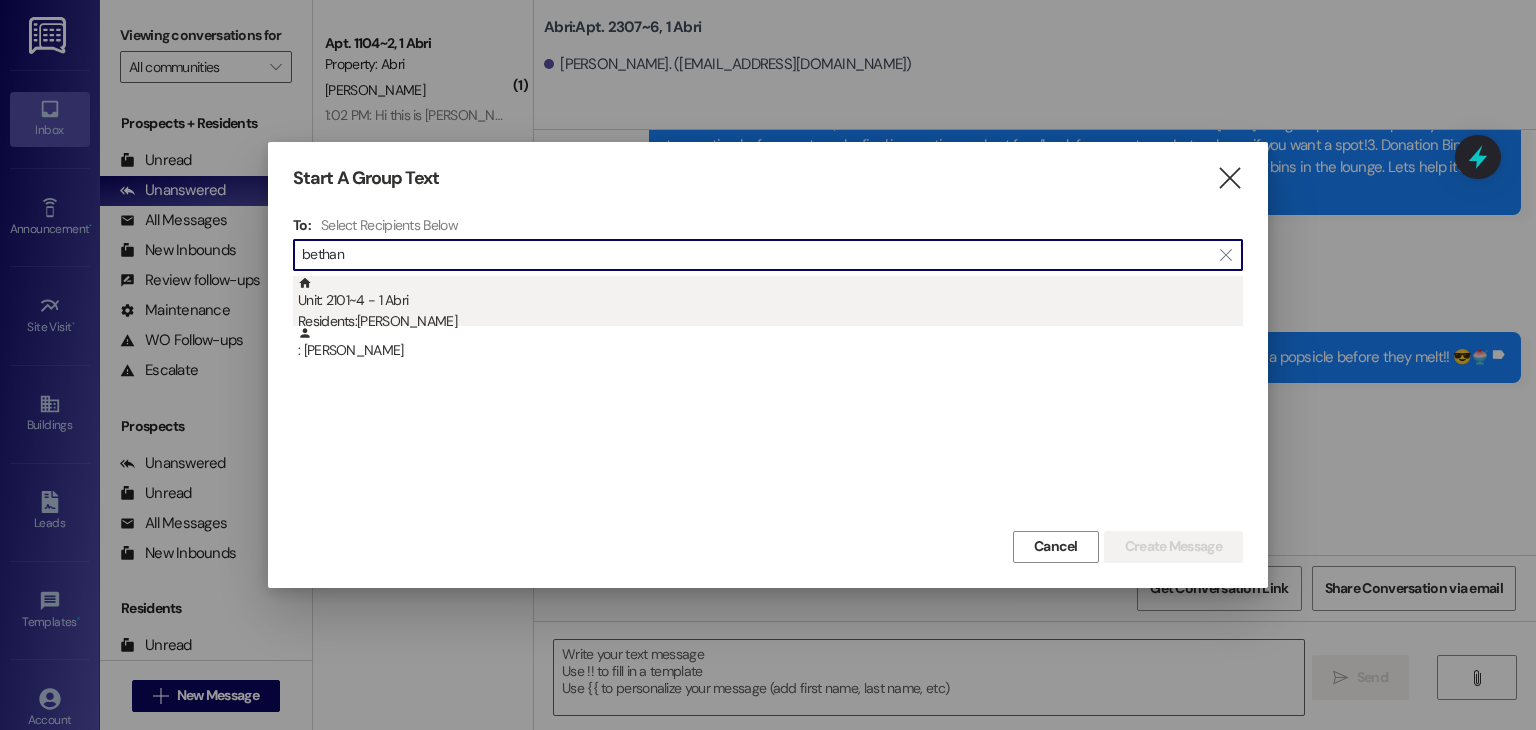 type on "bethan" 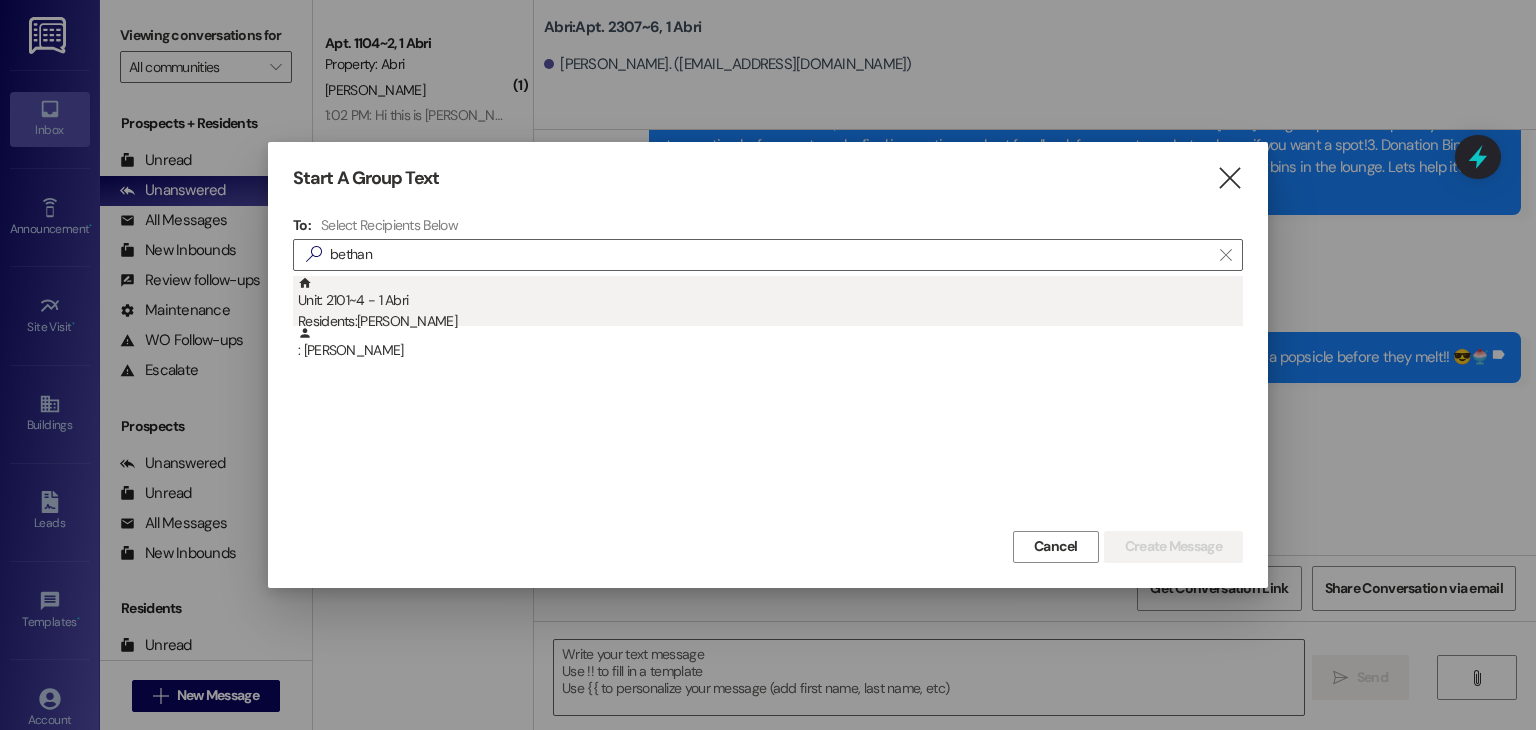 click on "Unit: 2101~4 - 1 Abri Residents:  [PERSON_NAME]" at bounding box center (770, 304) 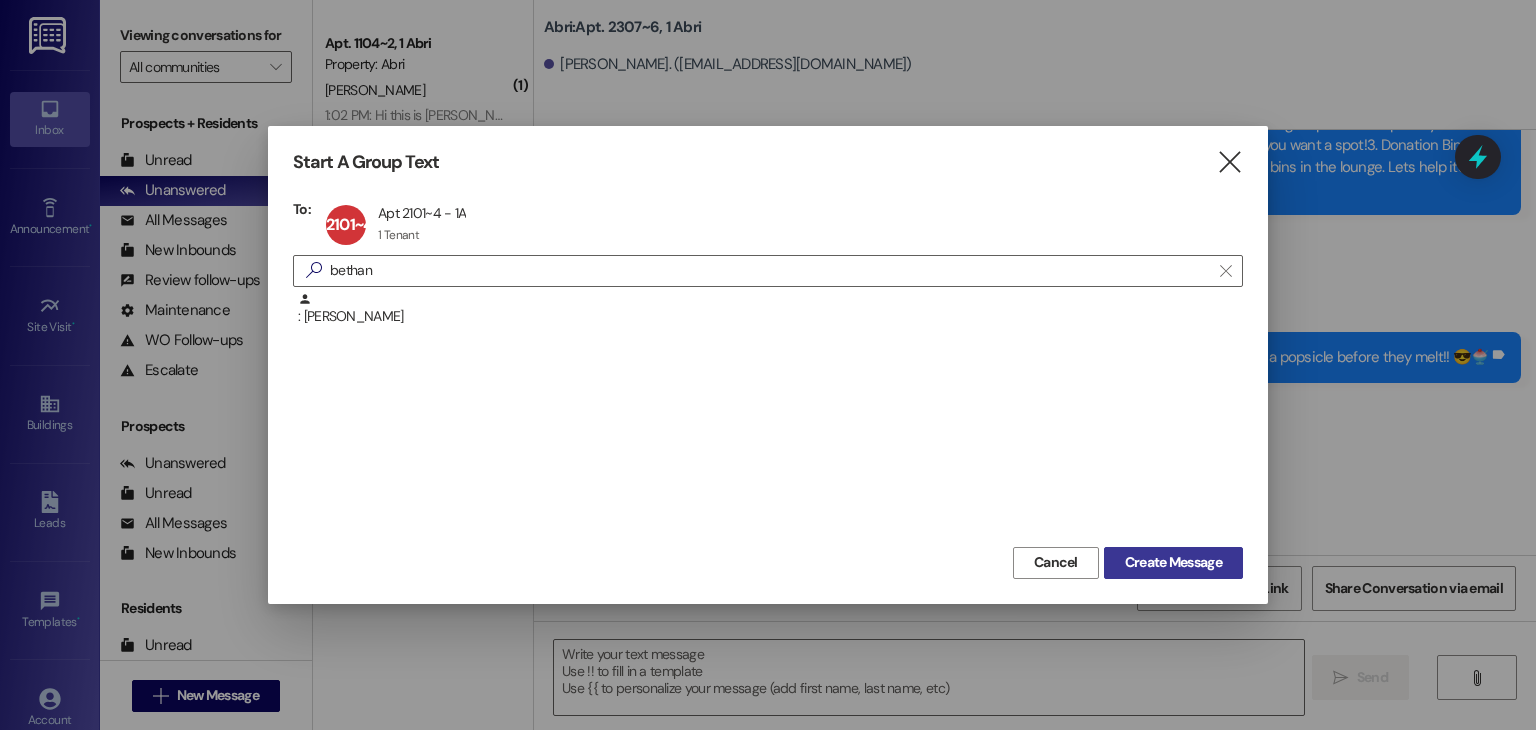 click on "Create Message" at bounding box center (1173, 562) 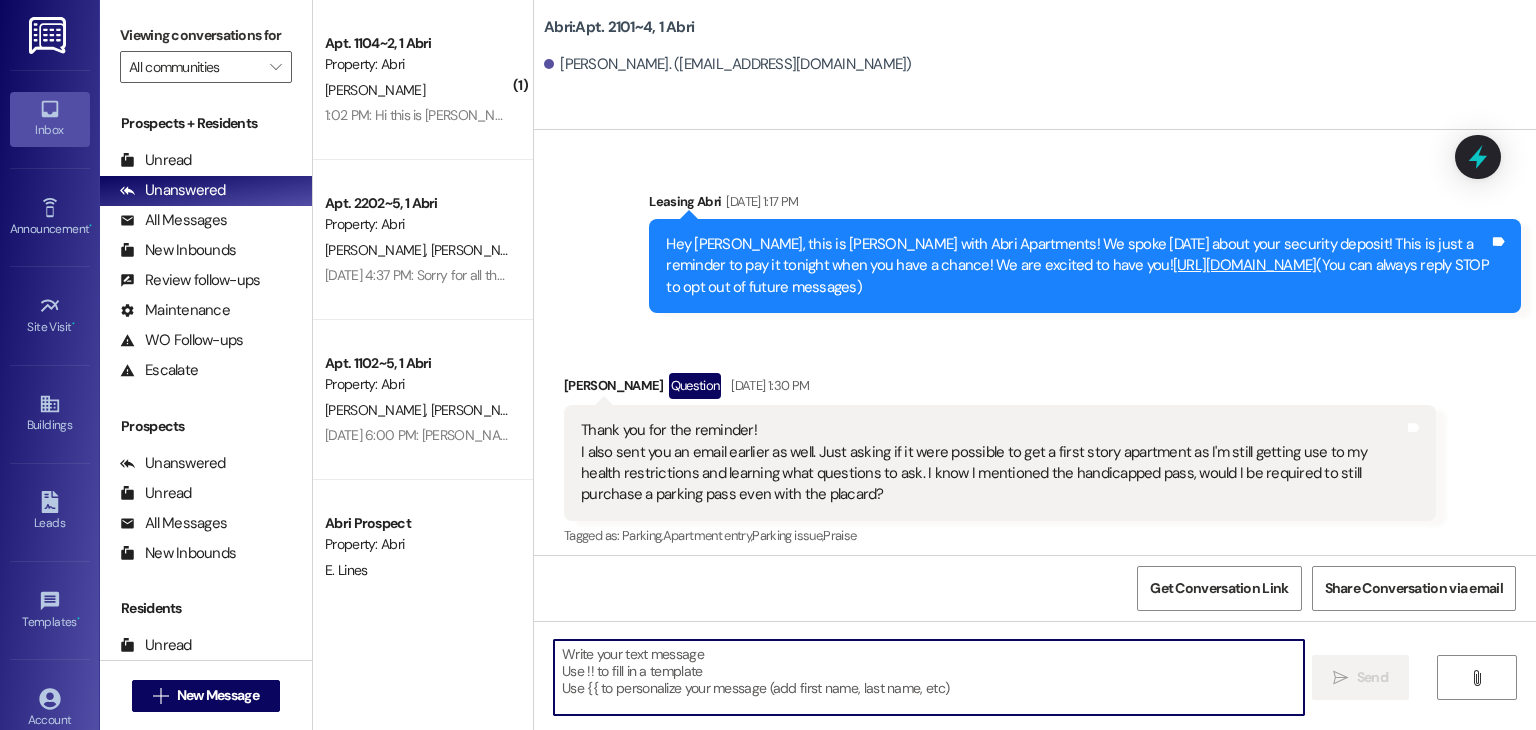 click at bounding box center (928, 677) 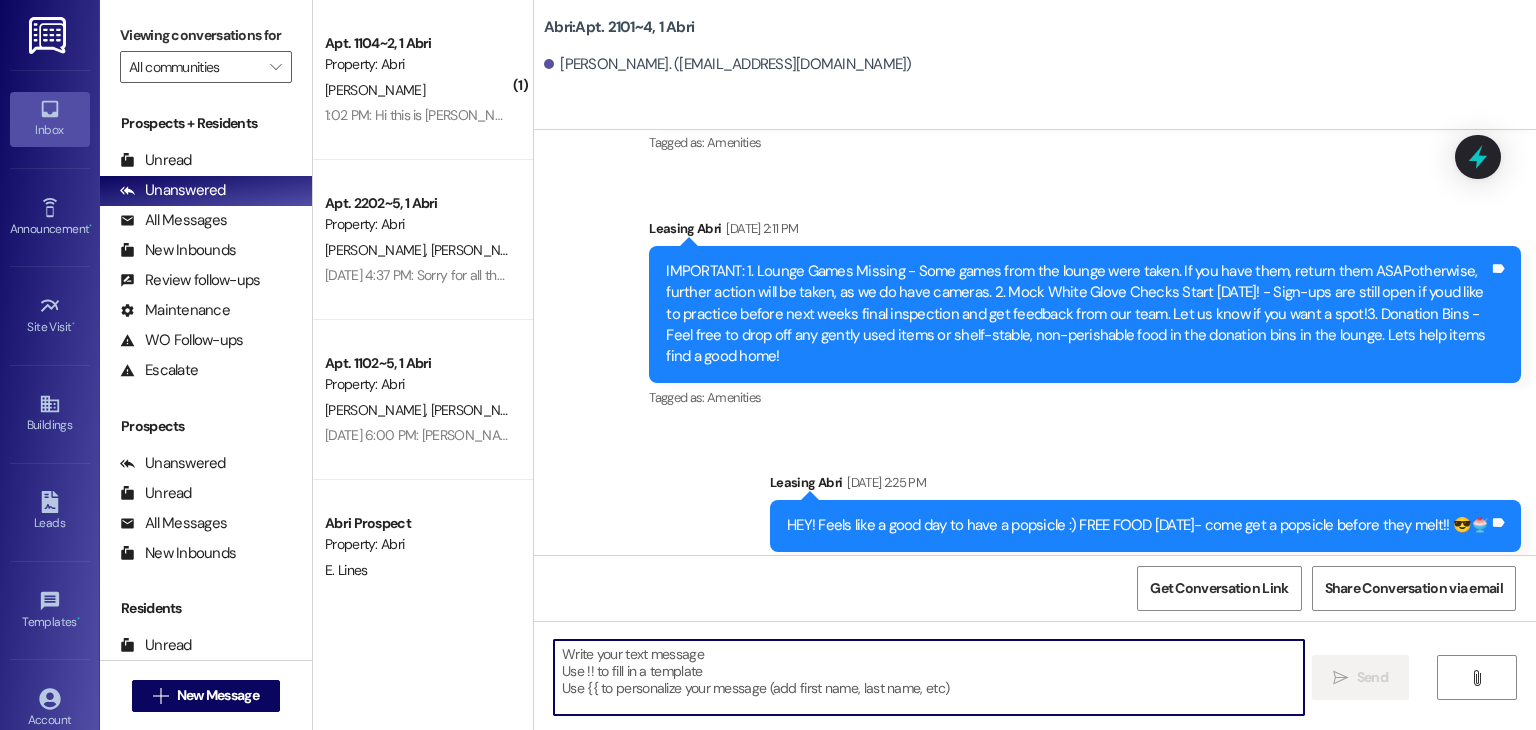 type on "Hey hey !! We have a package here at the front desk for you :) Come by [DATE] & snag it!" 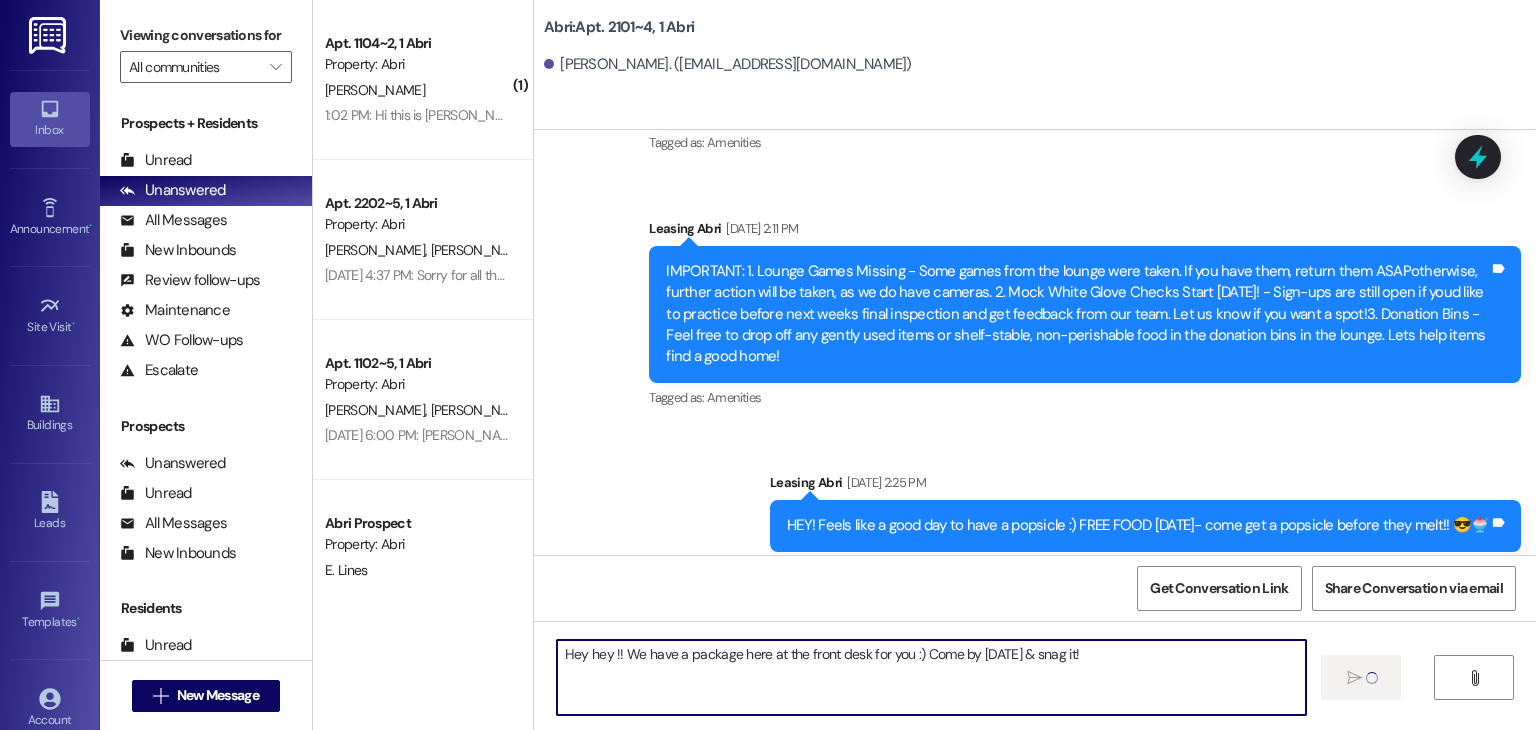 type 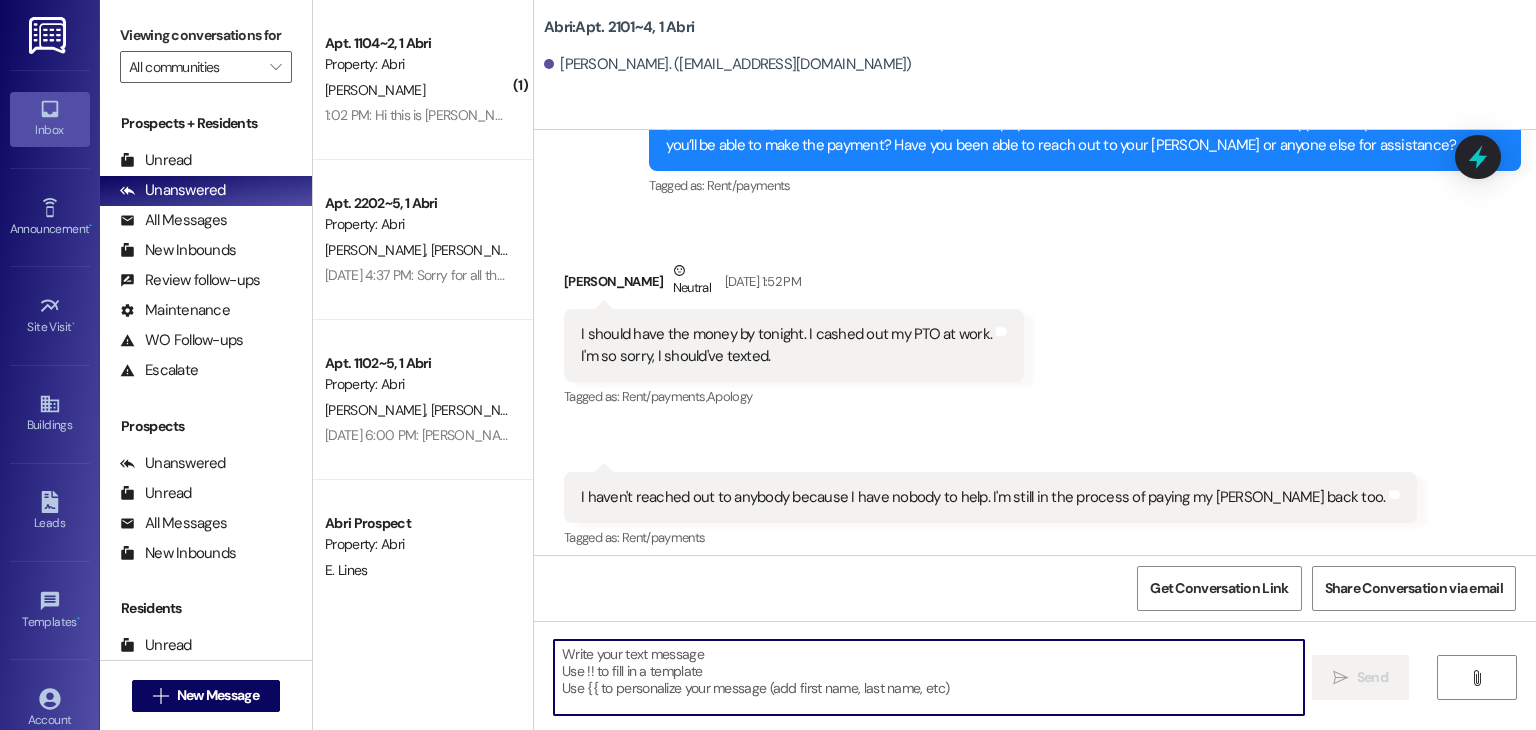 scroll, scrollTop: 52088, scrollLeft: 0, axis: vertical 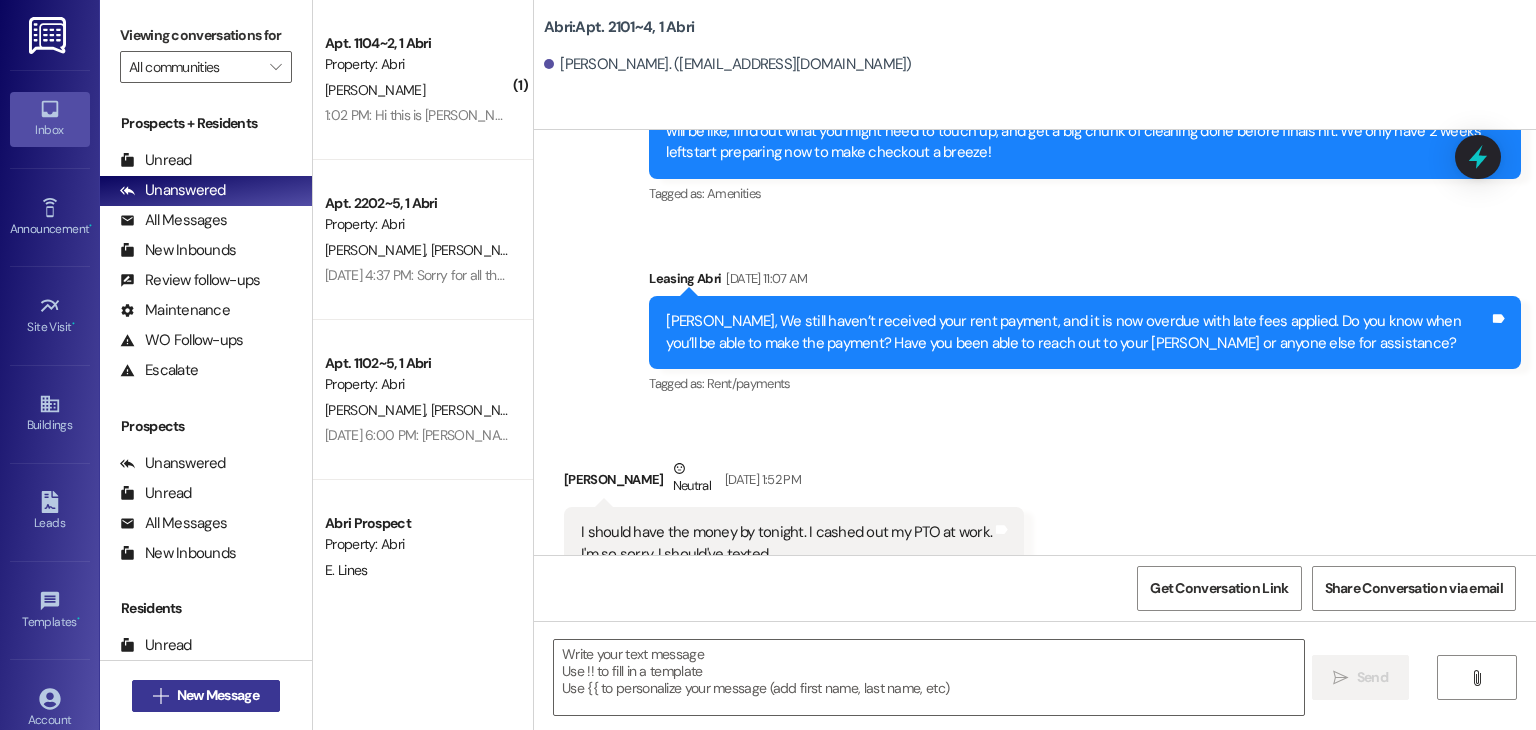click on "New Message" at bounding box center [218, 695] 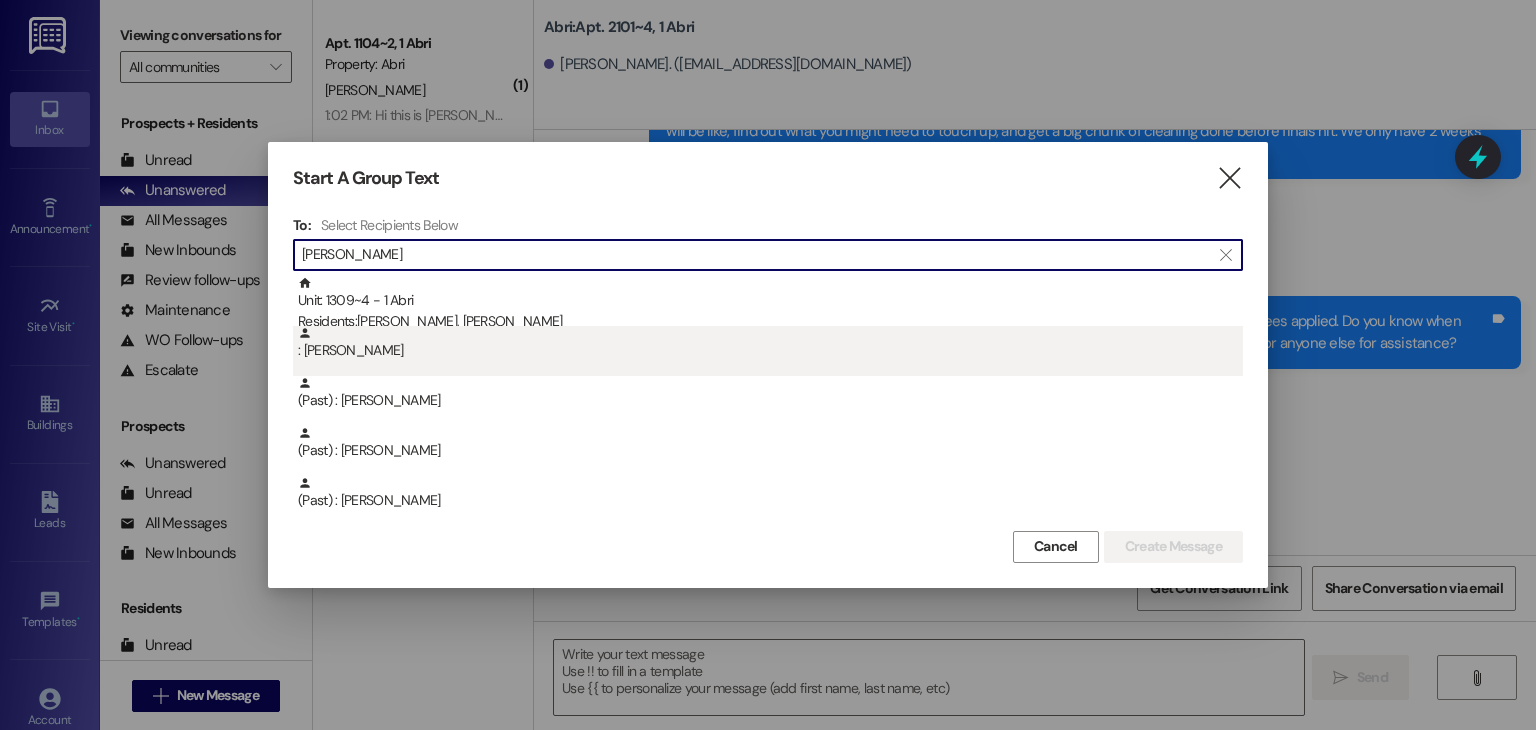 type on "[PERSON_NAME]" 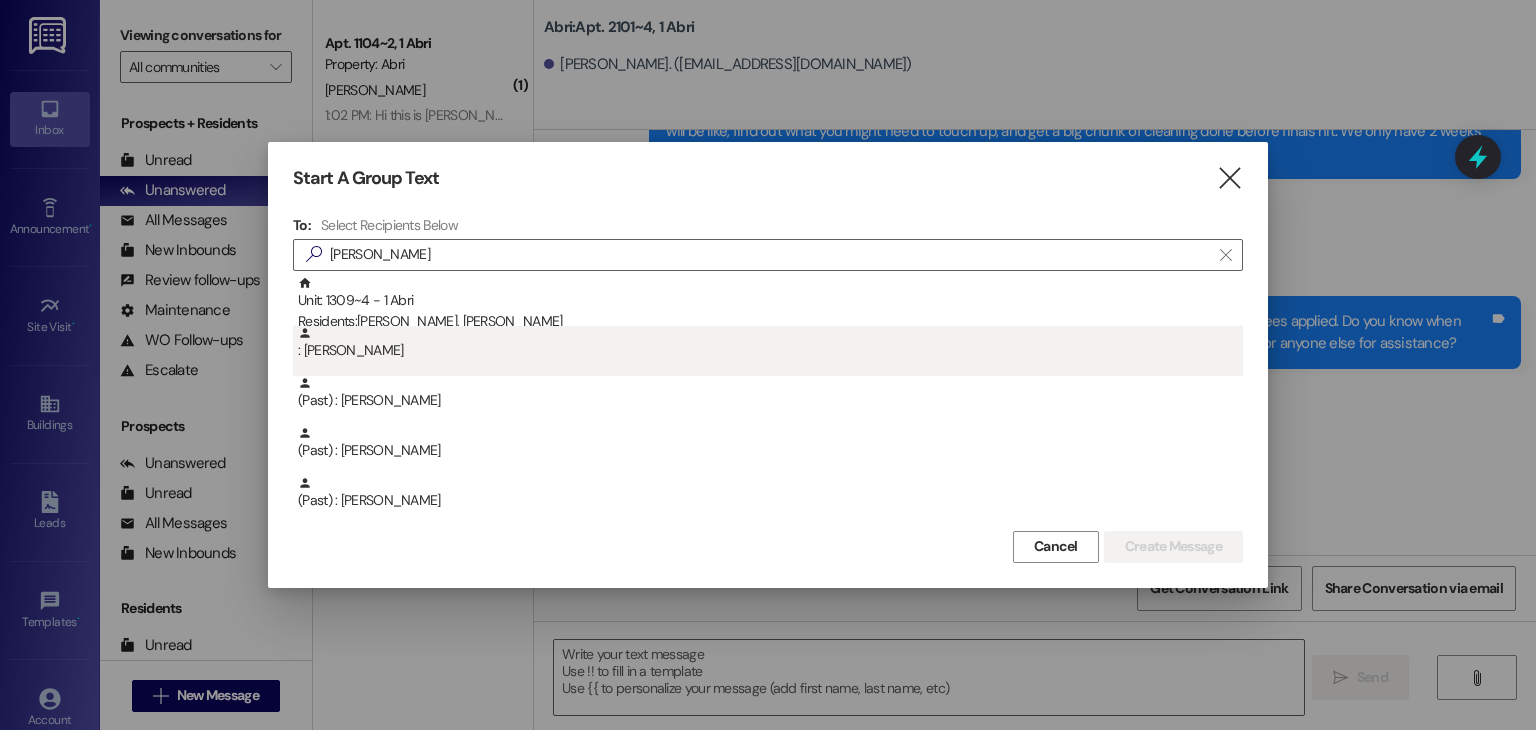 click on ": [PERSON_NAME]" at bounding box center (770, 343) 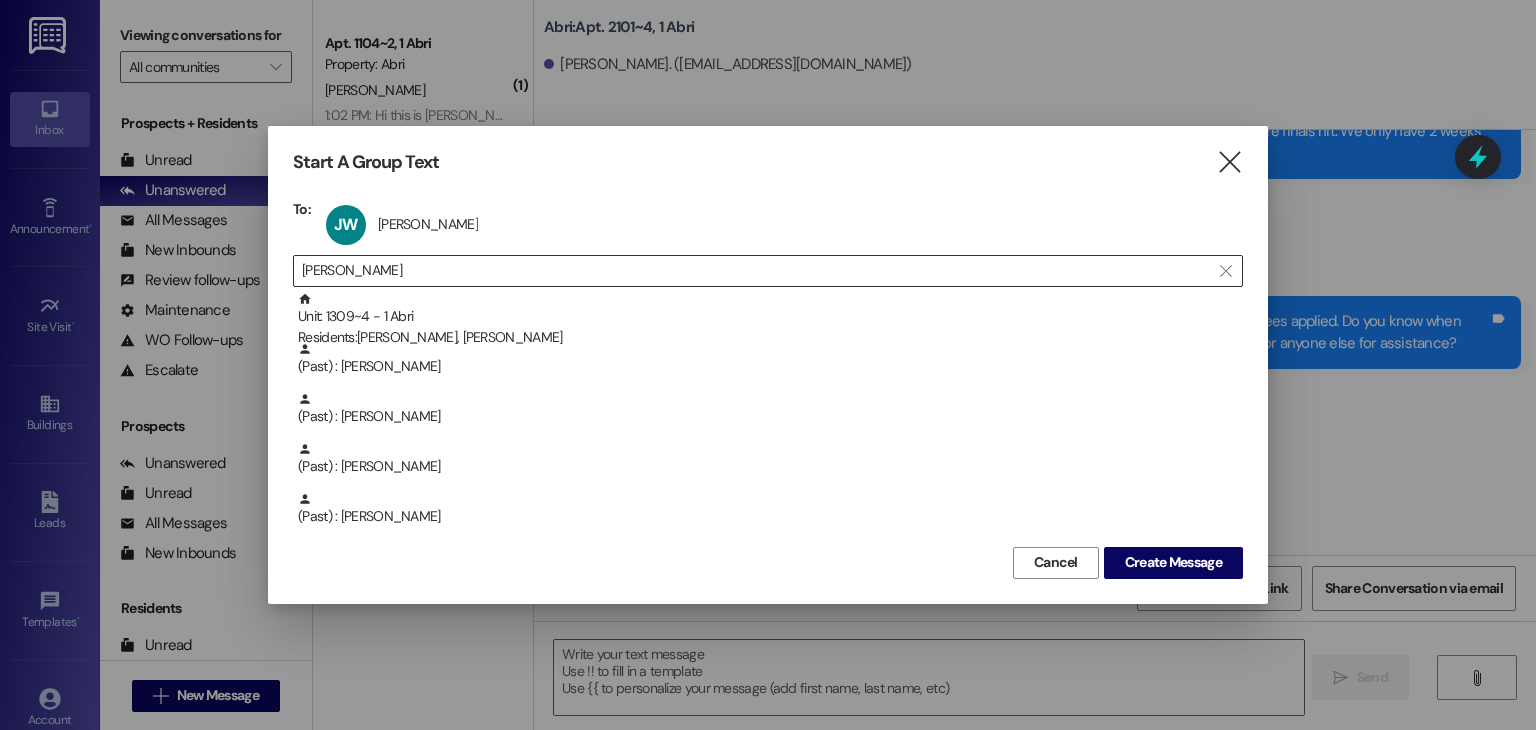 click on "[PERSON_NAME]" at bounding box center (756, 271) 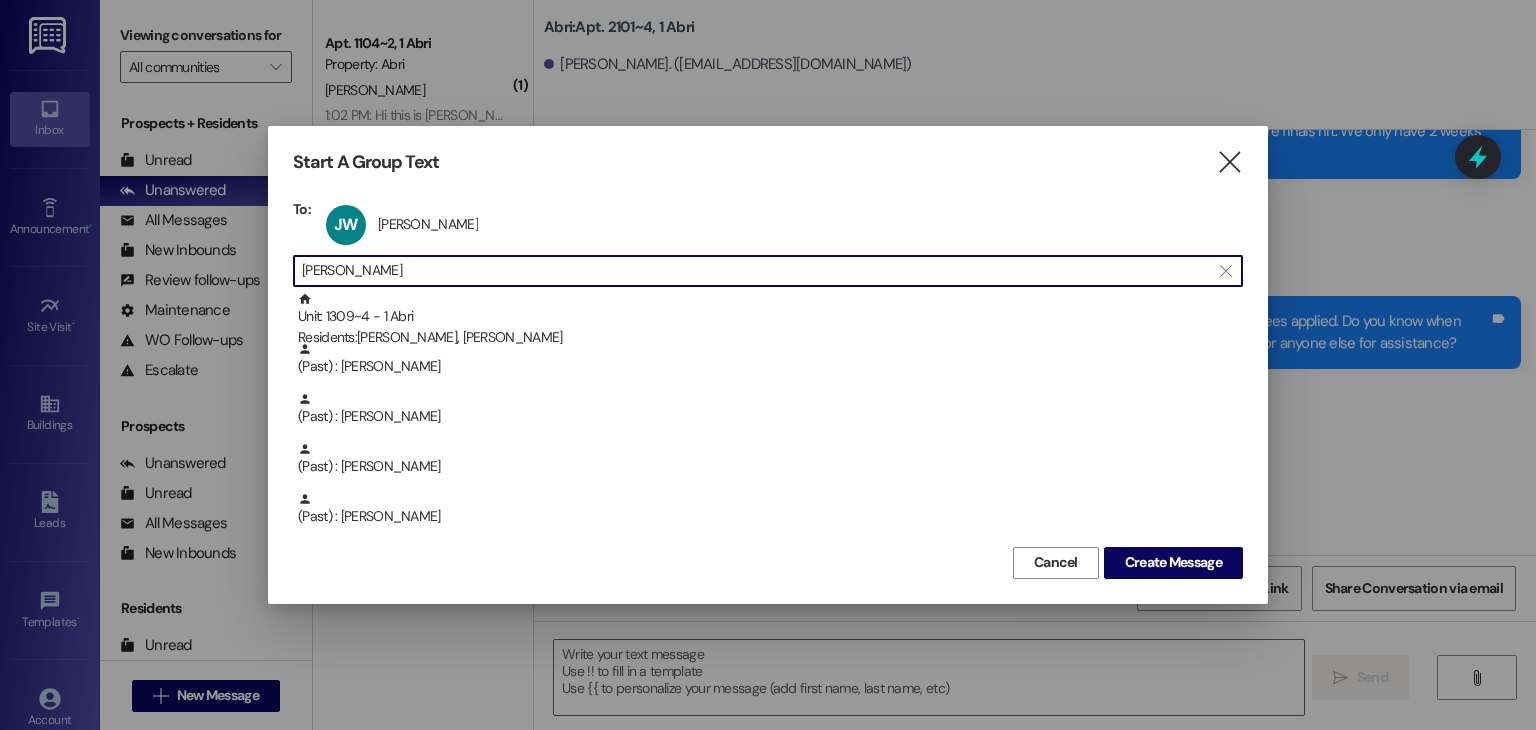 click on "[PERSON_NAME]" at bounding box center (756, 271) 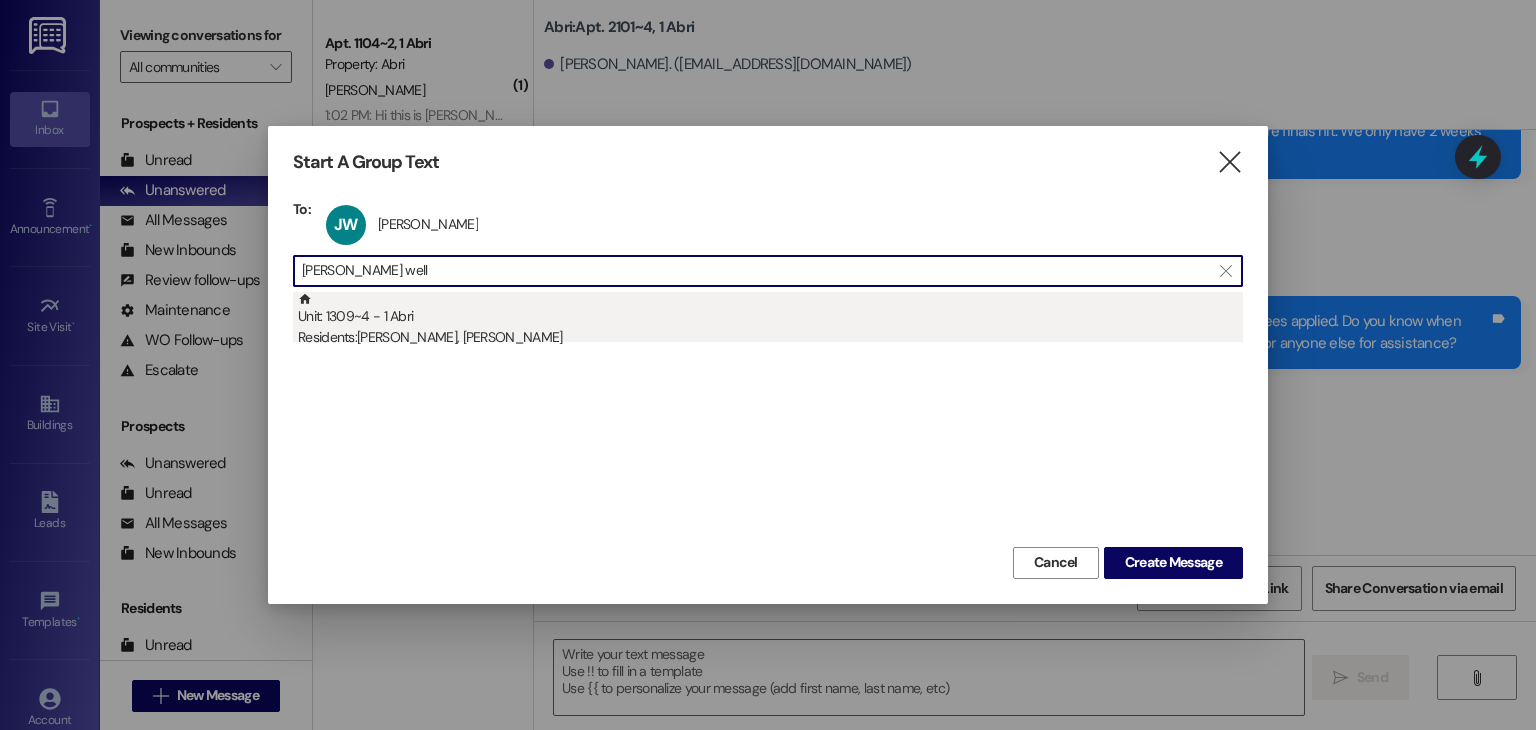 type on "[PERSON_NAME] well" 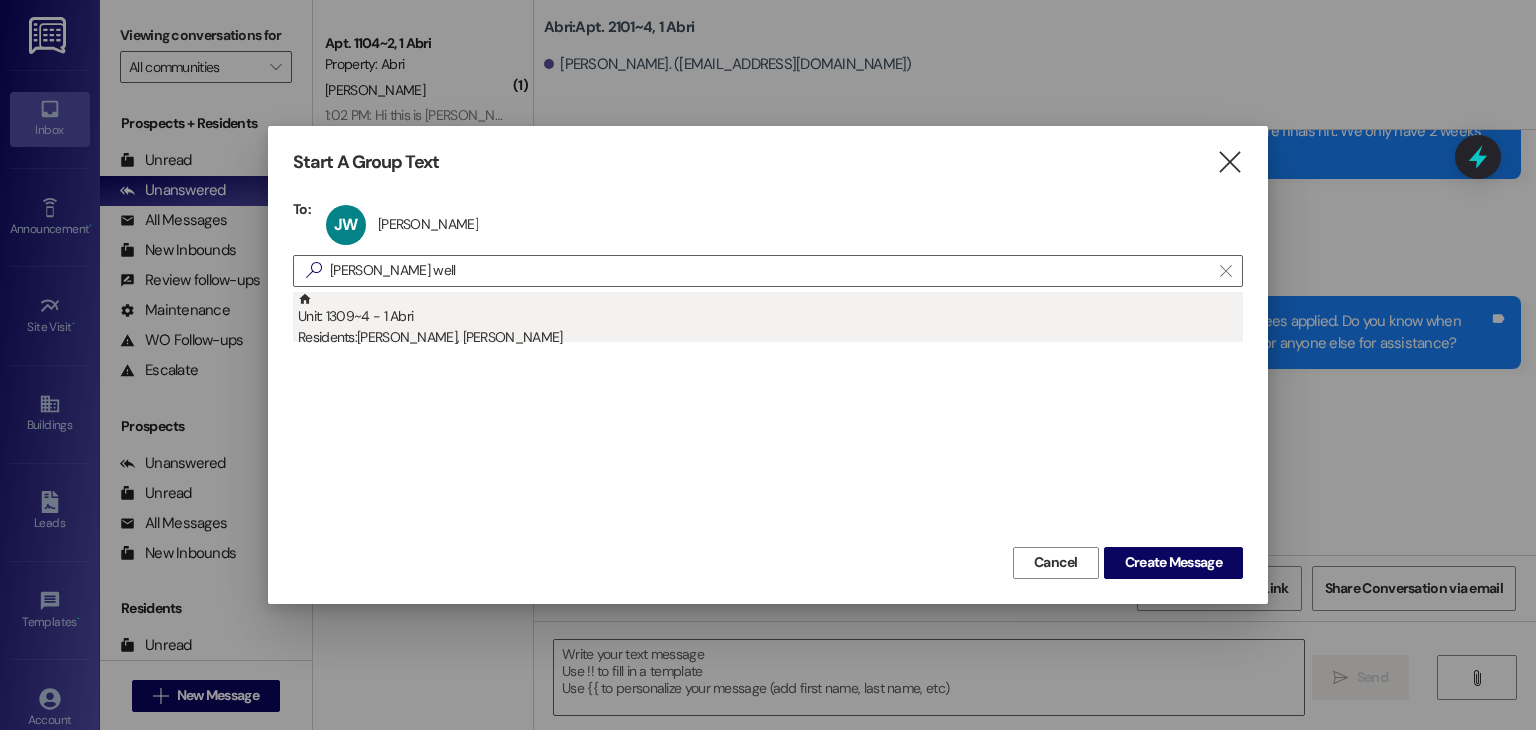 click on "Unit: 1309~4 - 1 [DEMOGRAPHIC_DATA] Residents:  [PERSON_NAME], [PERSON_NAME]" at bounding box center [770, 320] 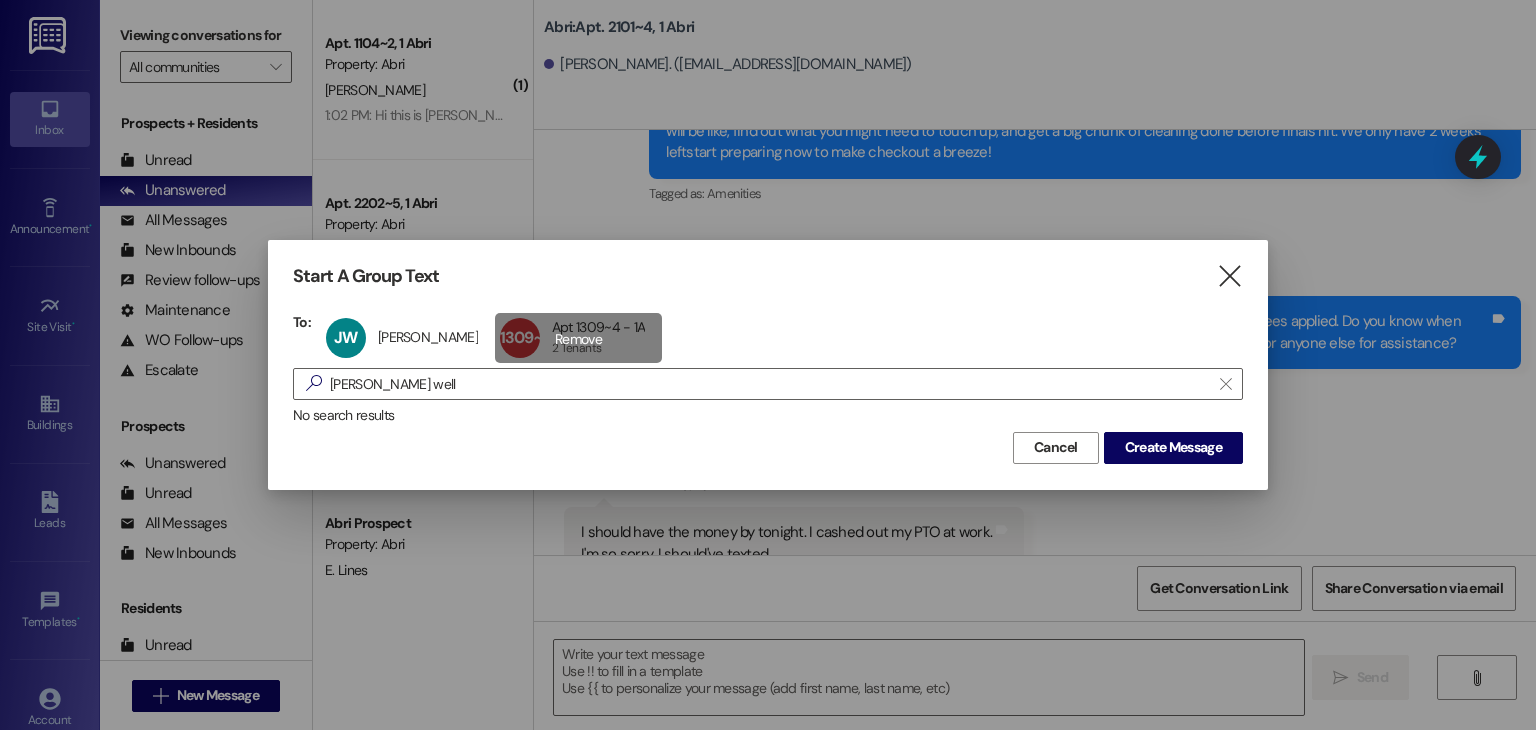click on "1309~4 Apt 1309~4 - 1A Apt 1309~4 - 1A 2 Tenants 2 Tenants click to remove" at bounding box center (579, 338) 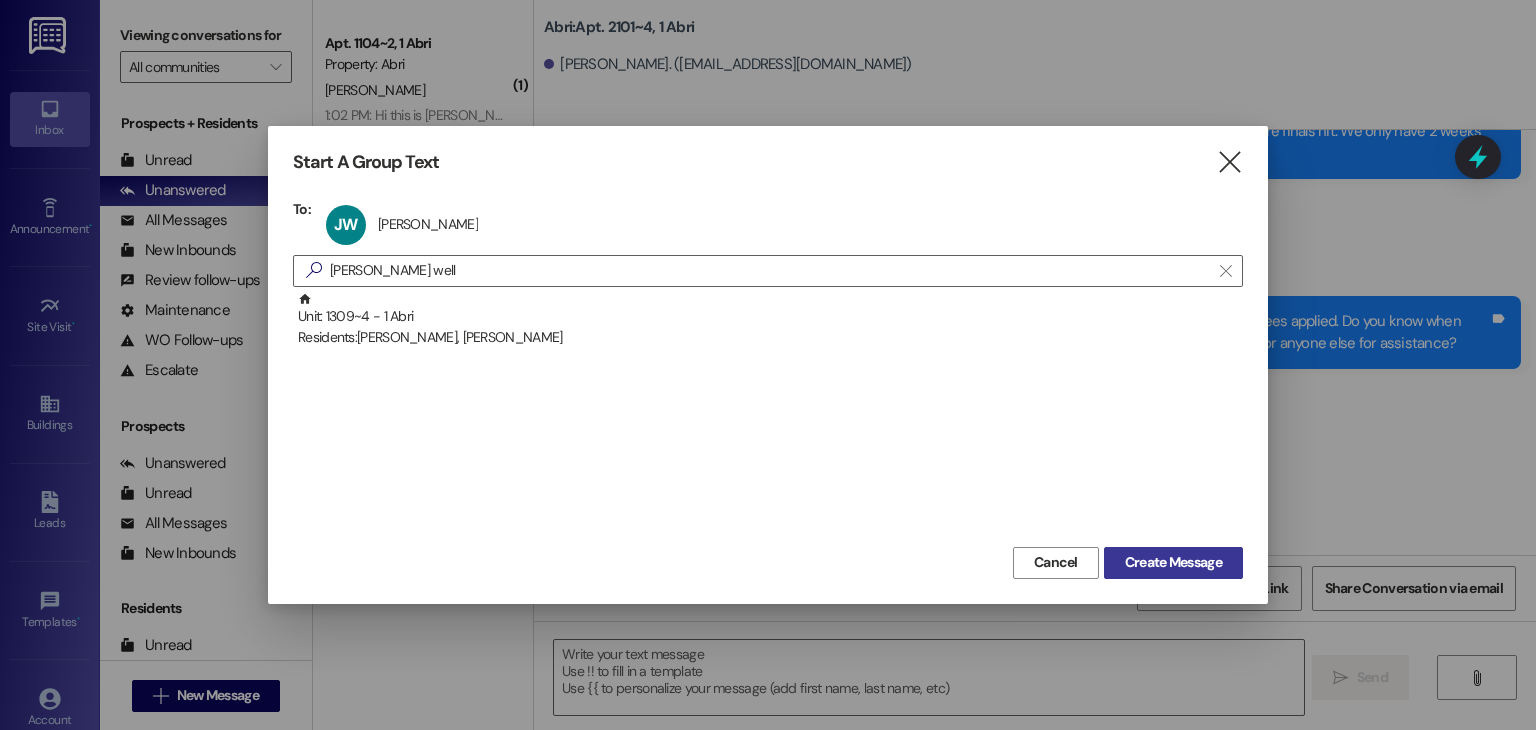 click on "Create Message" at bounding box center [1173, 562] 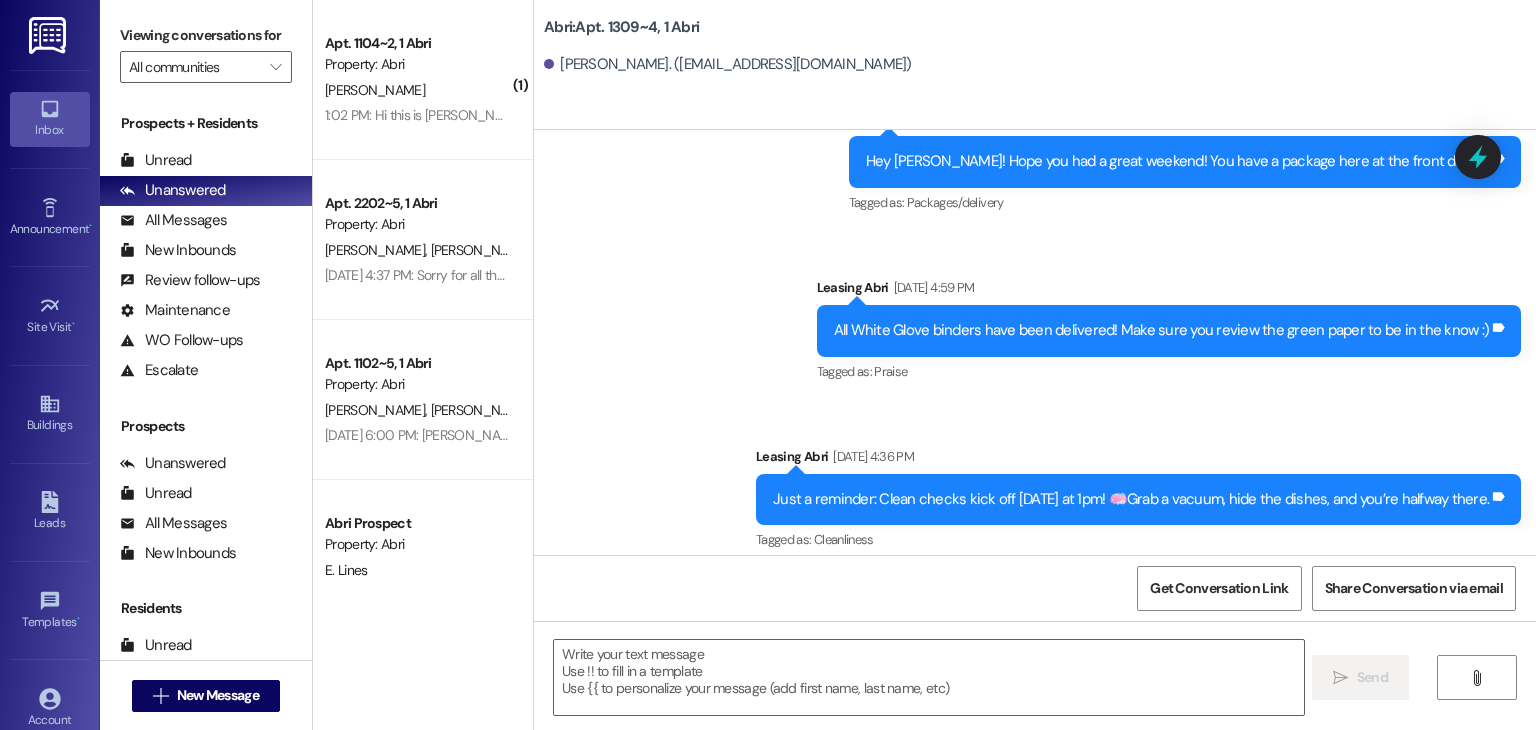scroll, scrollTop: 67116, scrollLeft: 0, axis: vertical 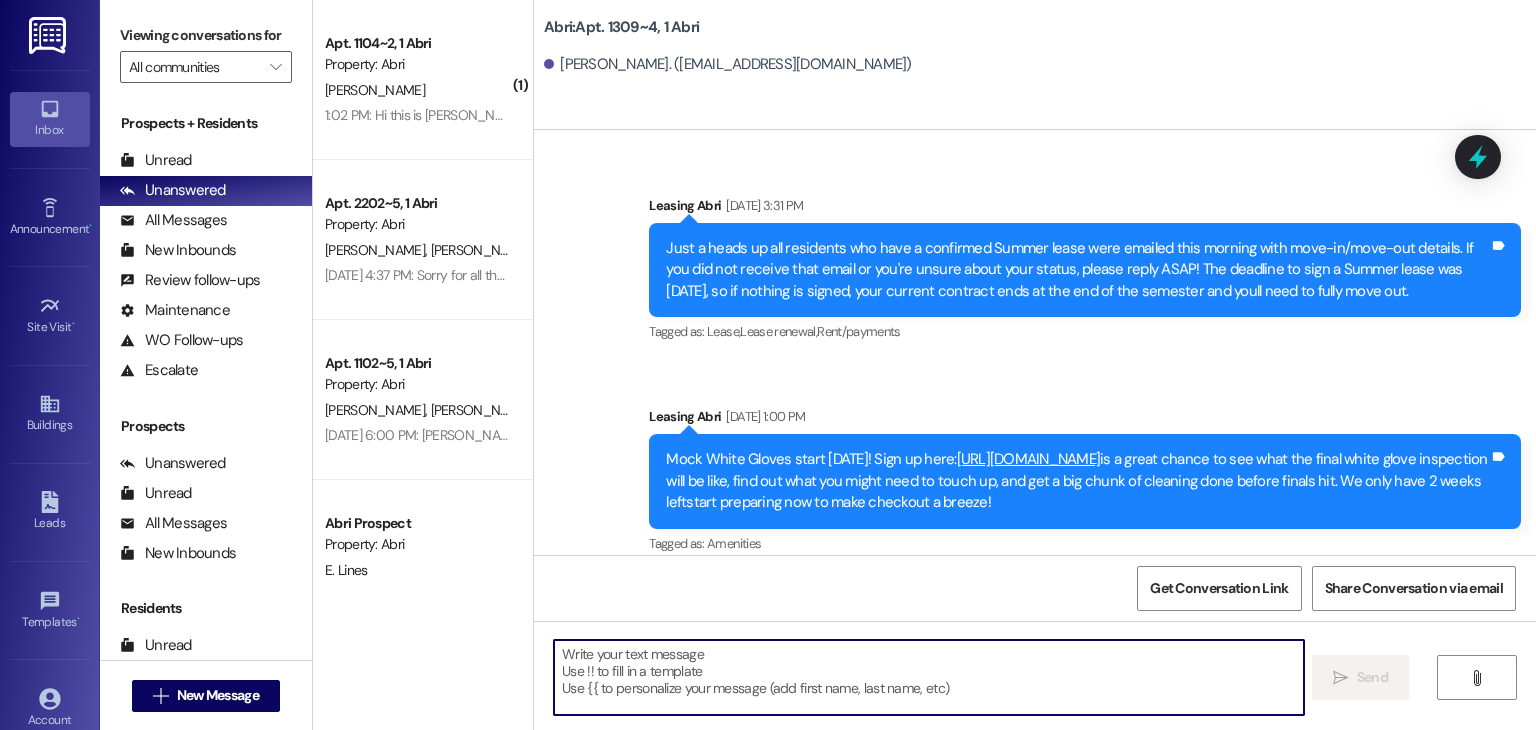 click at bounding box center [928, 677] 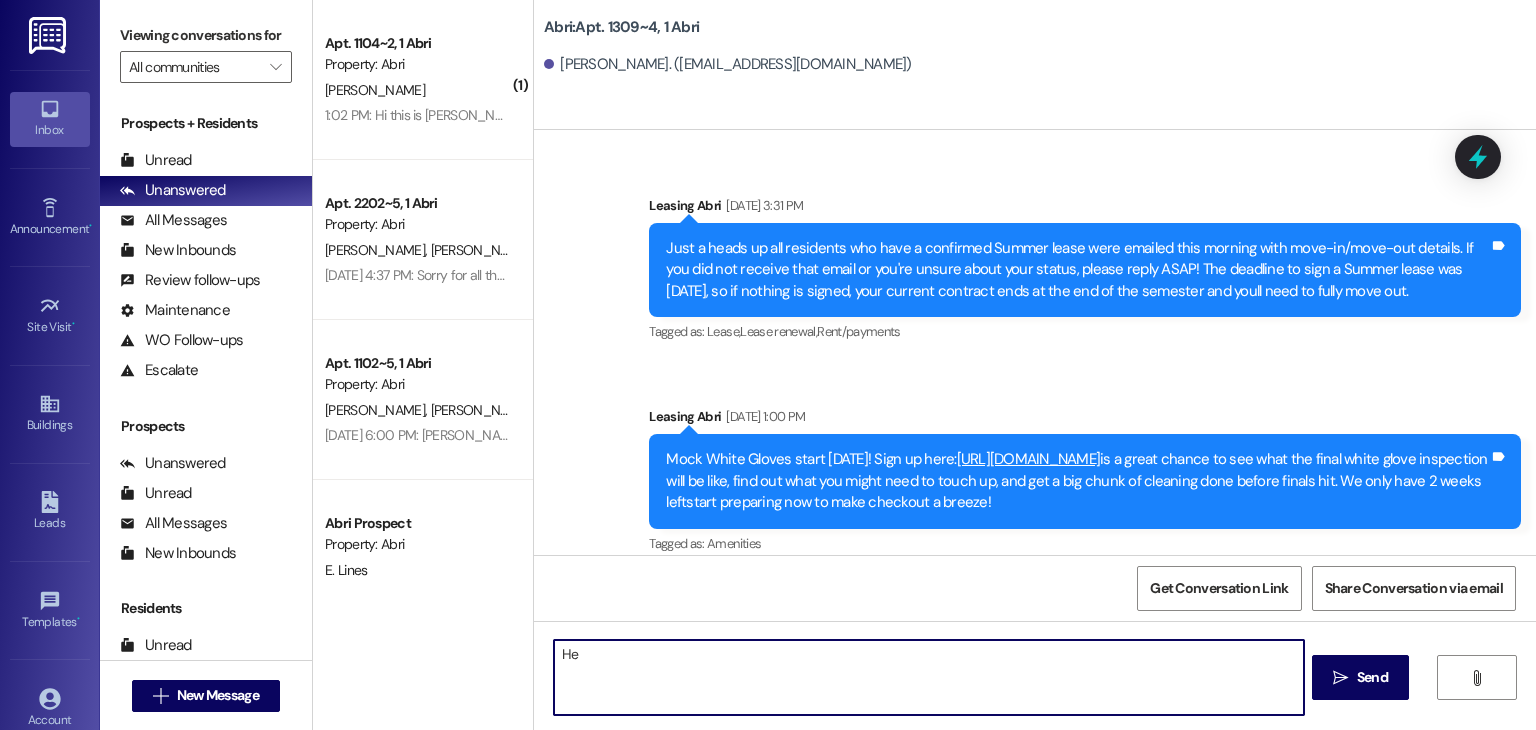 type on "H" 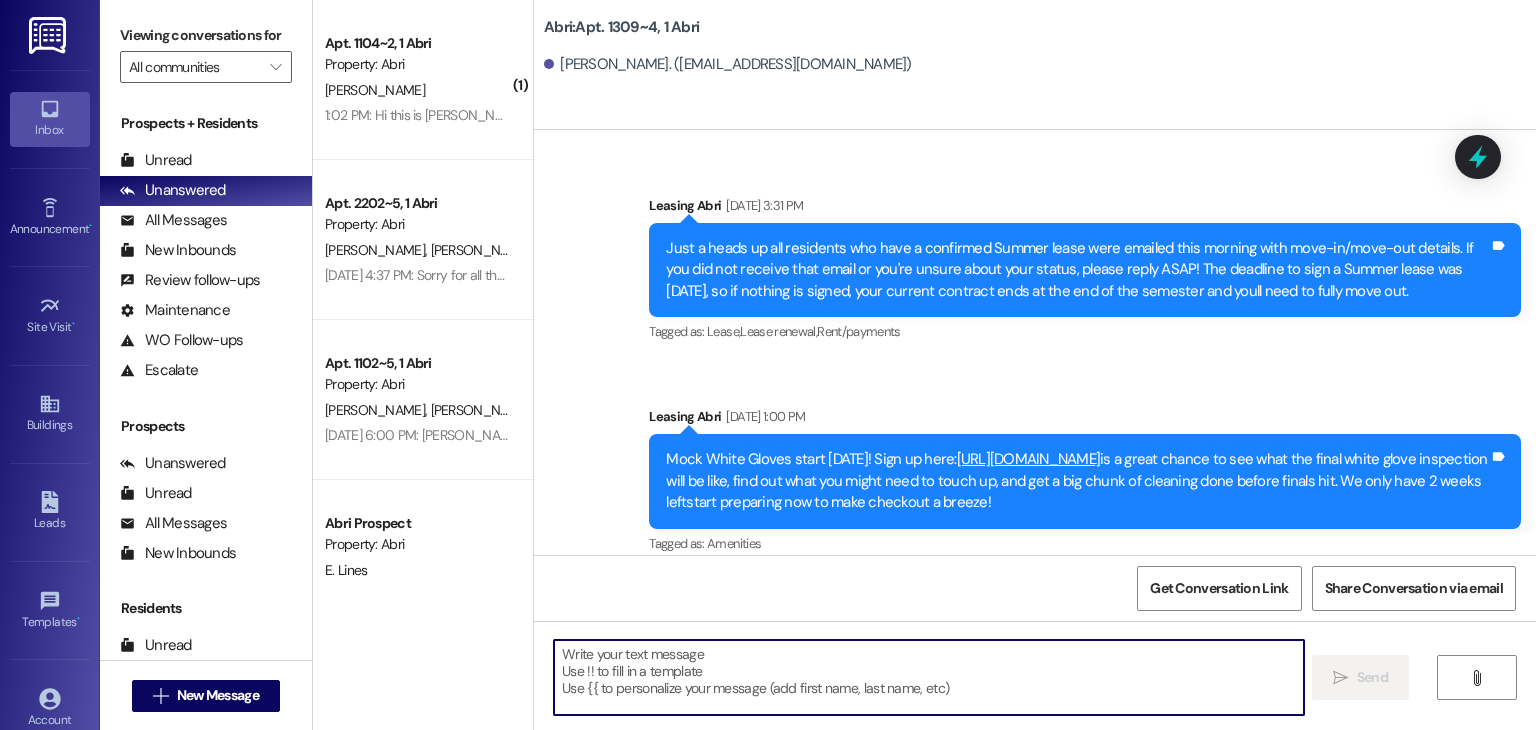 paste on "Hey hey !! We have a package here at the front desk for you :) Come by [DATE] & snag it!" 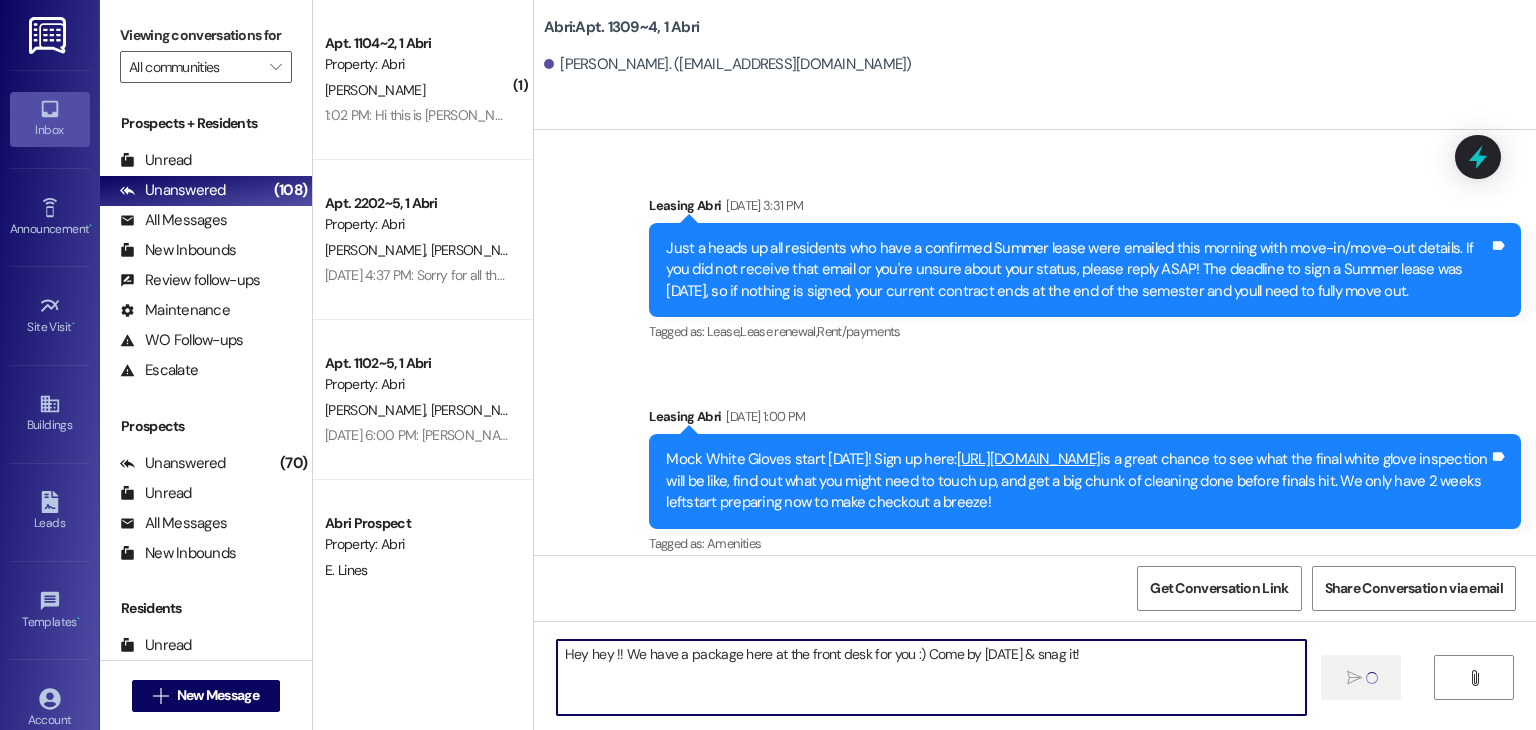 type 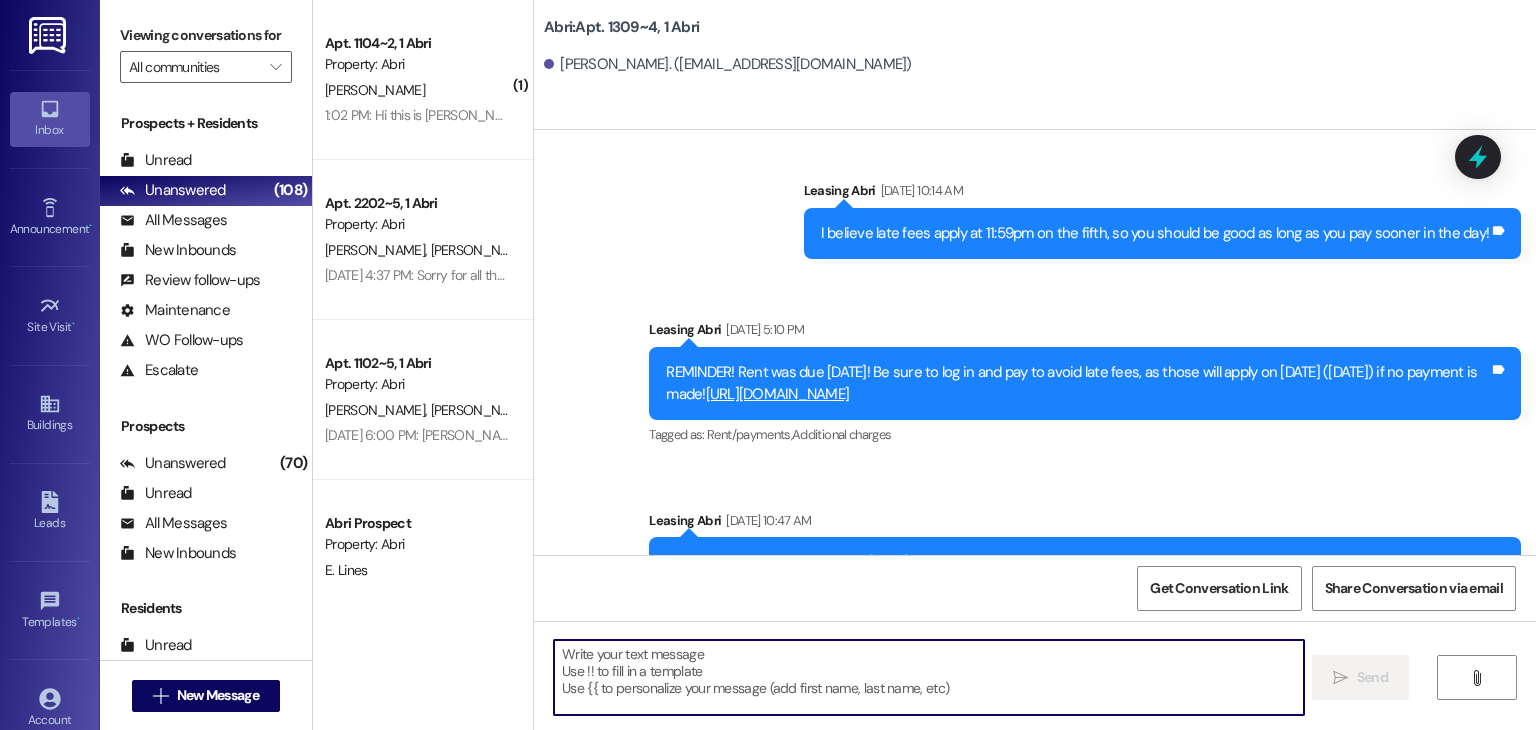 scroll, scrollTop: 53724, scrollLeft: 0, axis: vertical 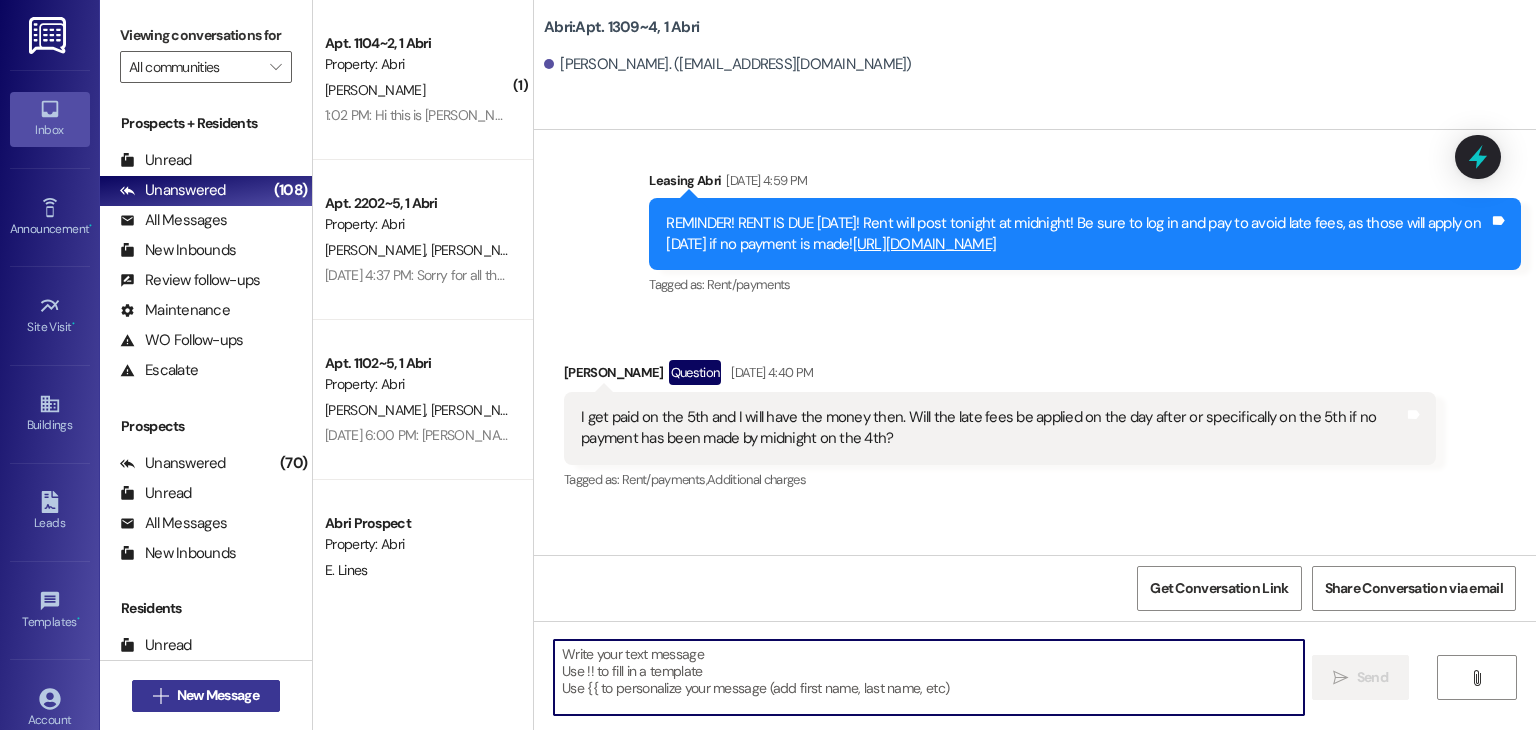 click on "New Message" at bounding box center [218, 695] 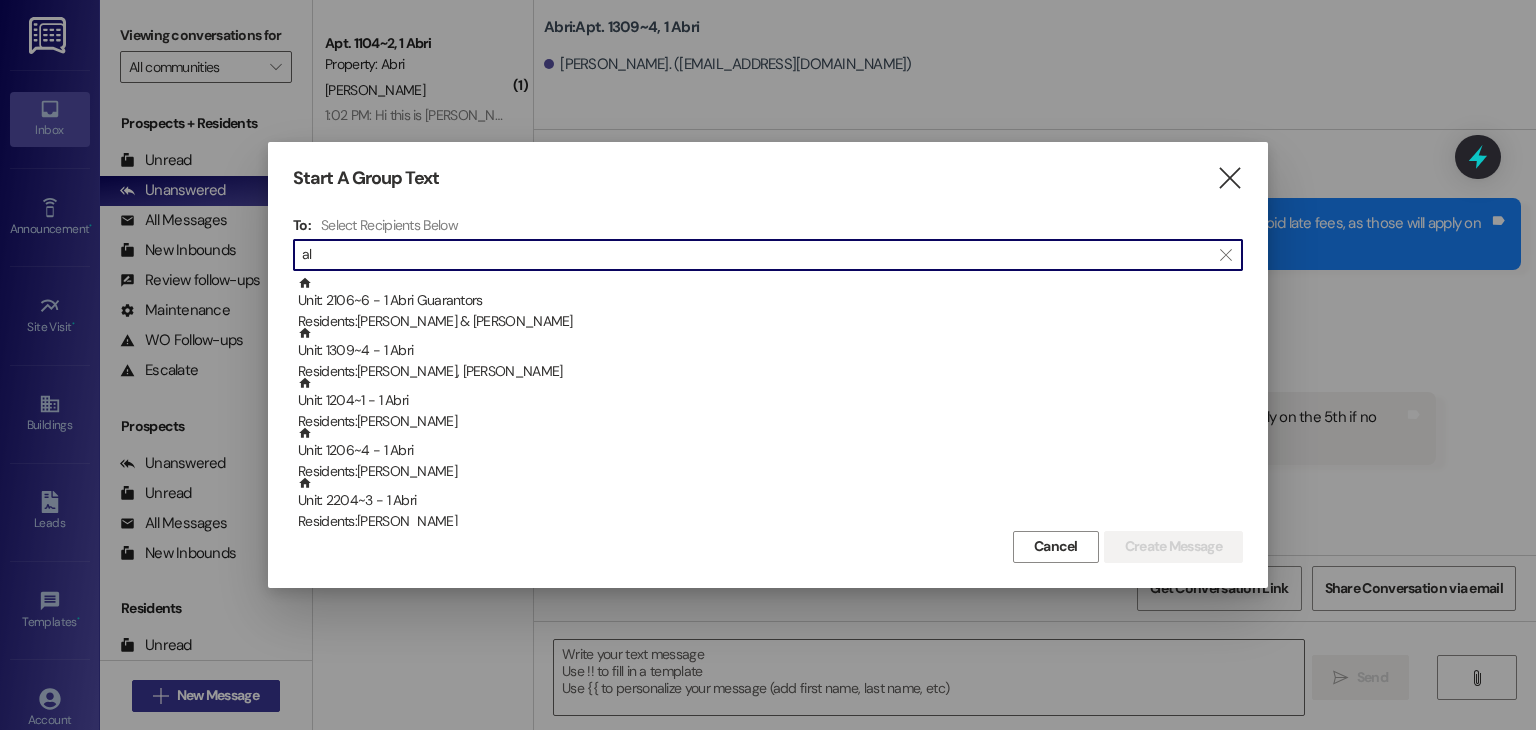 type on "a" 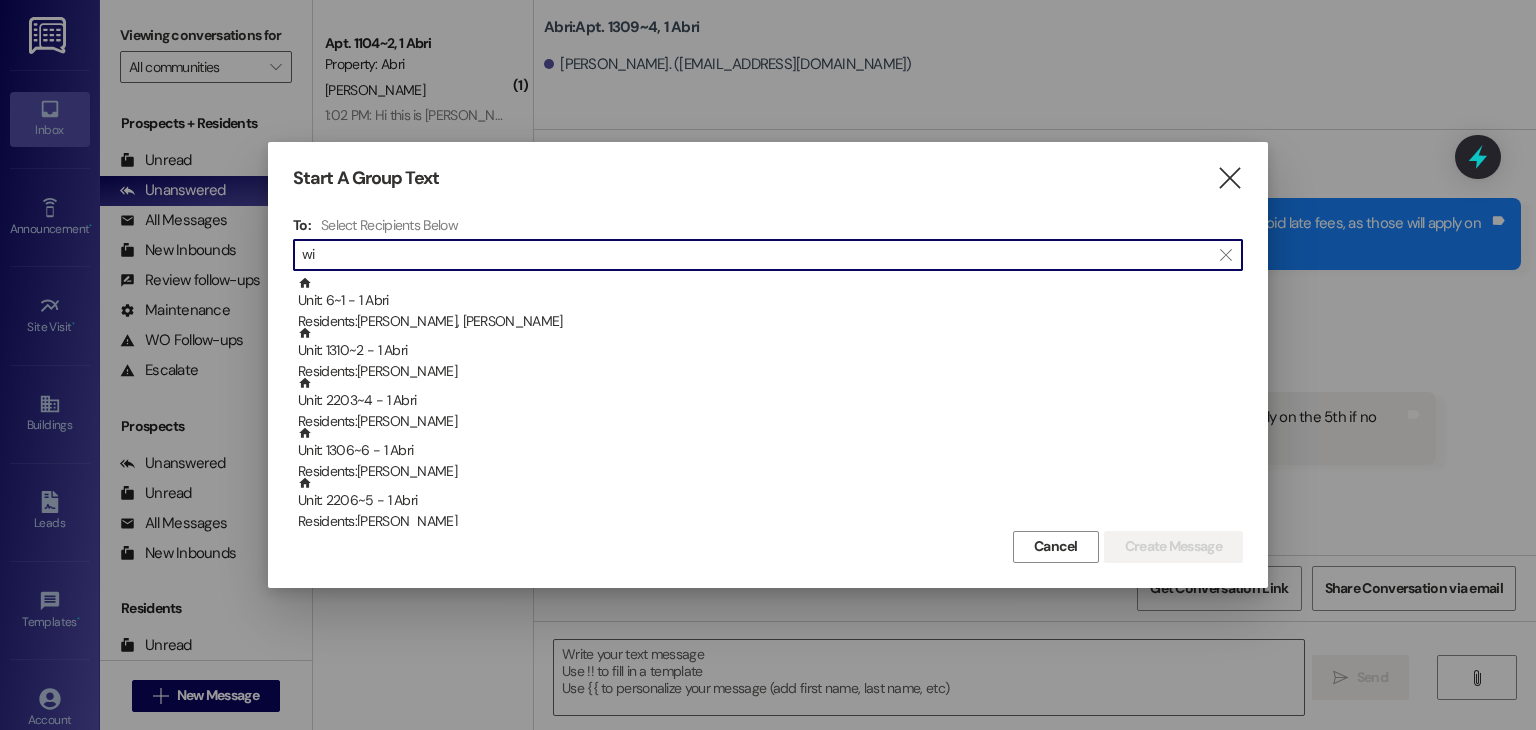 type on "w" 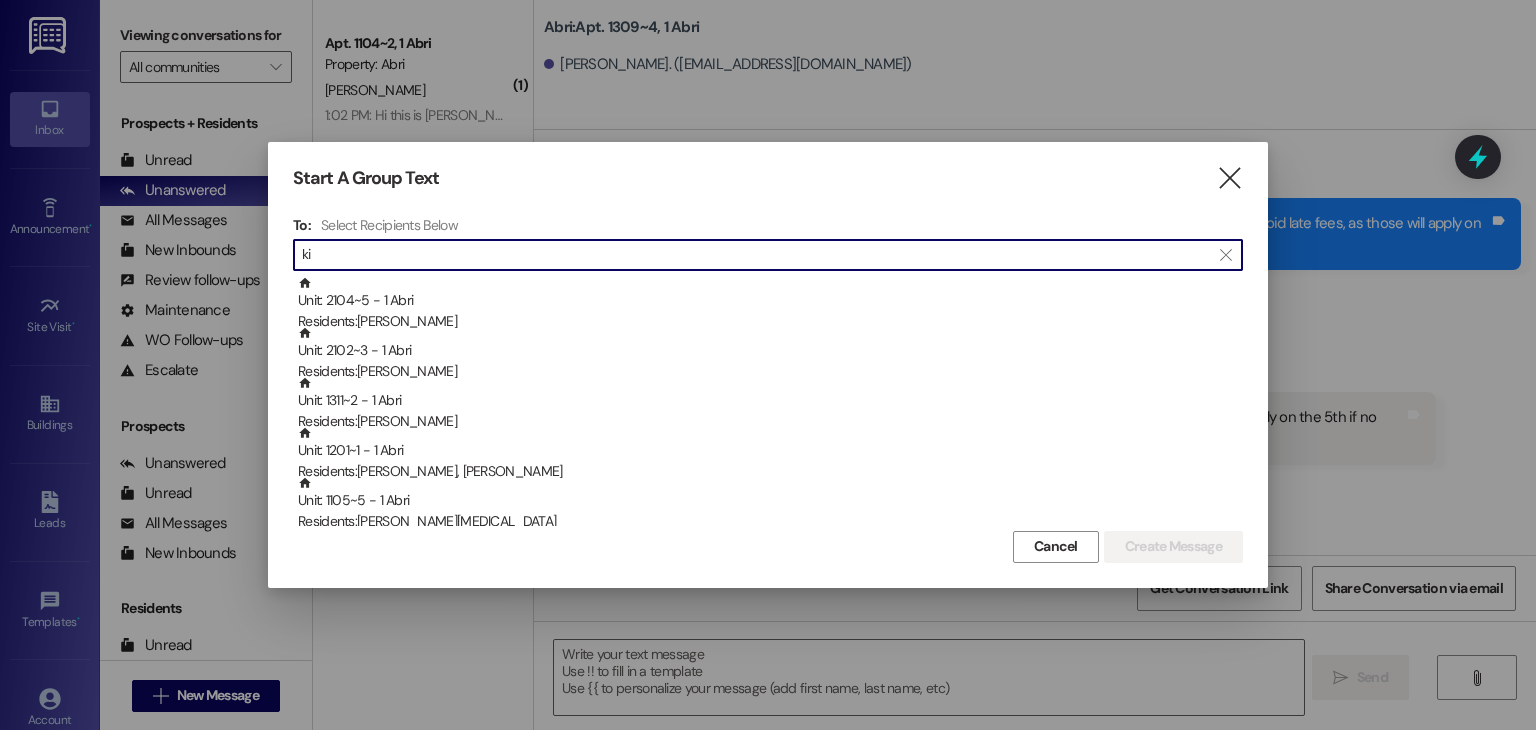type on "k" 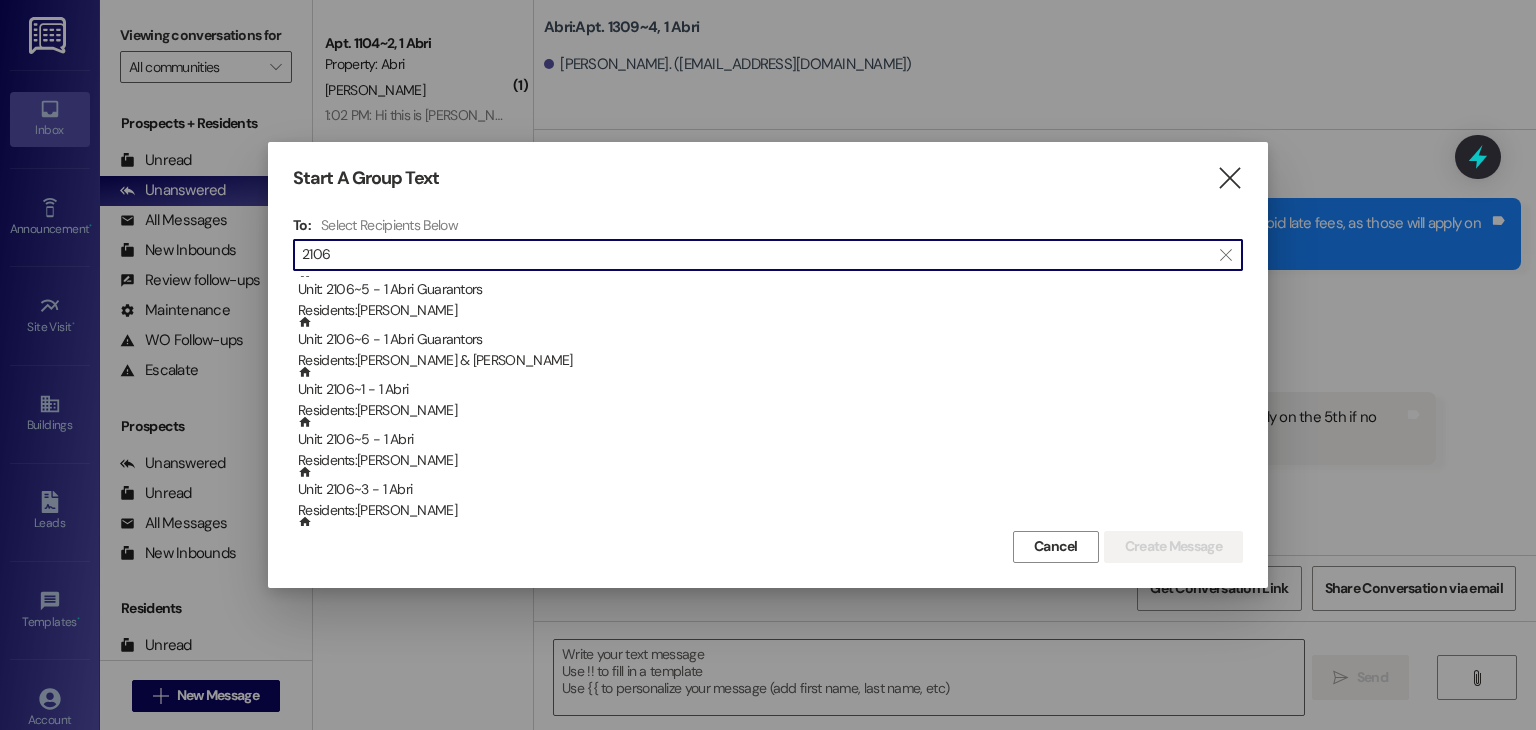 scroll, scrollTop: 0, scrollLeft: 0, axis: both 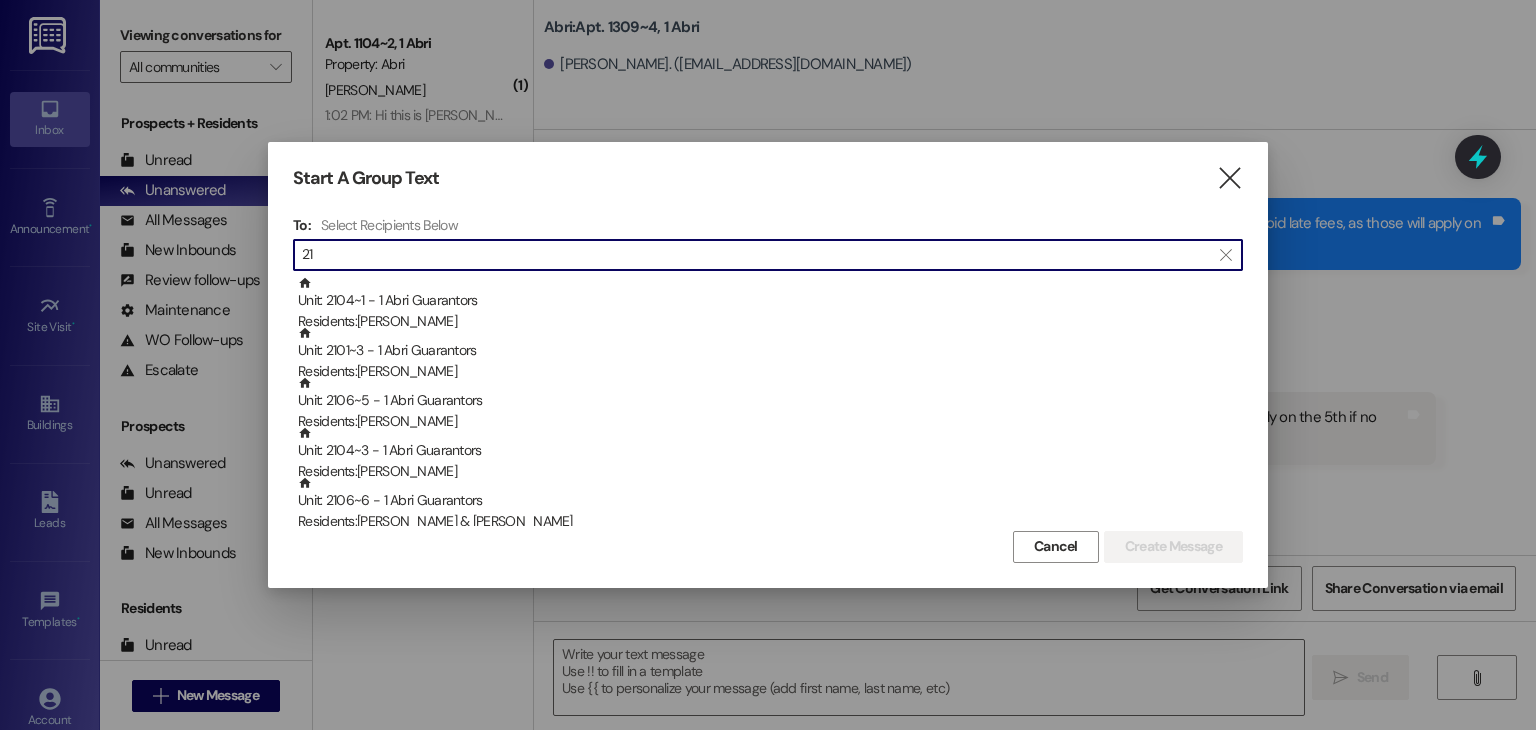 type on "2" 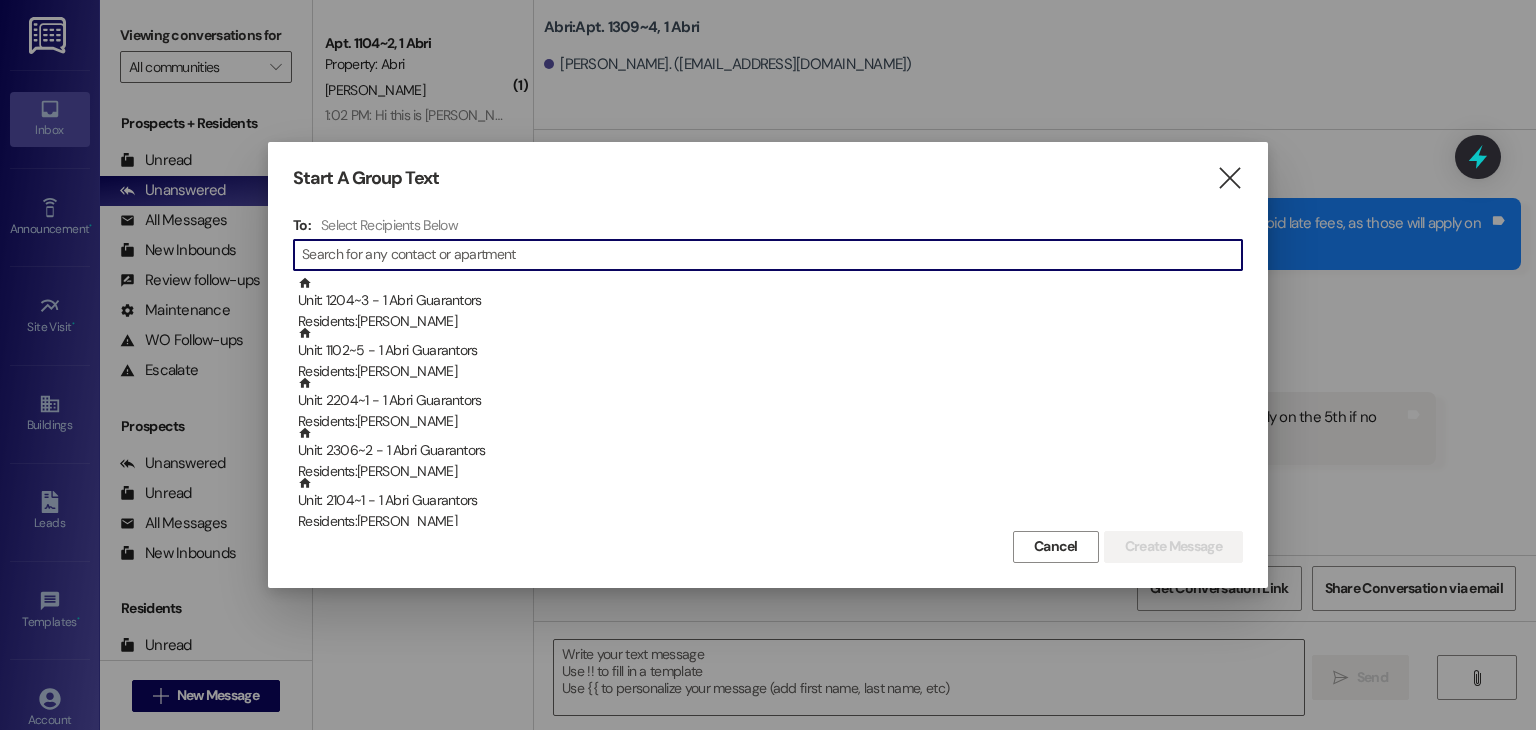paste on "[PHONE_NUMBER]" 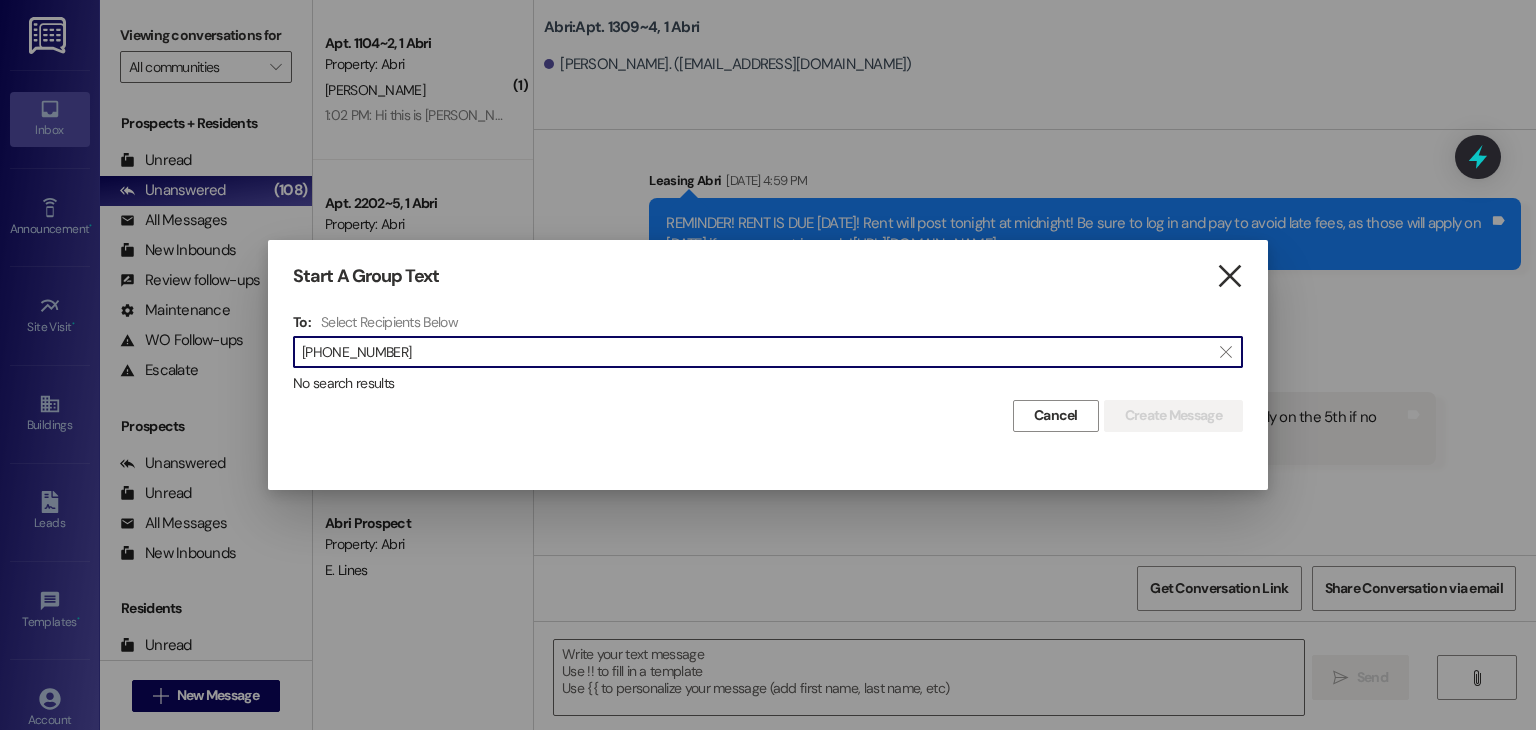 type on "[PHONE_NUMBER]" 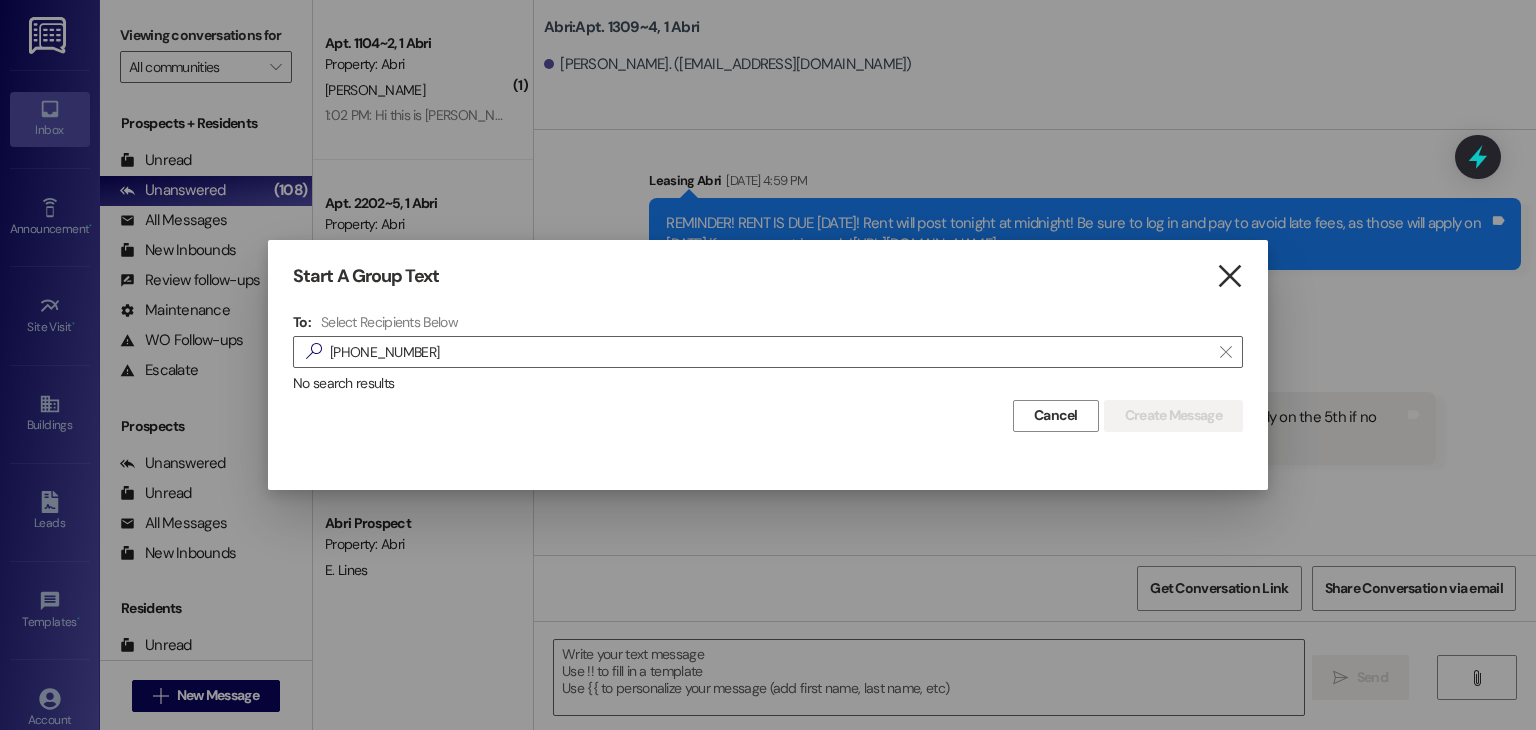 click on "" at bounding box center (1229, 276) 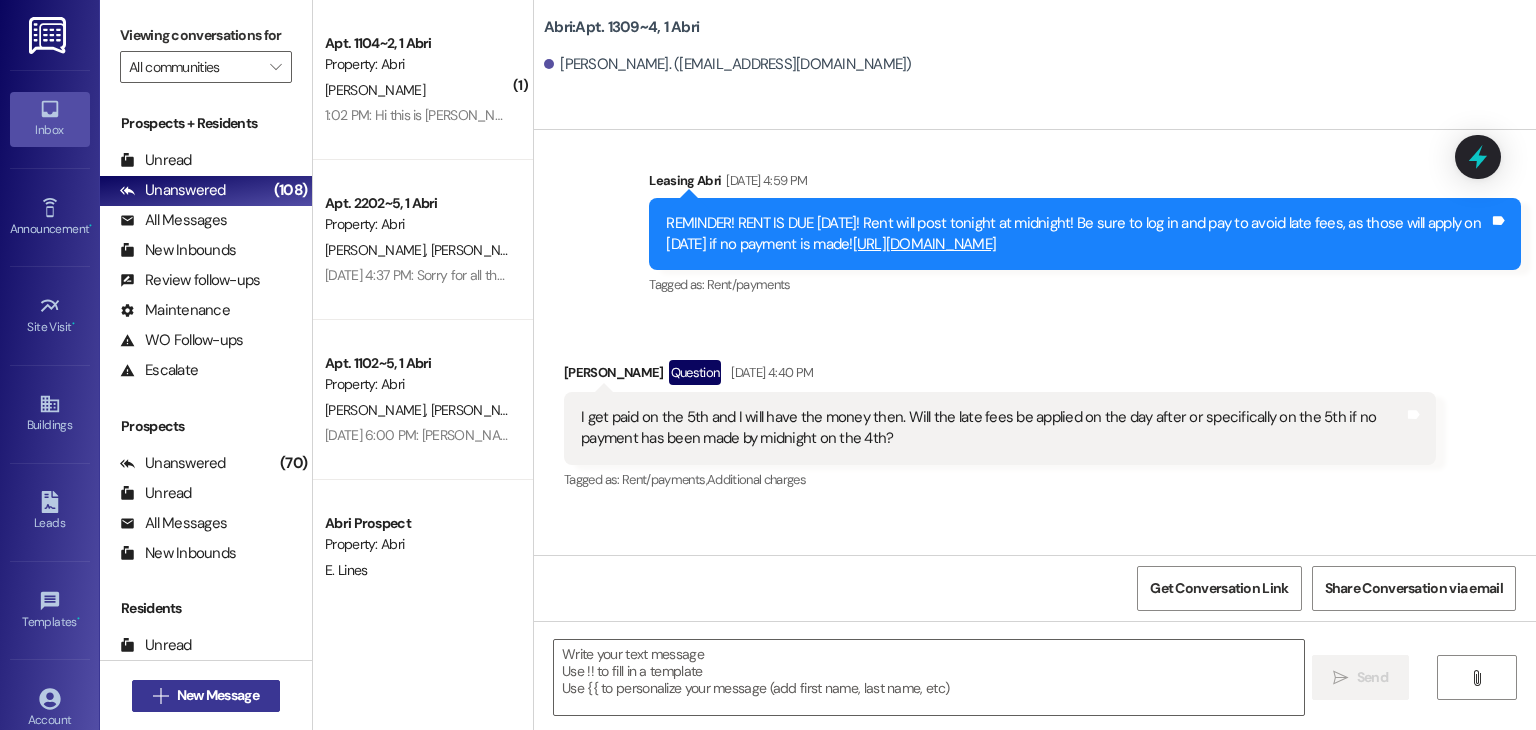 click on "New Message" at bounding box center (218, 695) 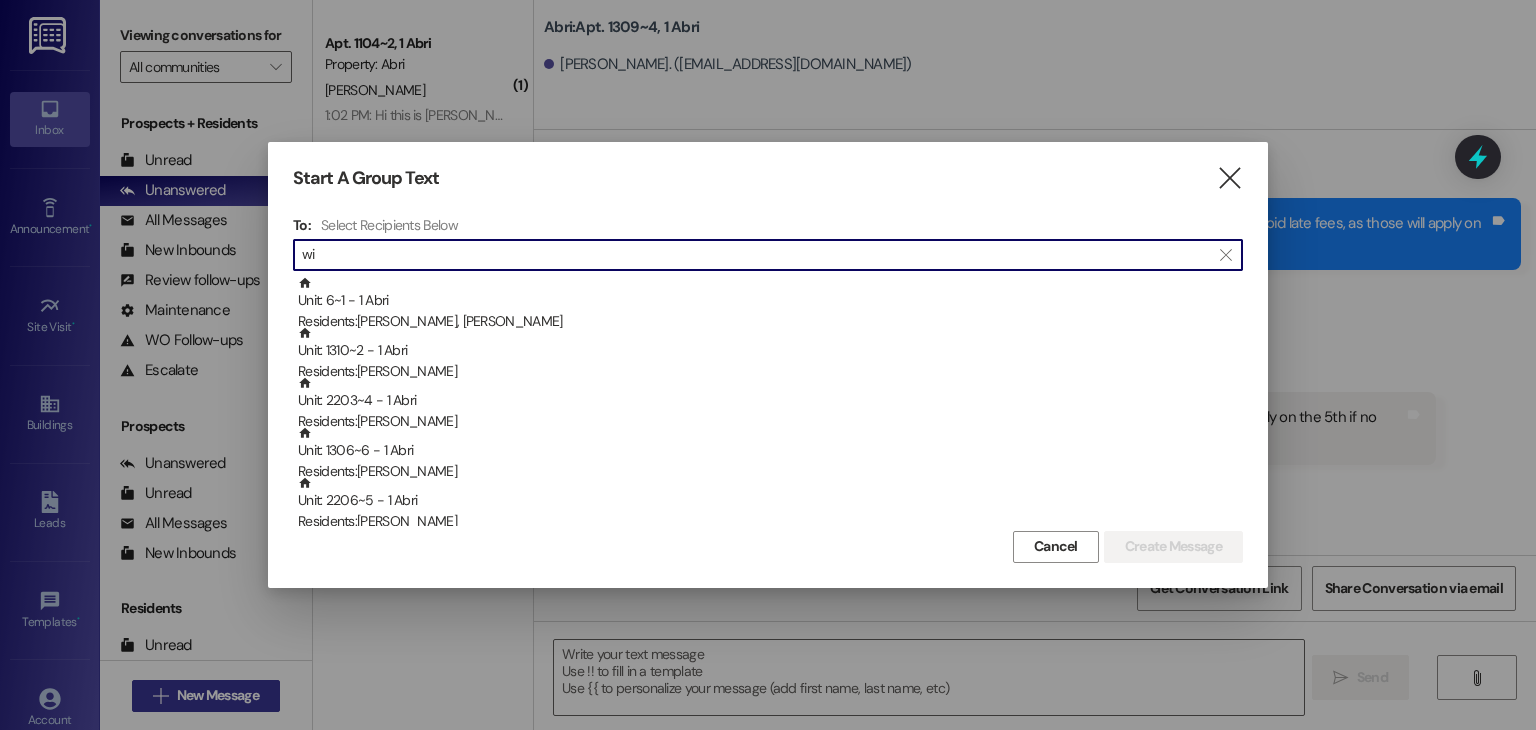 type on "w" 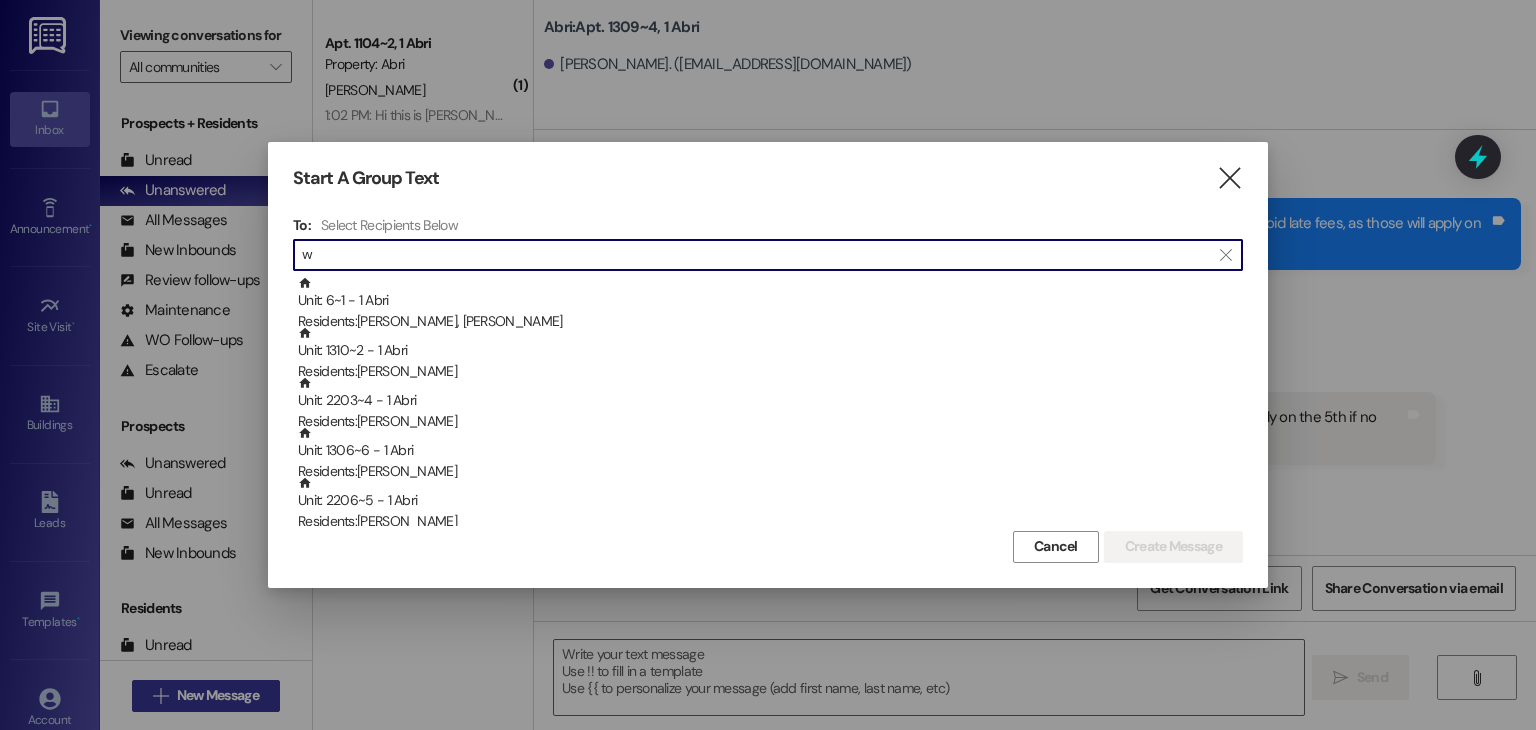 type 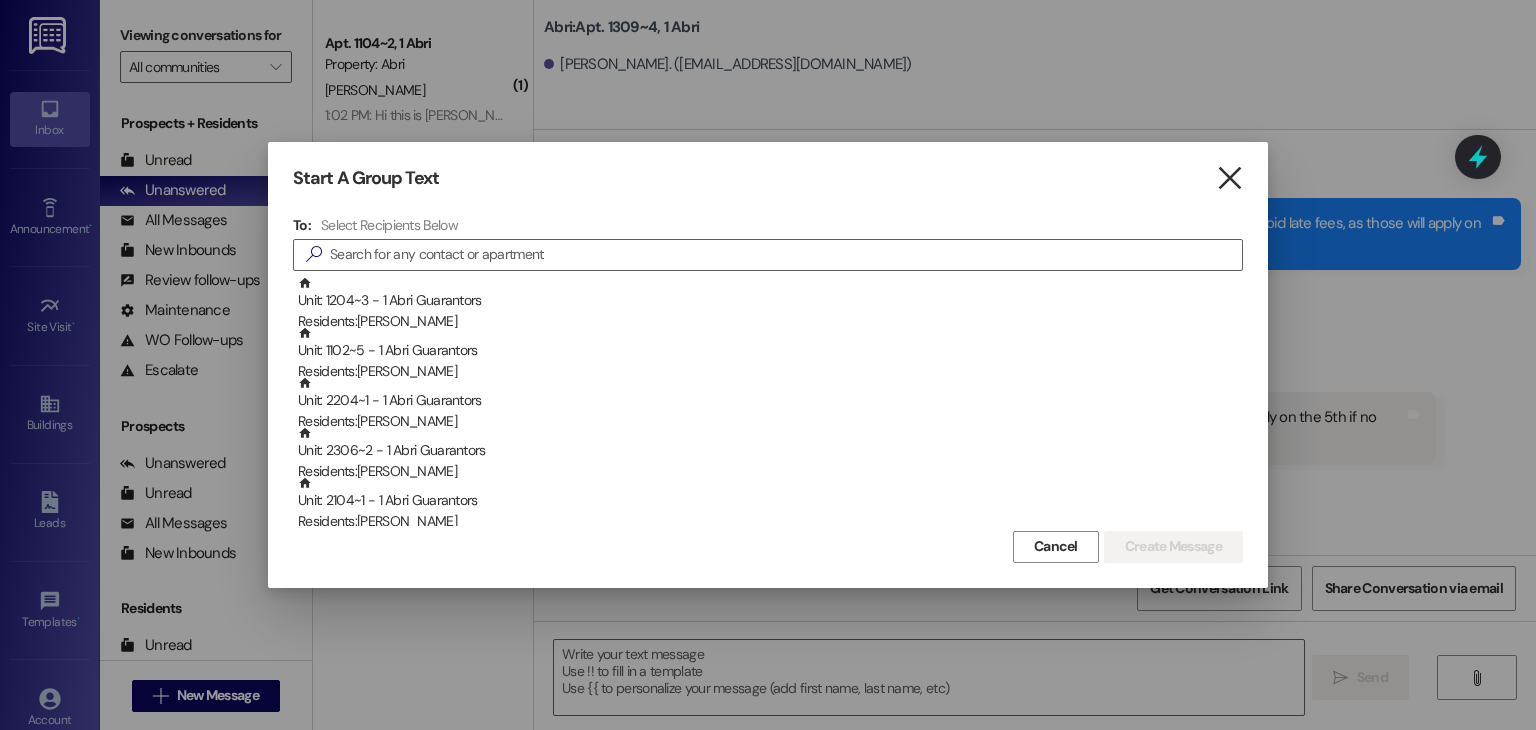 click on "" at bounding box center [1229, 178] 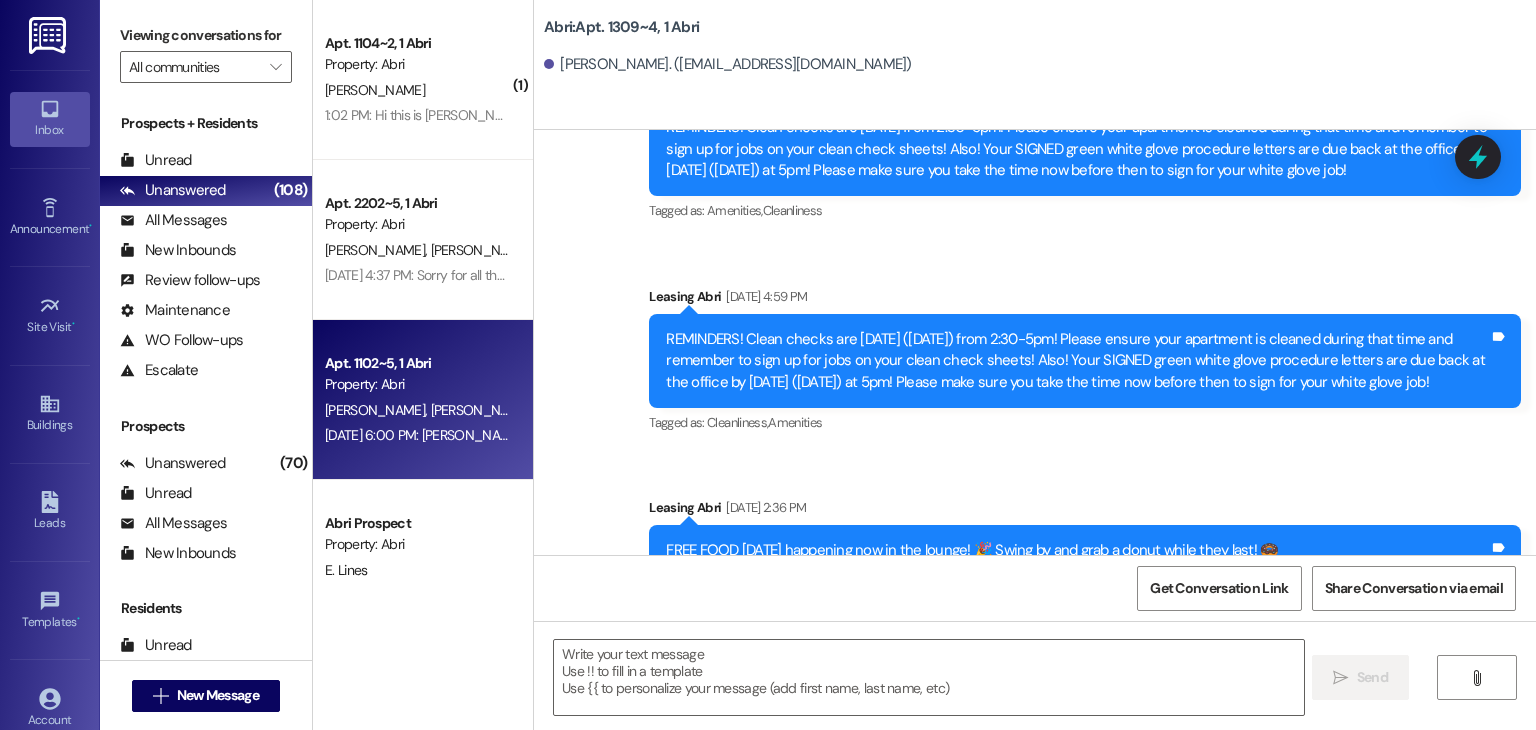 scroll, scrollTop: 59094, scrollLeft: 0, axis: vertical 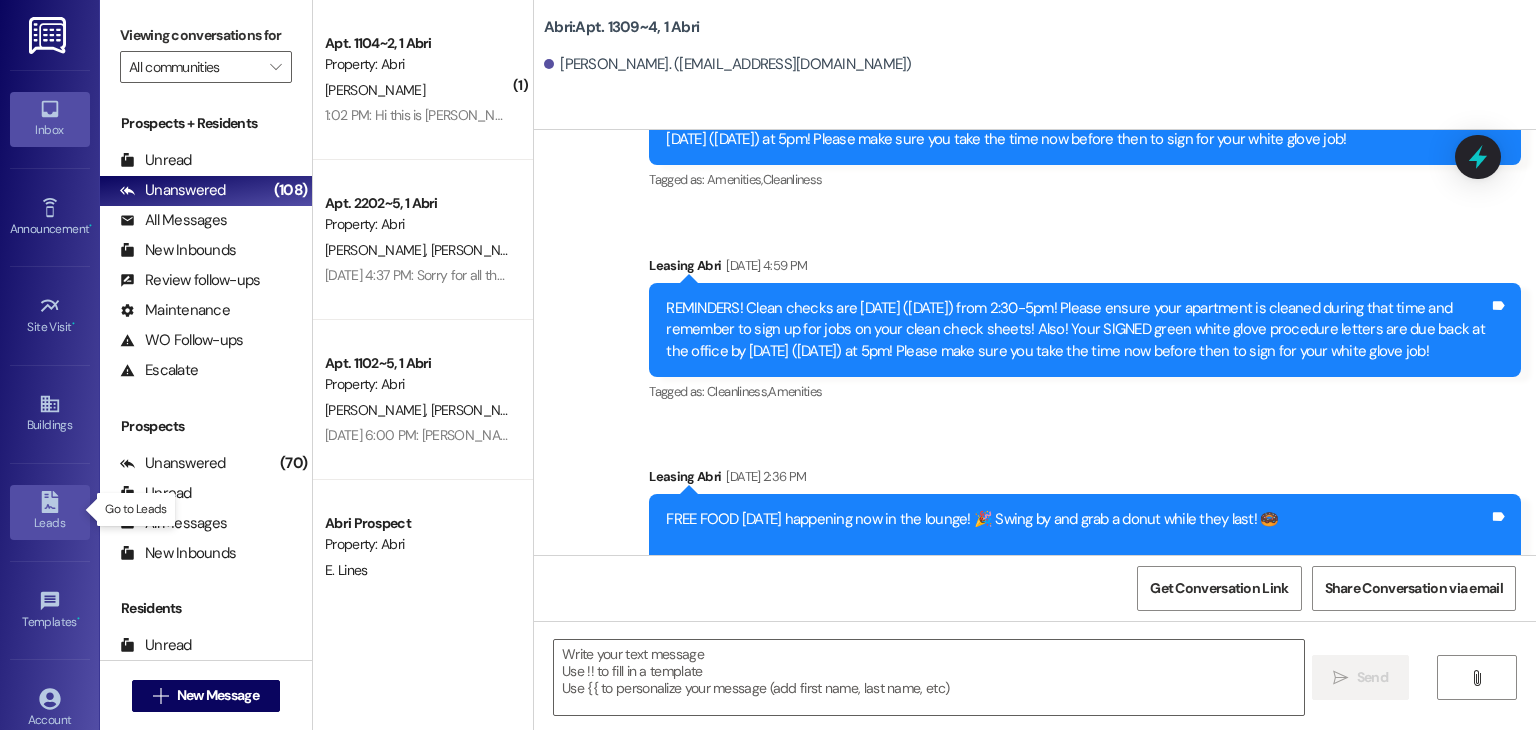 click on "Leads" at bounding box center [50, 523] 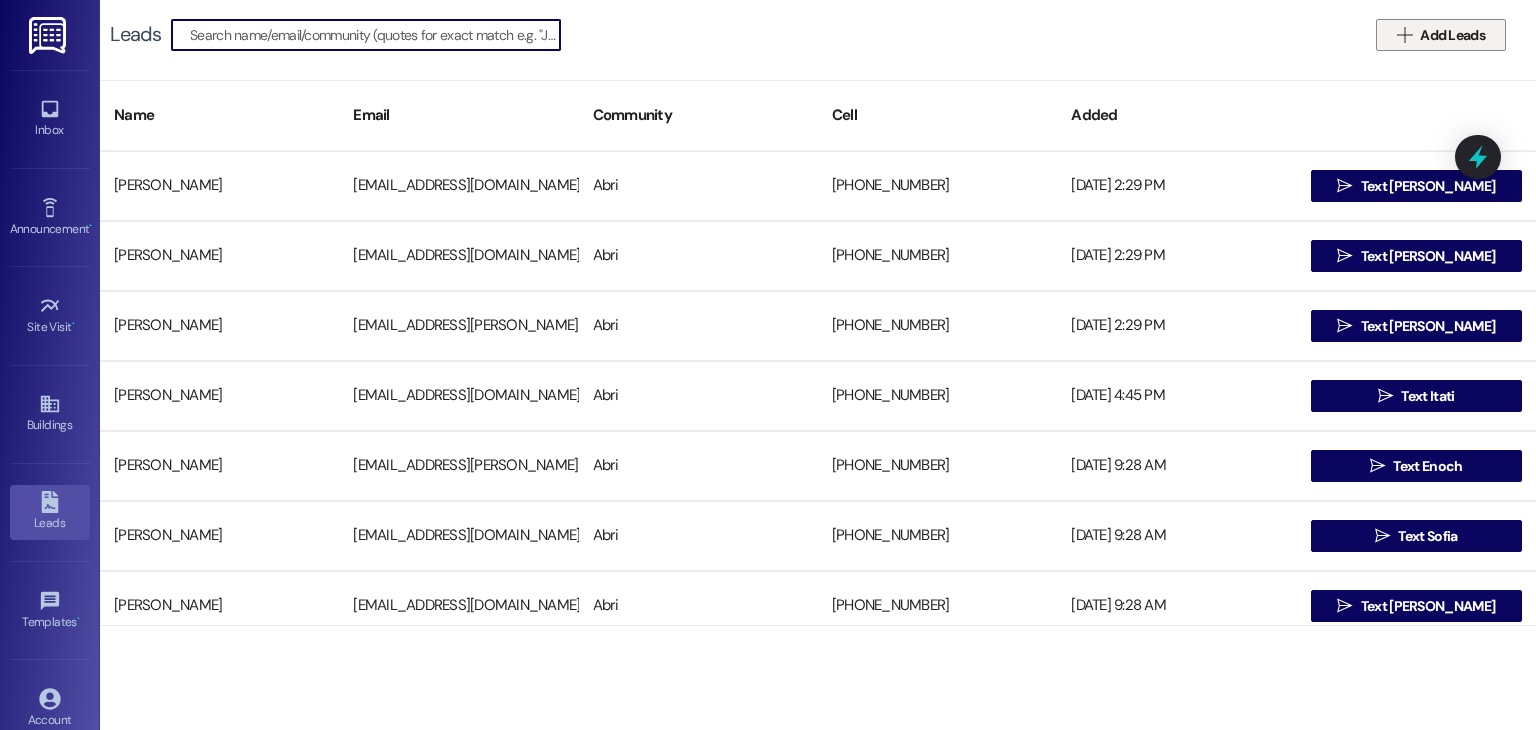 click on "" at bounding box center (1404, 35) 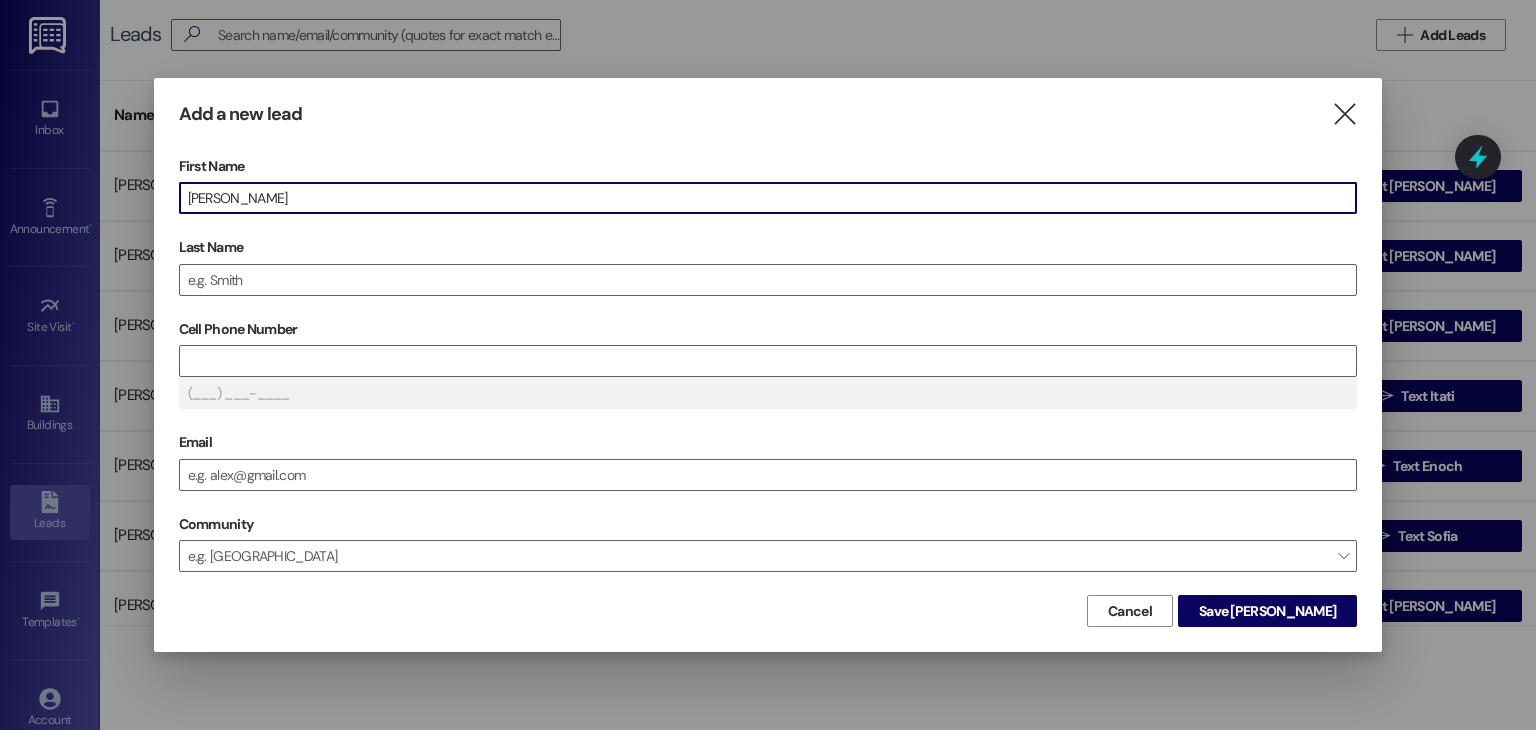 click on "Cell Phone Number" at bounding box center (768, 329) 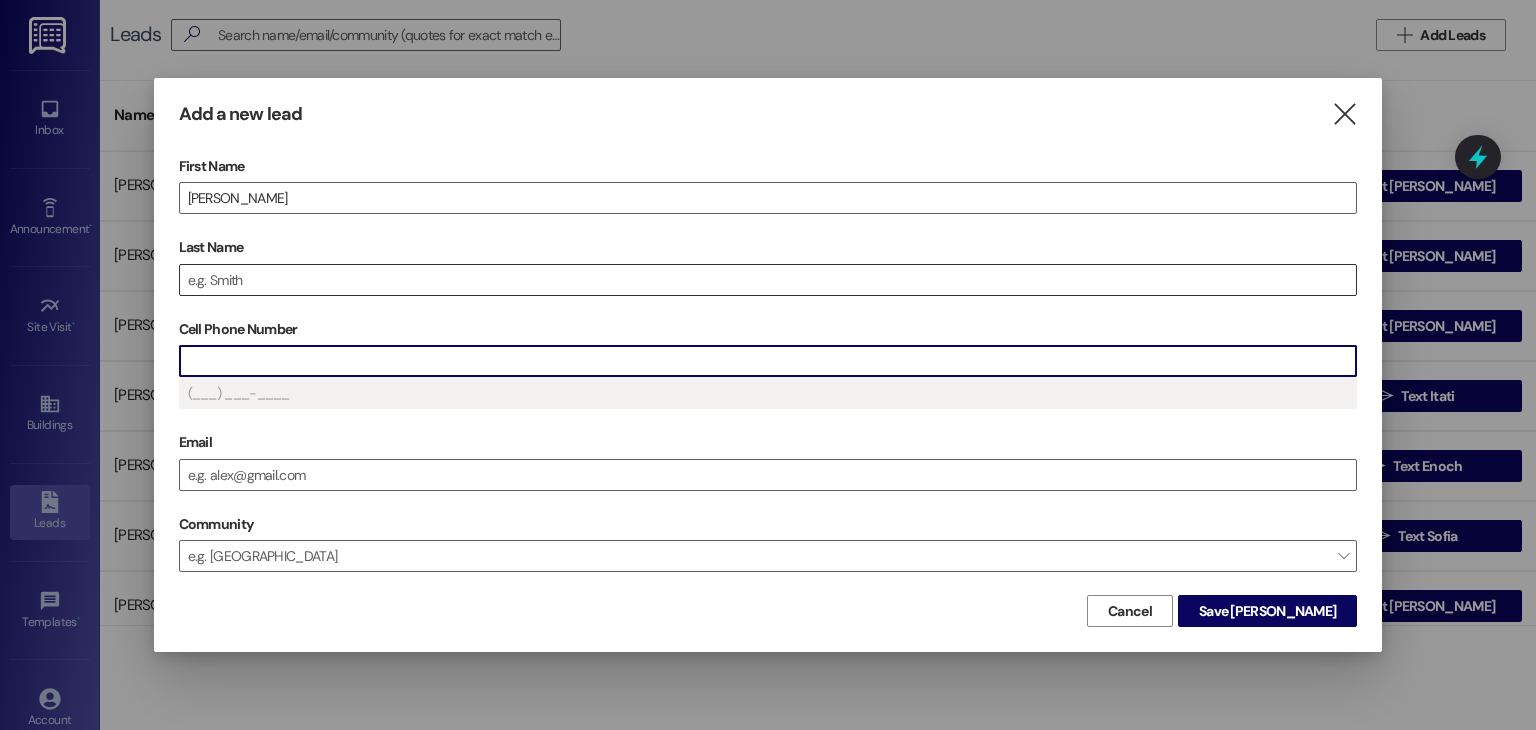 click on "Last Name" at bounding box center (768, 280) 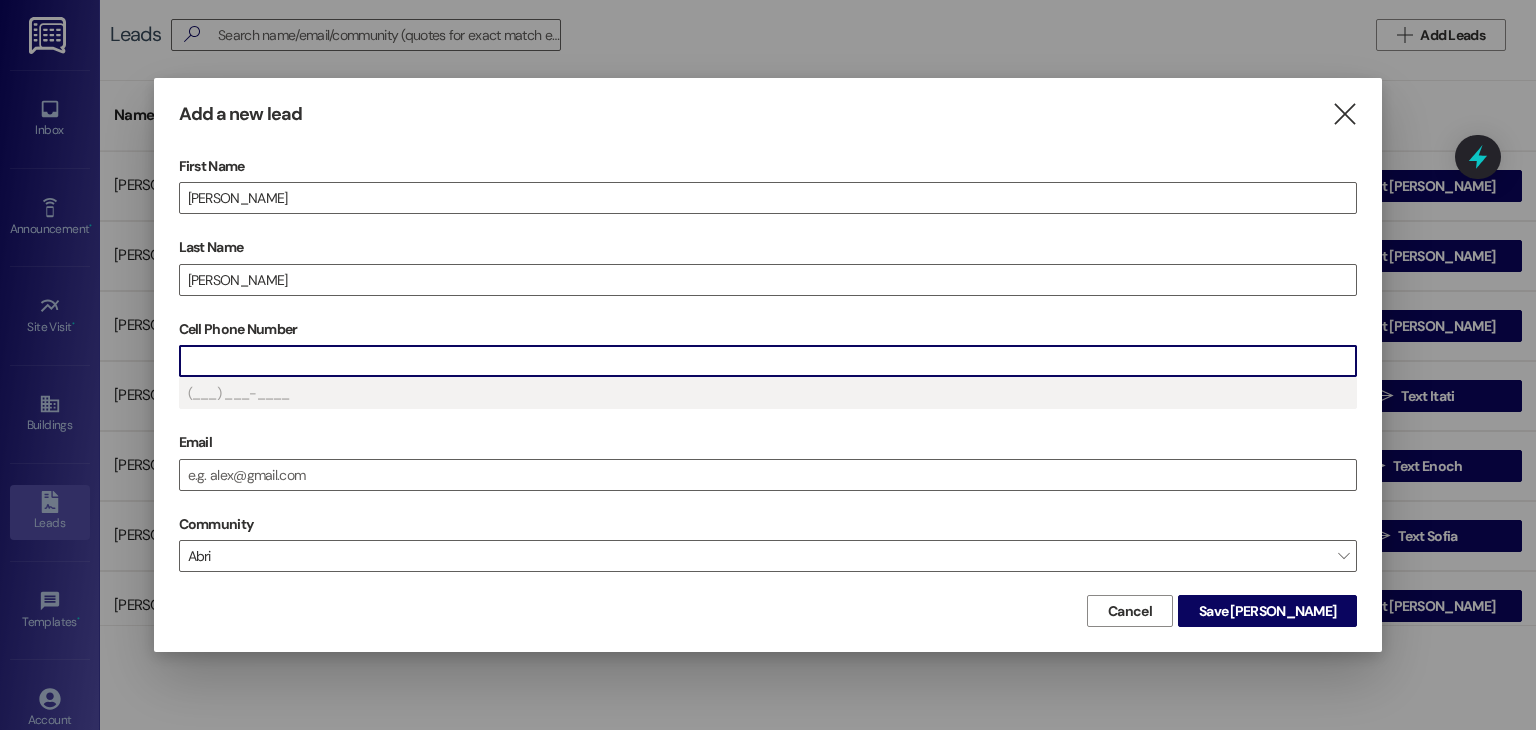 click on "Cell Phone Number" at bounding box center (768, 361) 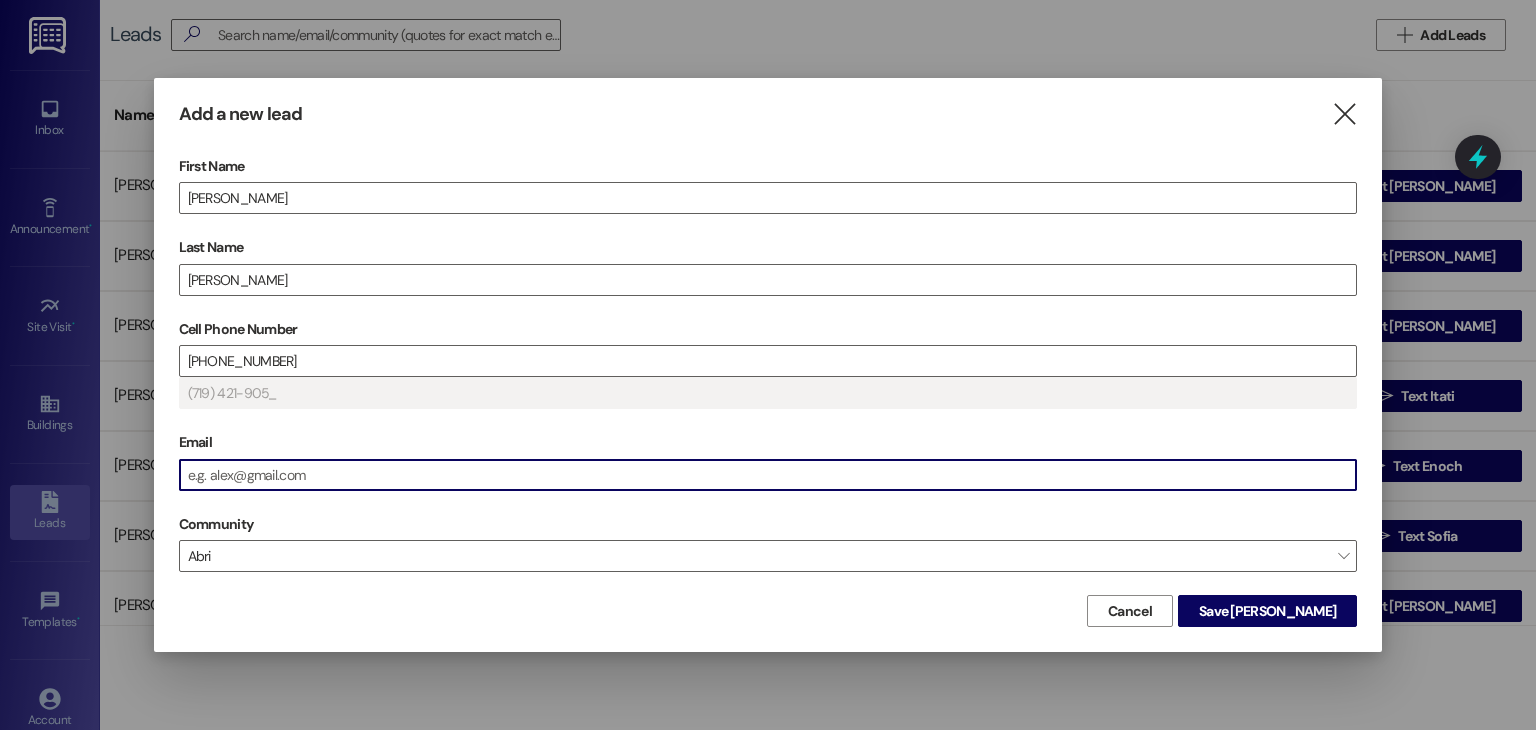 click on "Email" at bounding box center (768, 475) 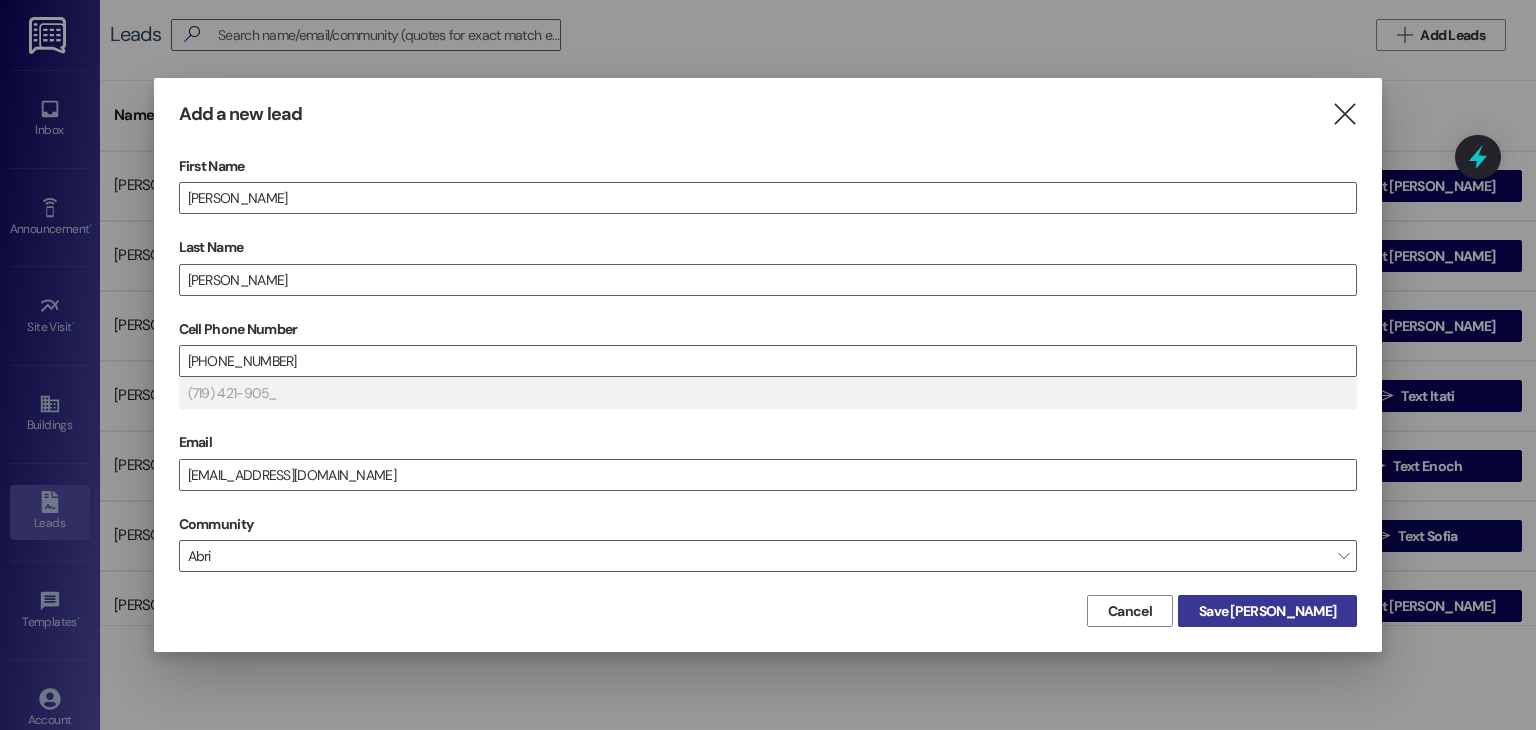 click on "Save [PERSON_NAME]" at bounding box center (1267, 611) 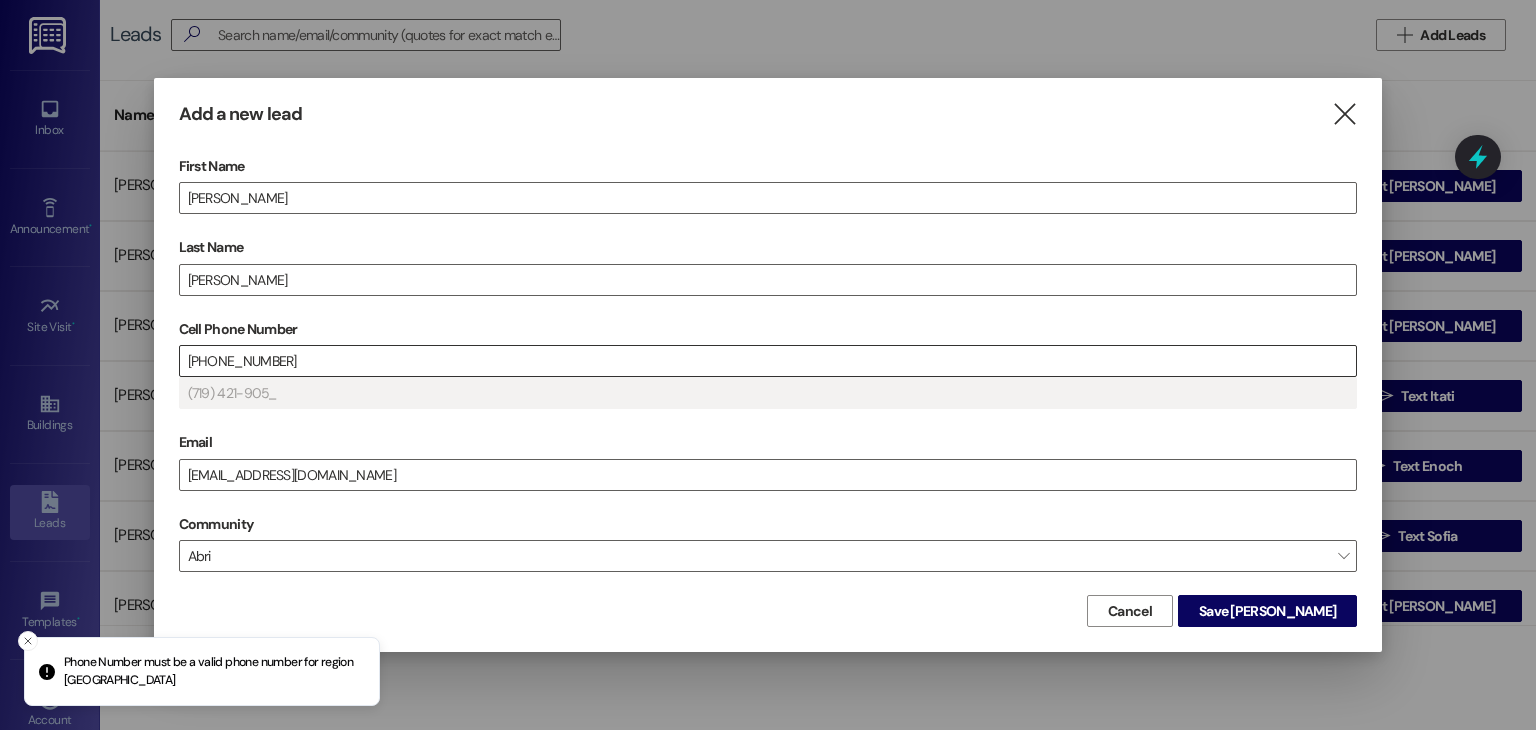 click on "[PHONE_NUMBER]" at bounding box center (768, 361) 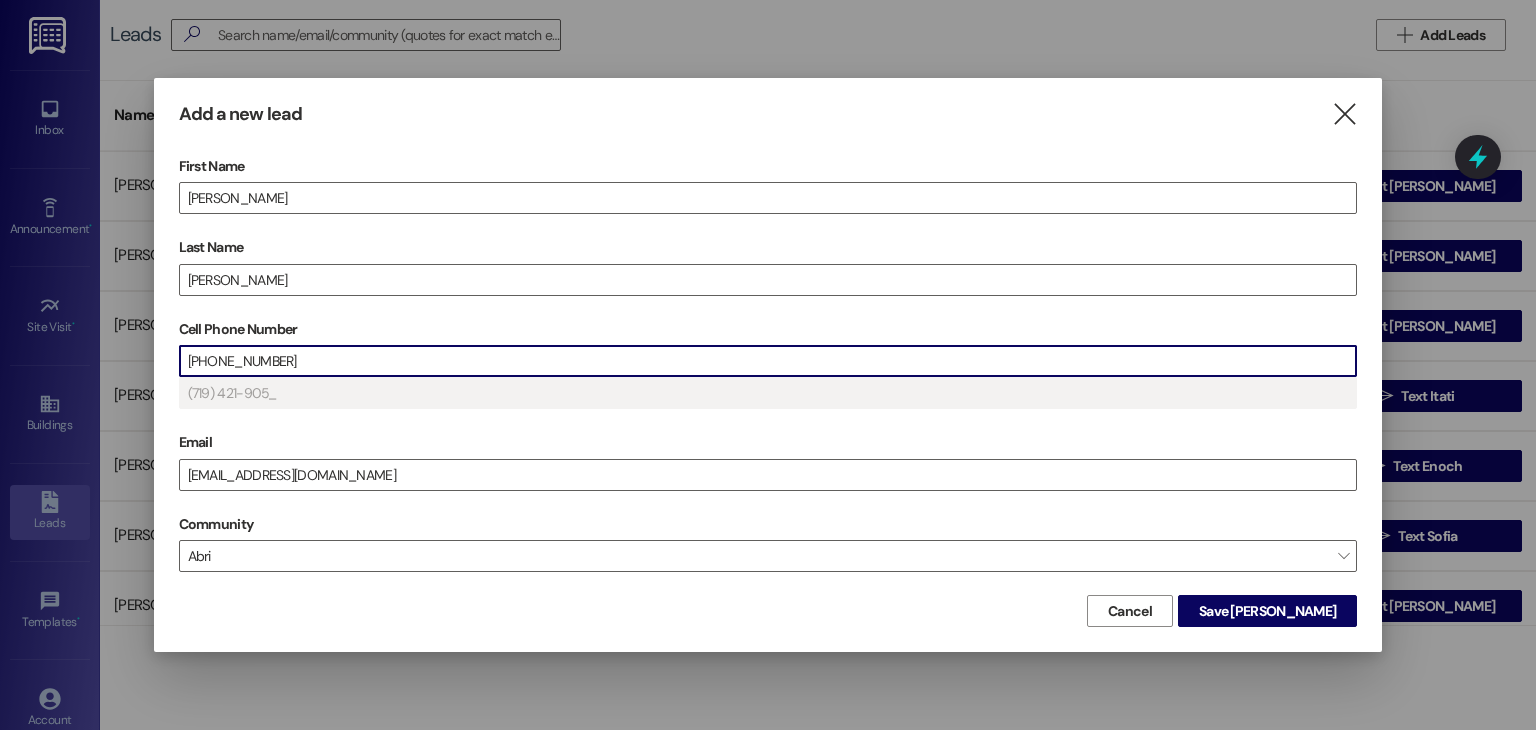 click on "[PHONE_NUMBER]" at bounding box center [768, 361] 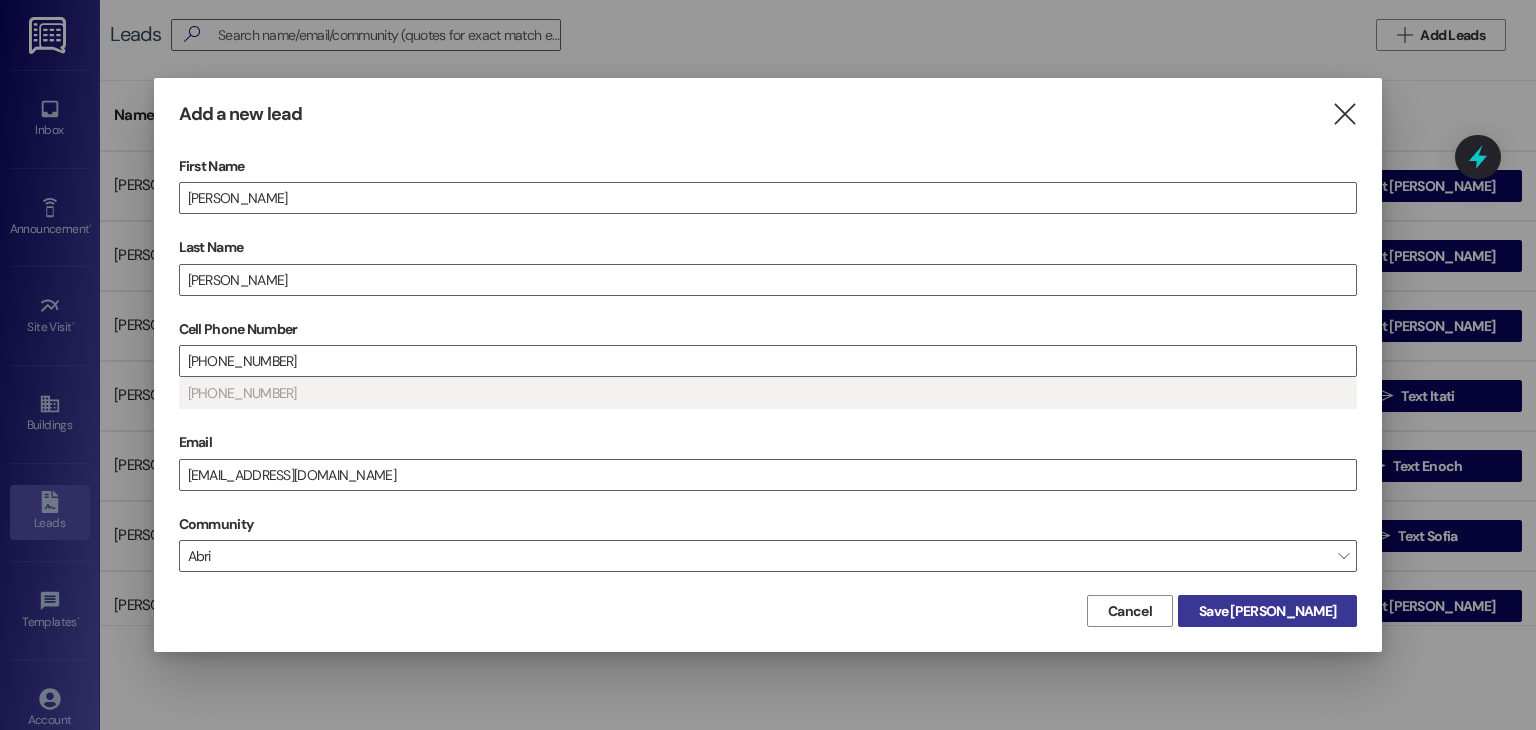 click on "Save [PERSON_NAME]" at bounding box center [1267, 611] 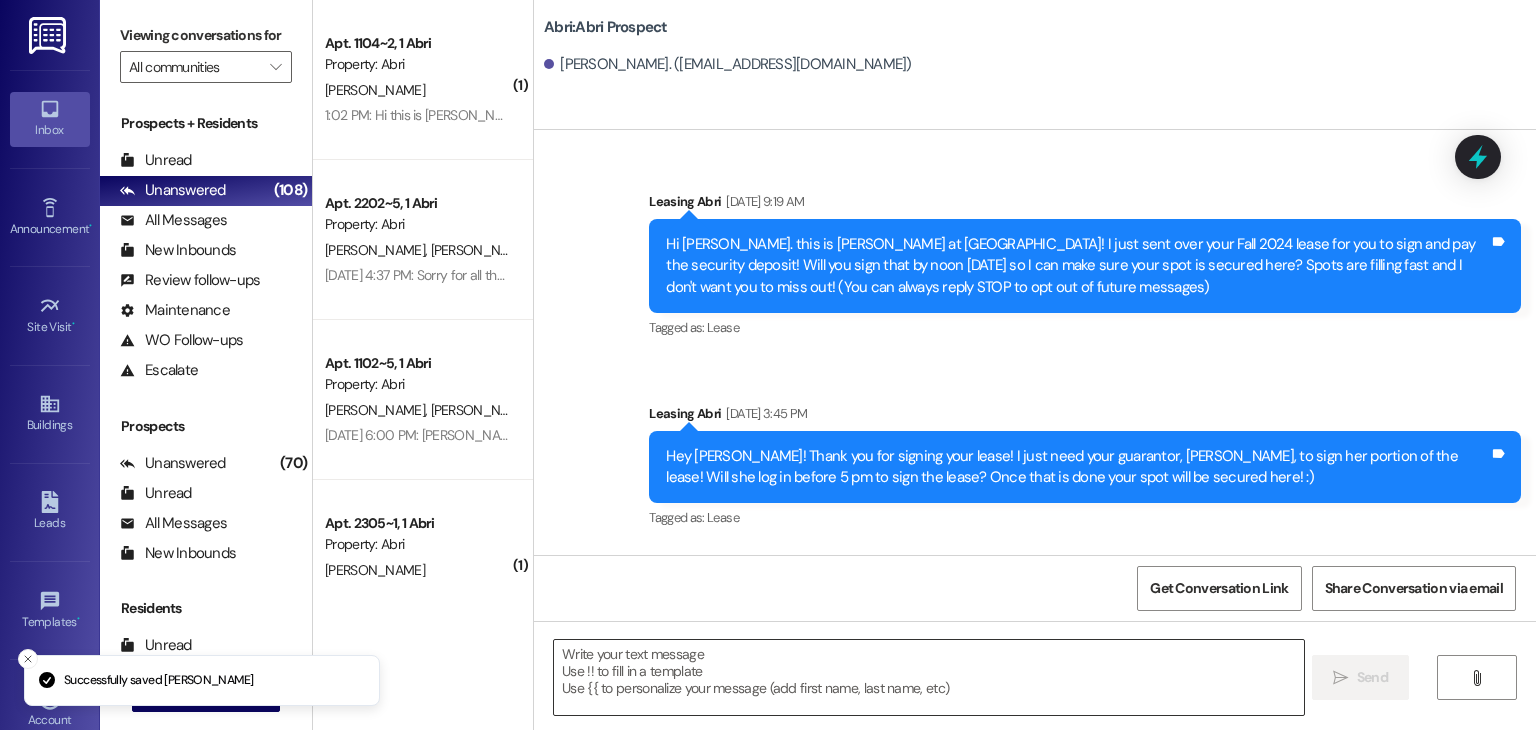 scroll, scrollTop: 30402, scrollLeft: 0, axis: vertical 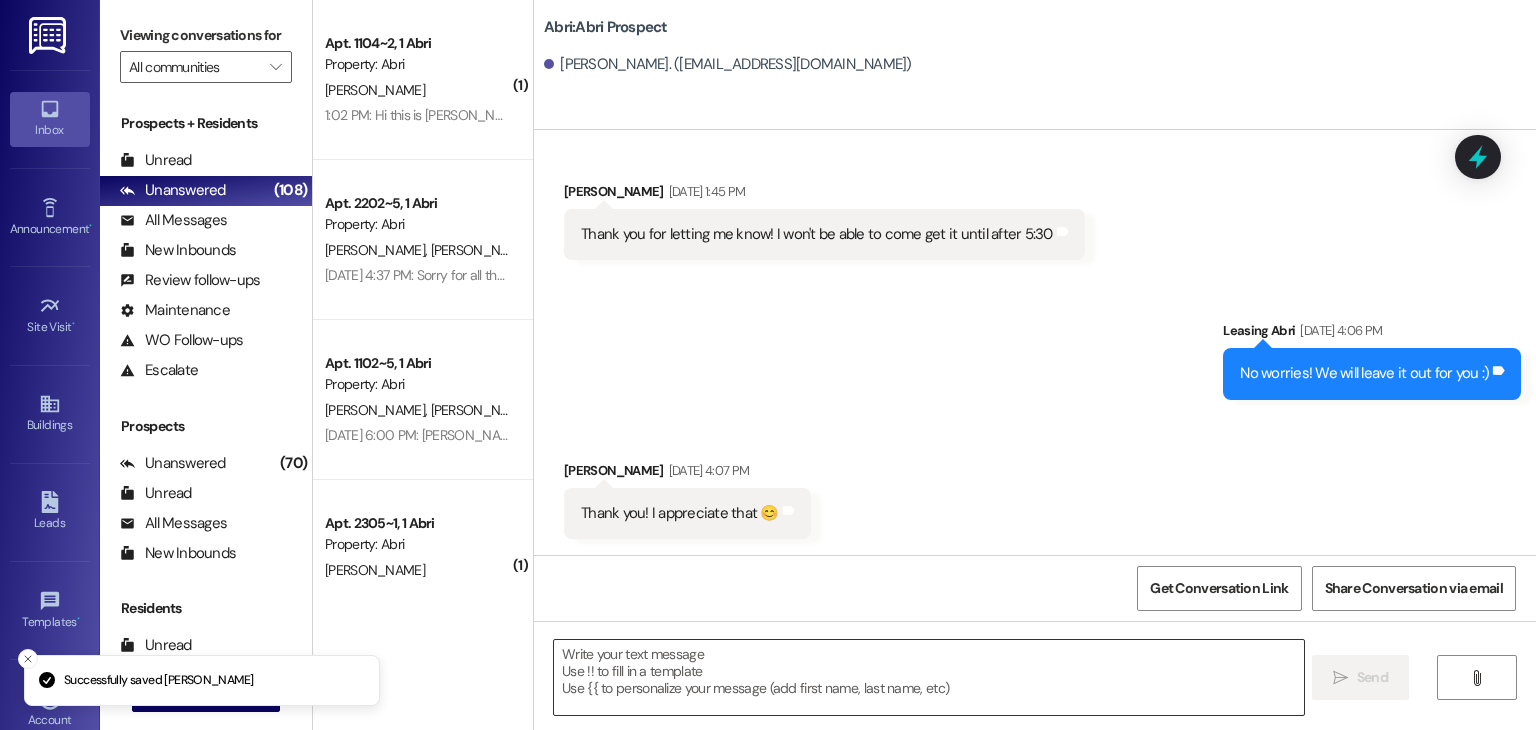 click at bounding box center [928, 677] 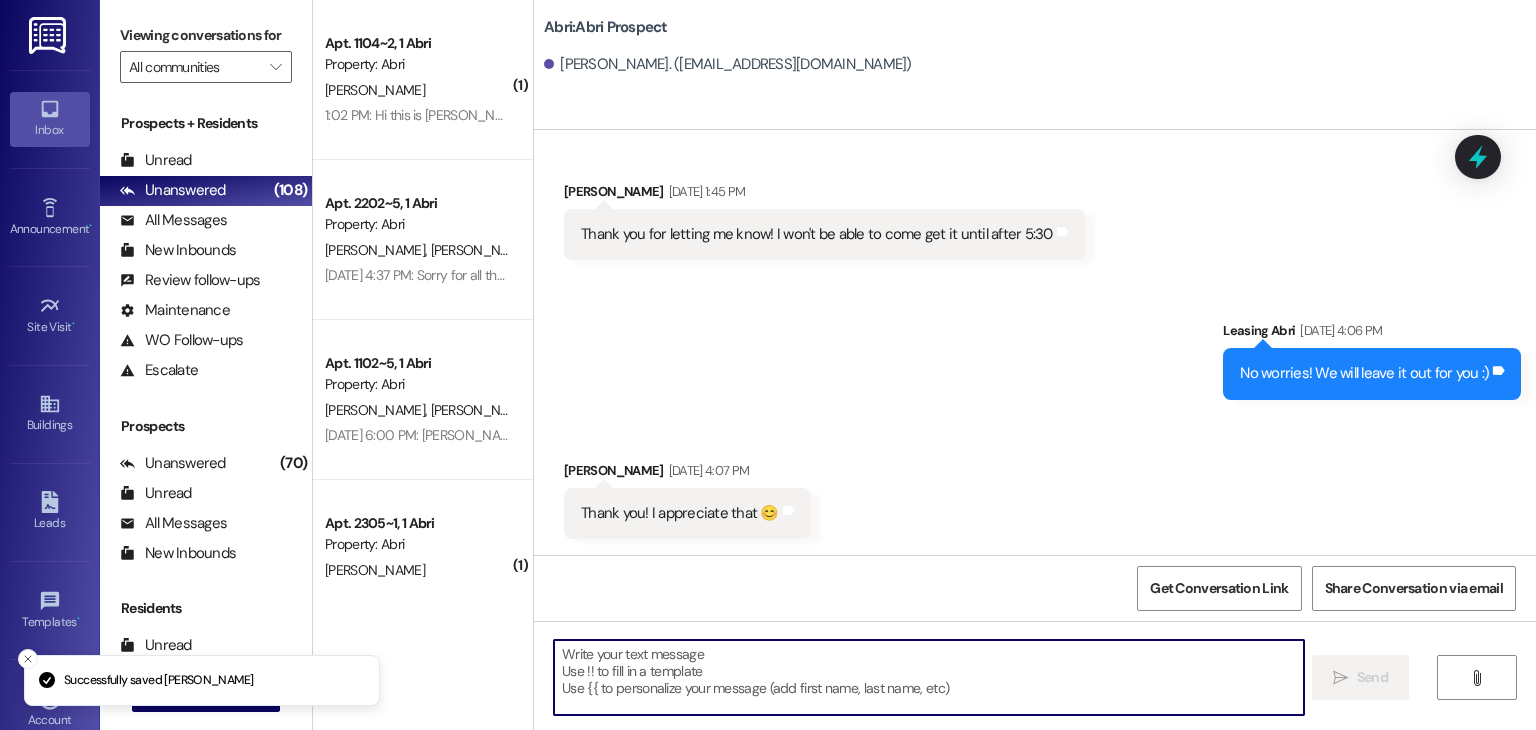 click at bounding box center [928, 677] 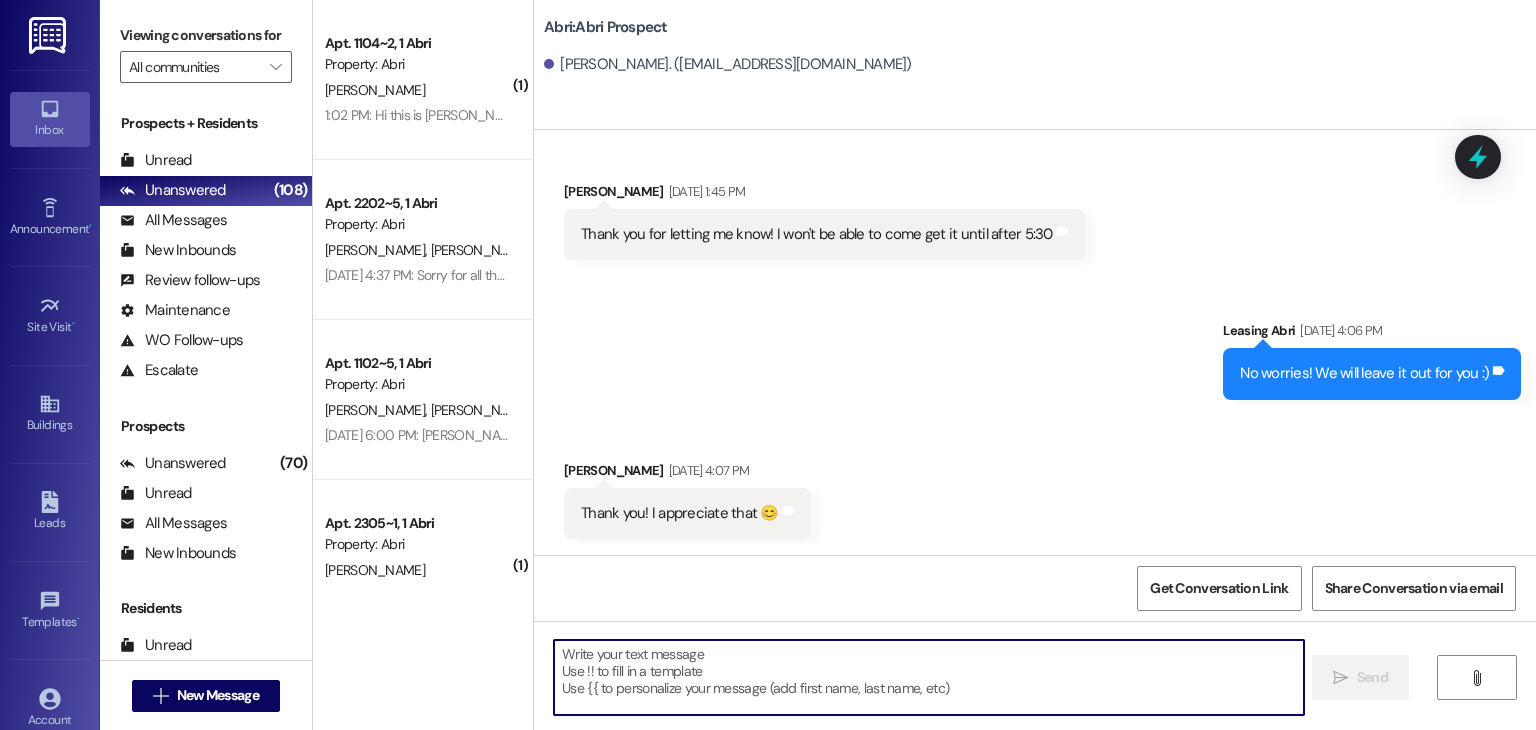 paste on "[PHONE_NUMBER]" 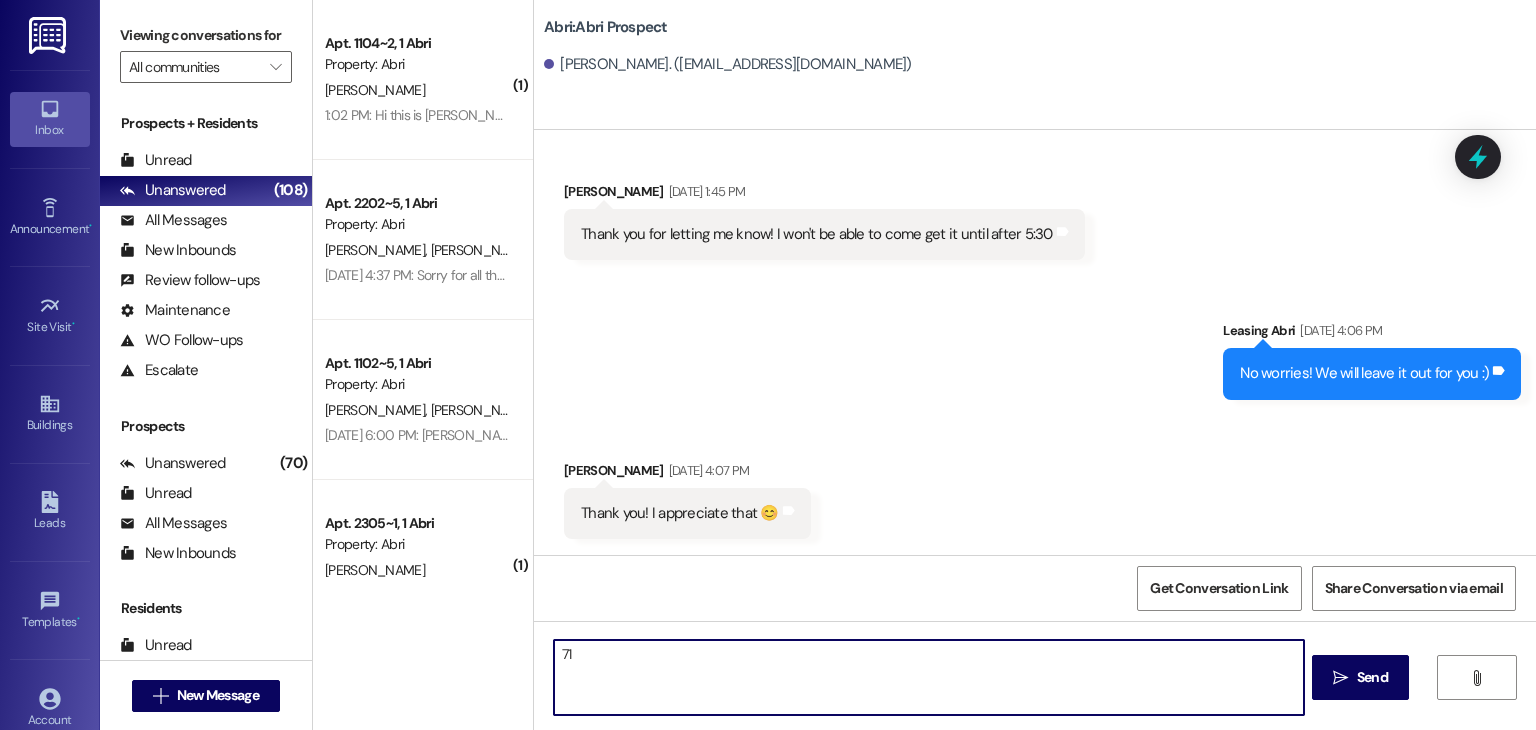 type on "7" 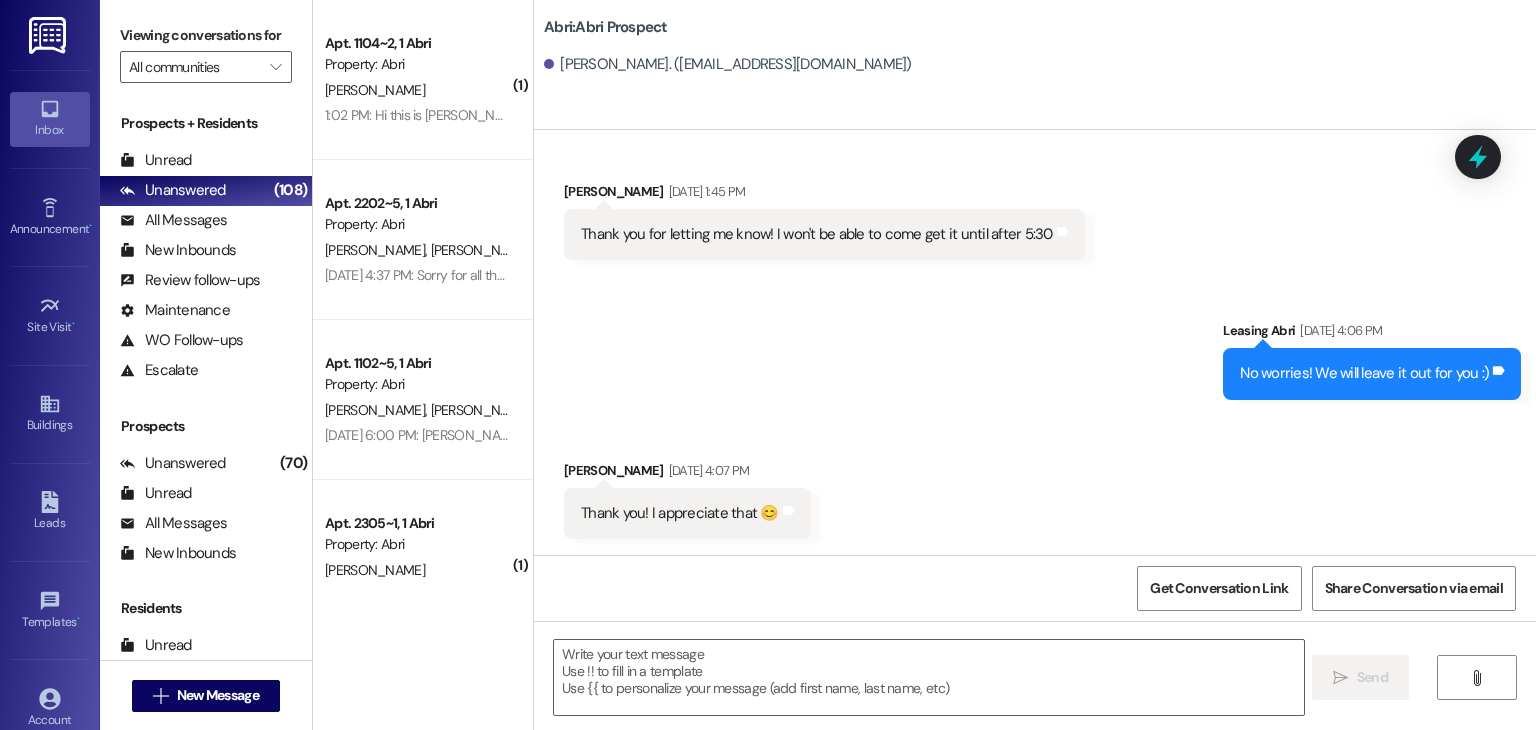 click on "Received via SMS [PERSON_NAME] [DATE] 4:07 PM Thank you! I appreciate that 😊 Tags and notes" at bounding box center [687, 499] 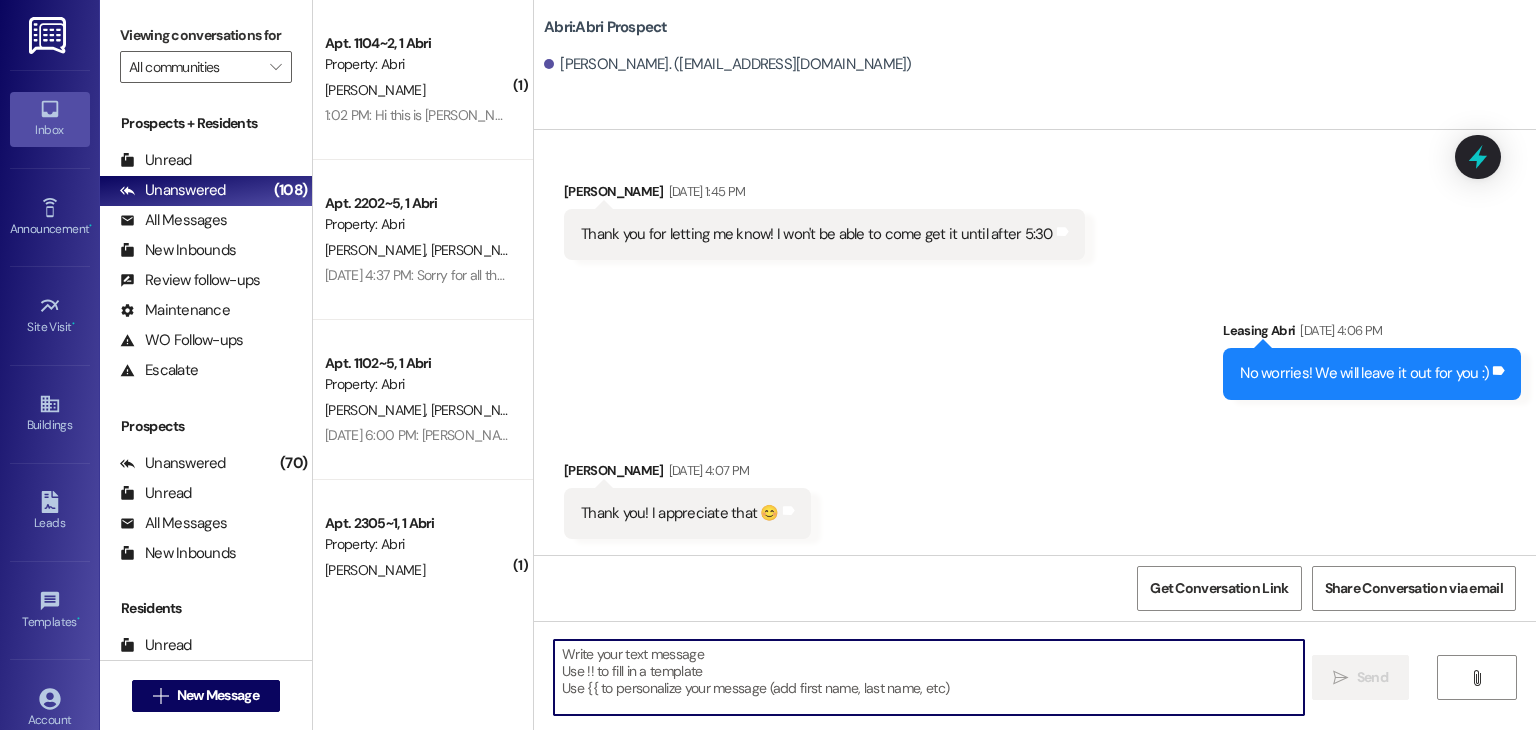 click at bounding box center (928, 677) 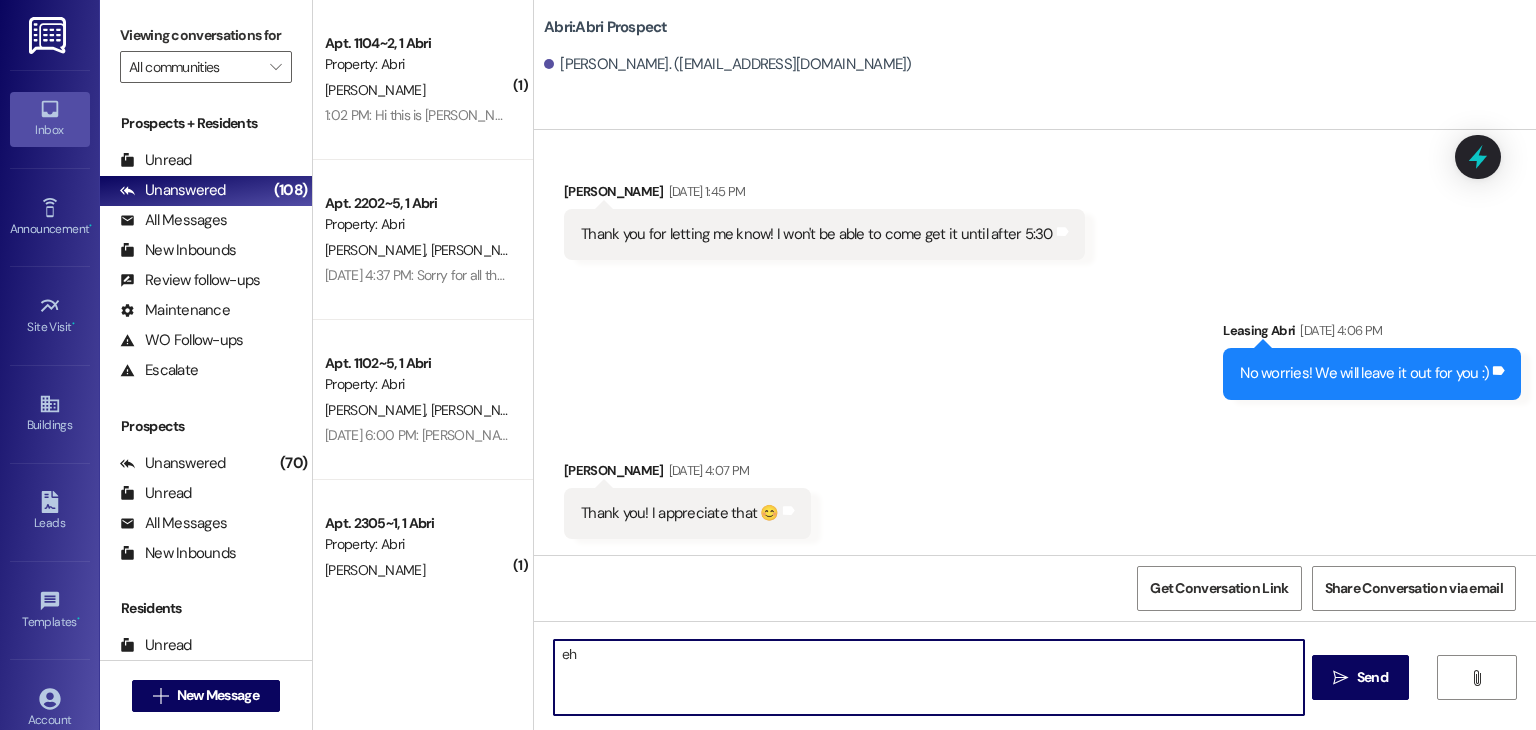 type on "e" 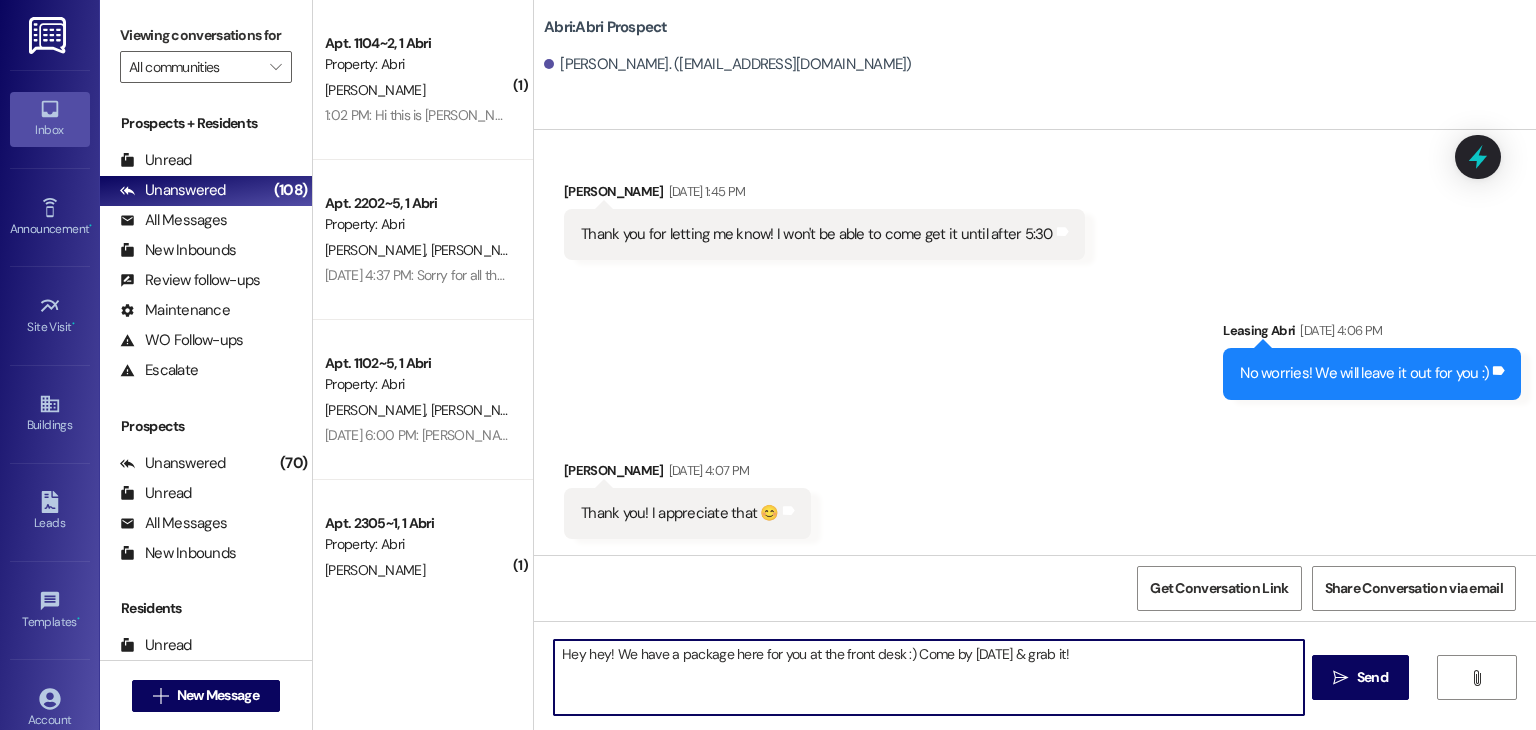 type on "Hey hey! We have a package here for you at the front desk :) Come by [DATE] & grab it!!" 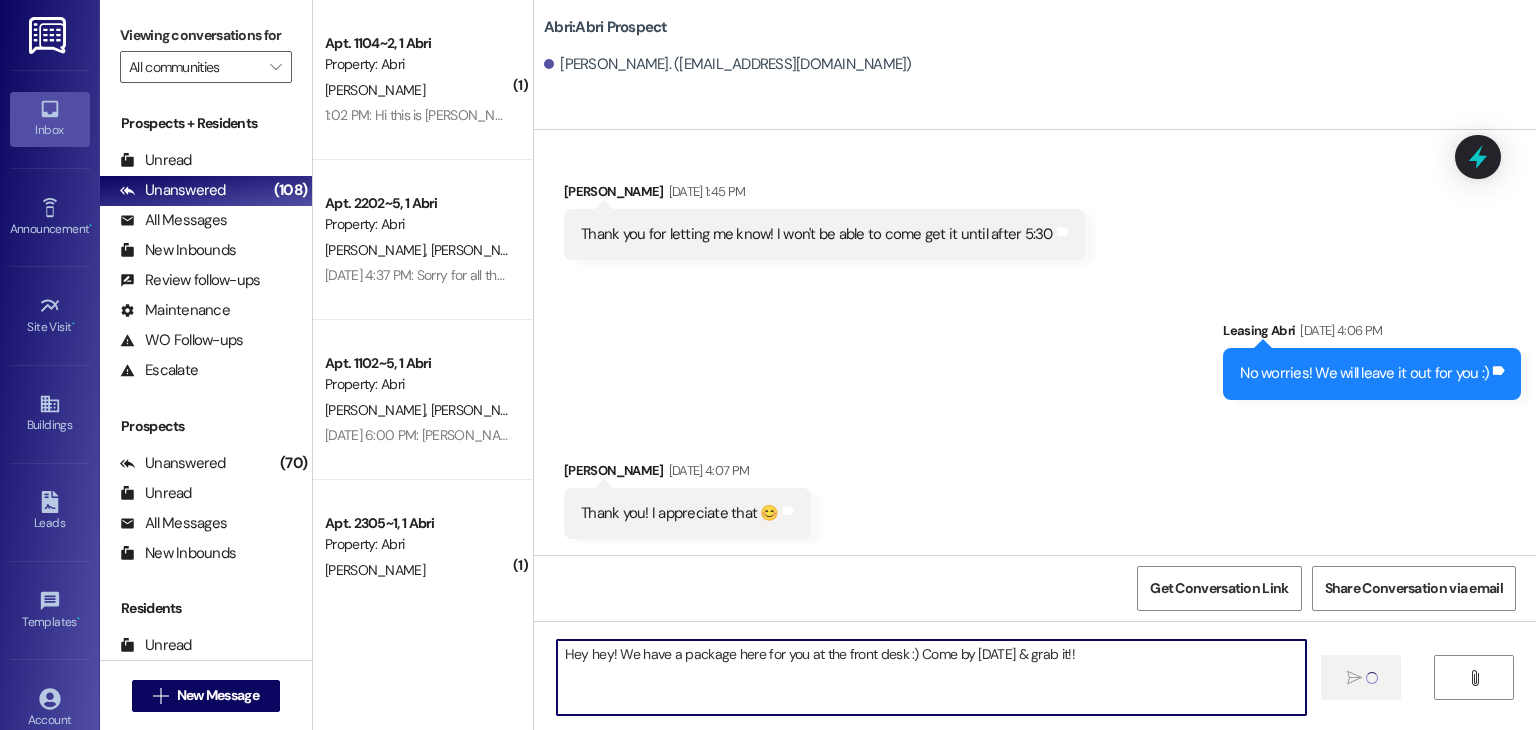 type 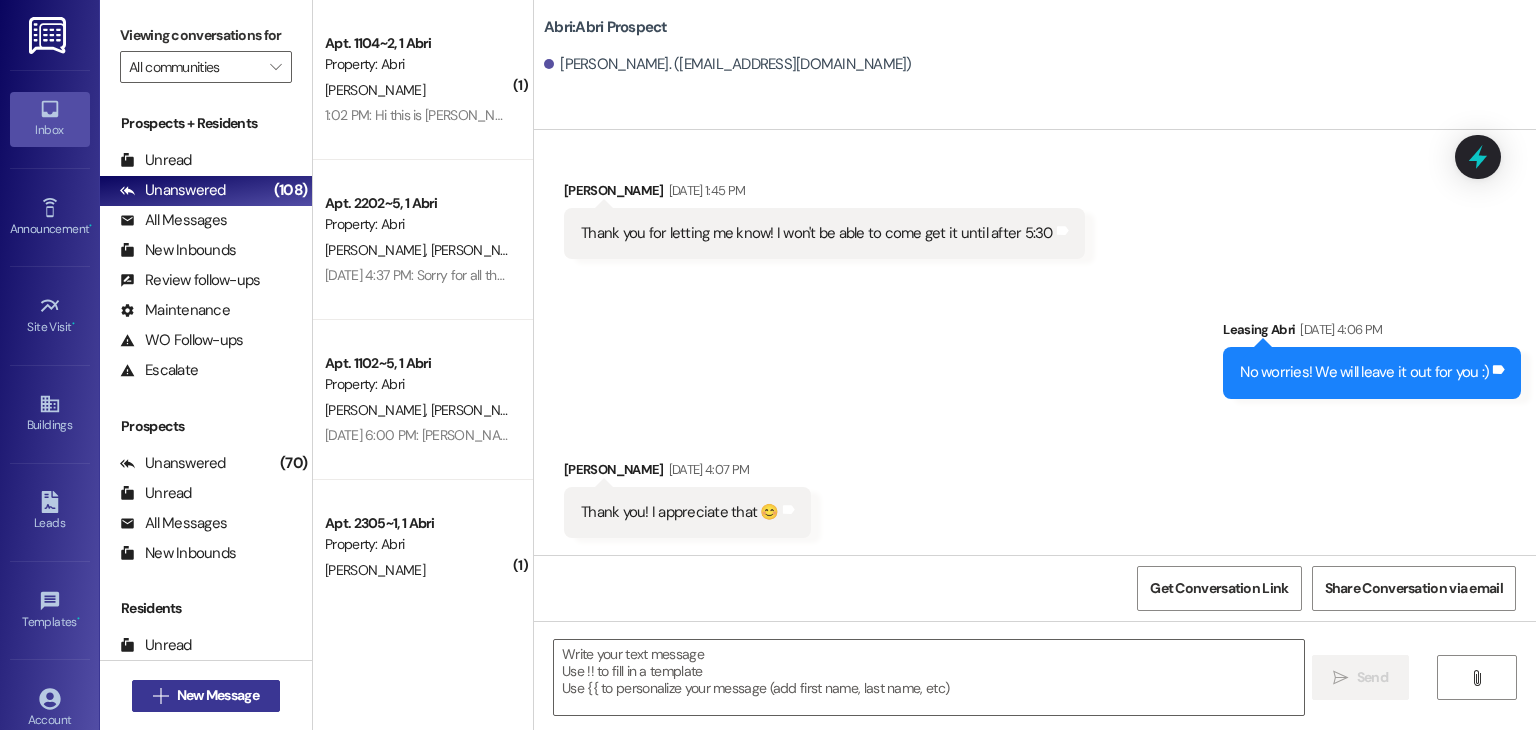 click on "New Message" at bounding box center (218, 695) 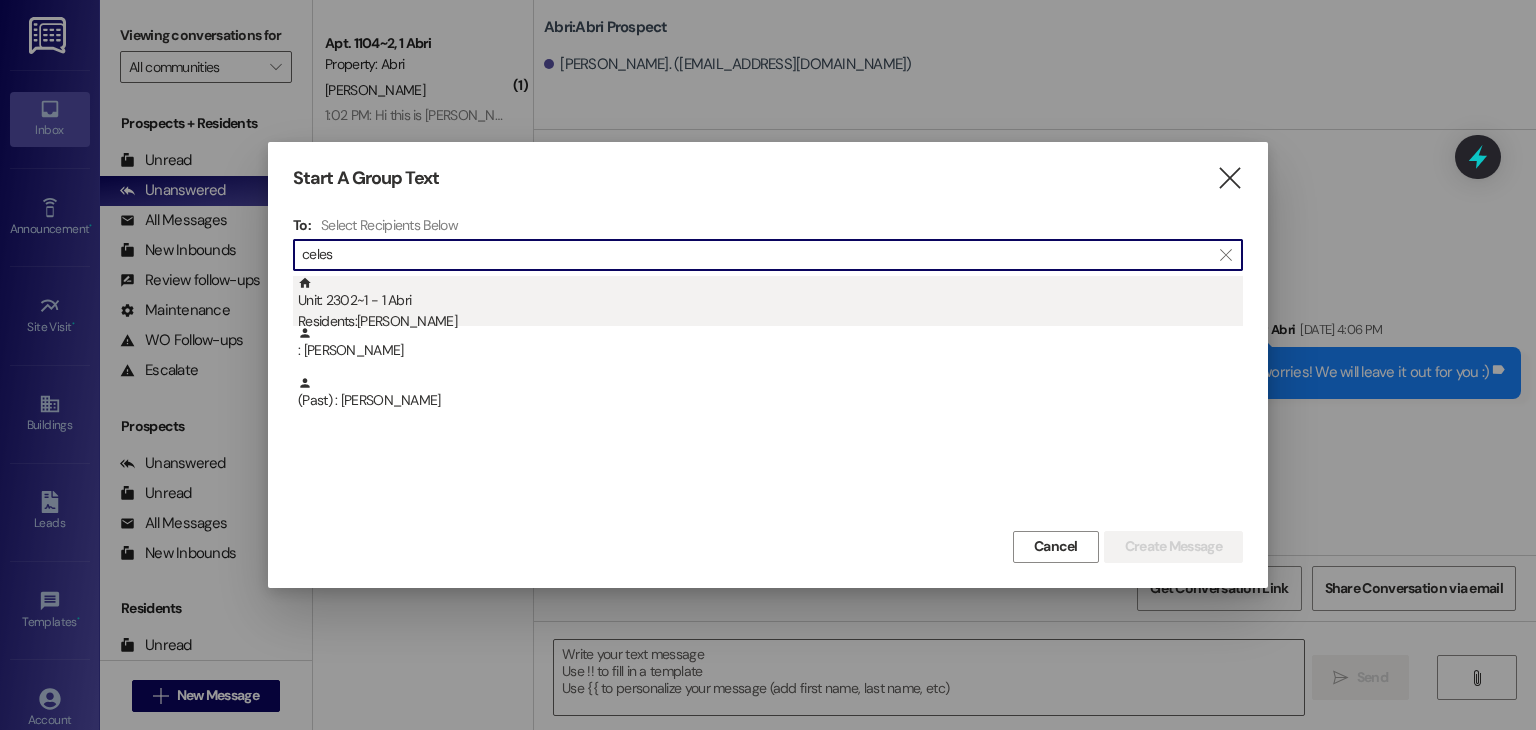 type on "celes" 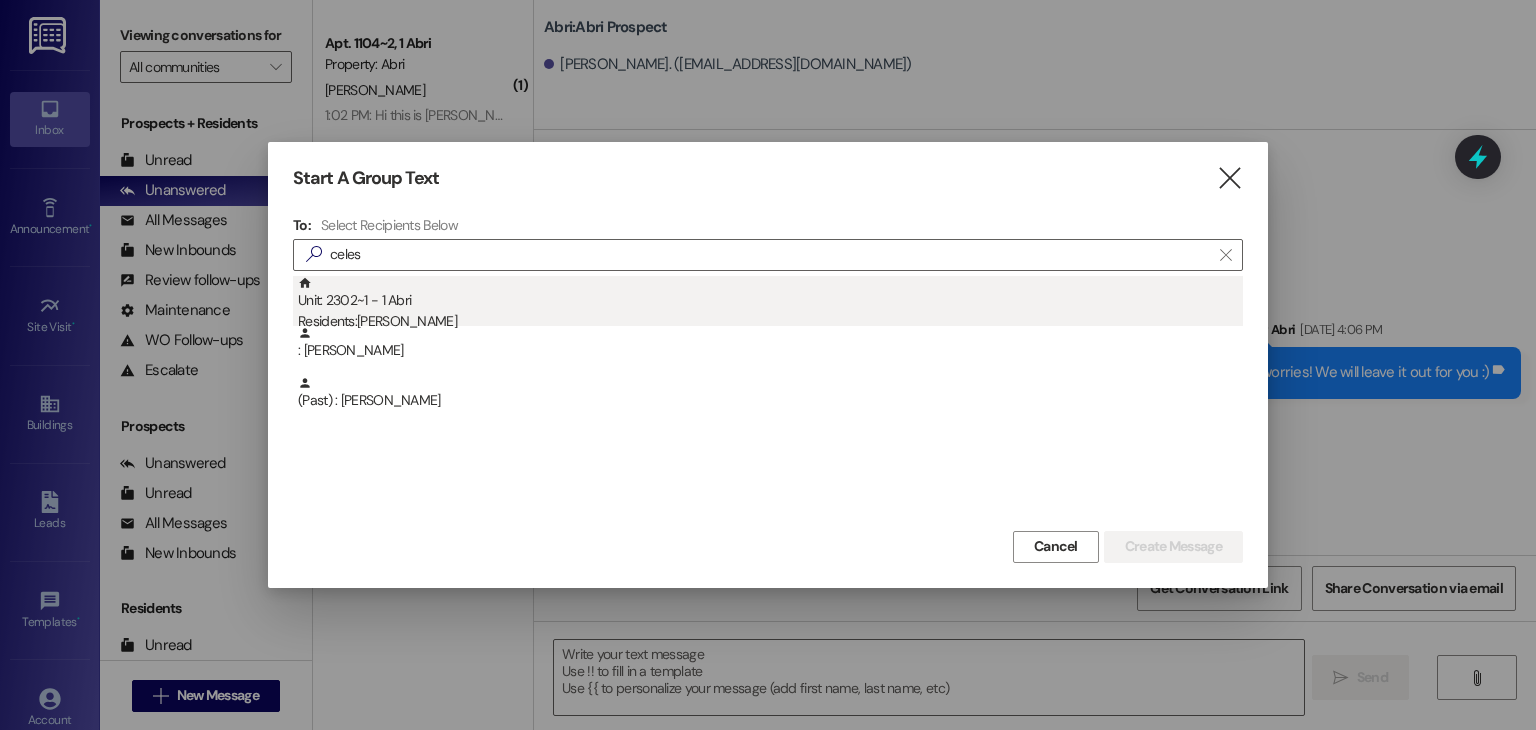 click on "Residents:  [PERSON_NAME]" at bounding box center [770, 321] 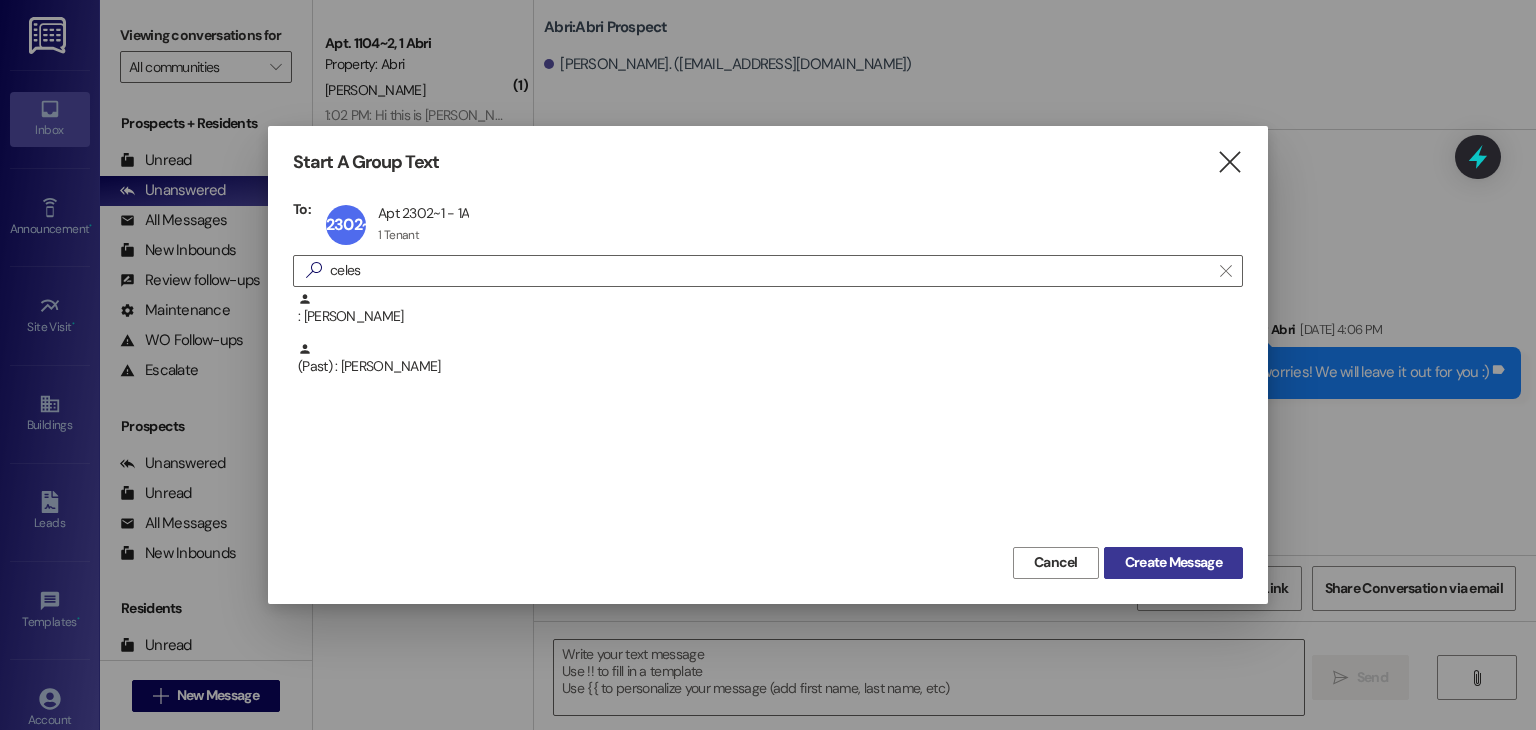 click on "Create Message" at bounding box center [1173, 562] 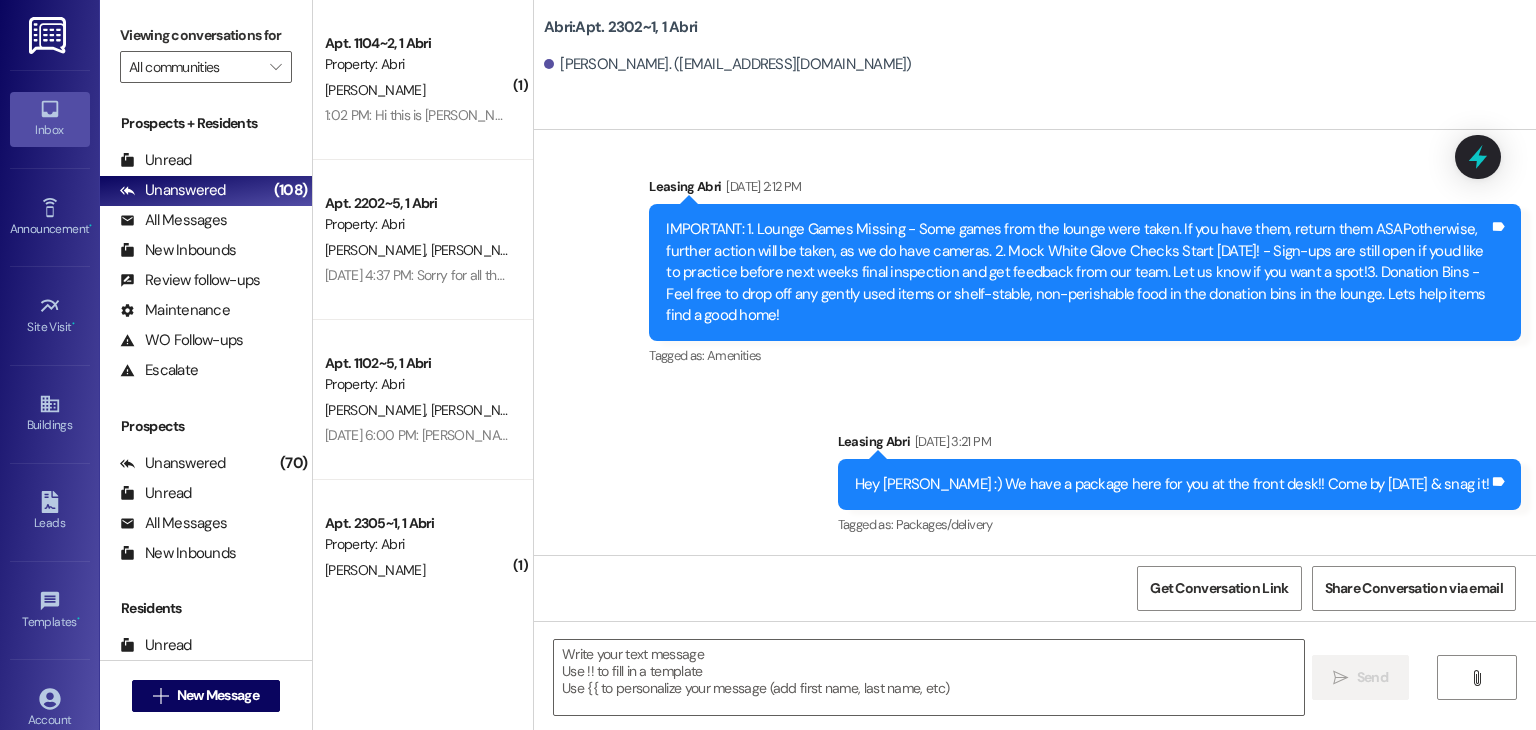 scroll, scrollTop: 35805, scrollLeft: 0, axis: vertical 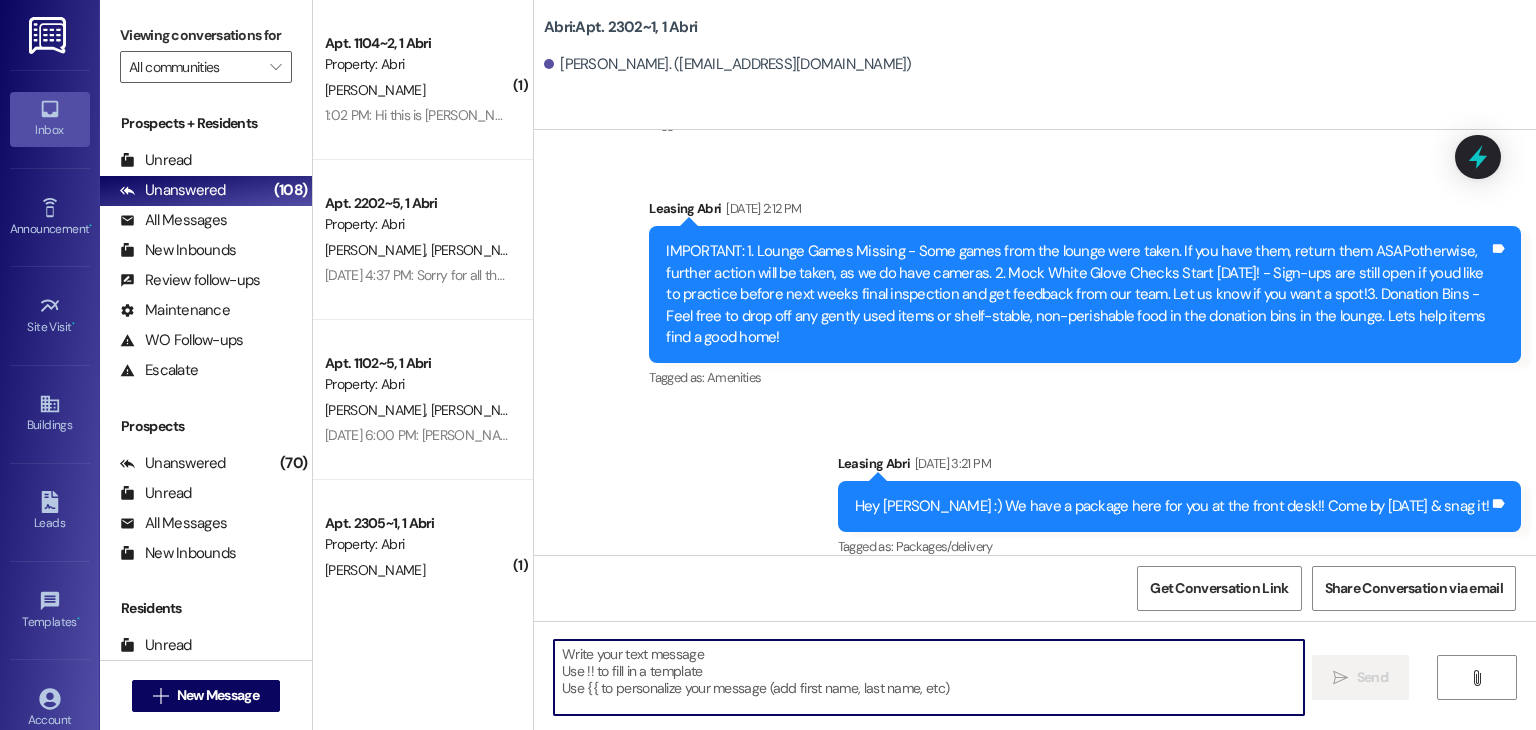 click at bounding box center (928, 677) 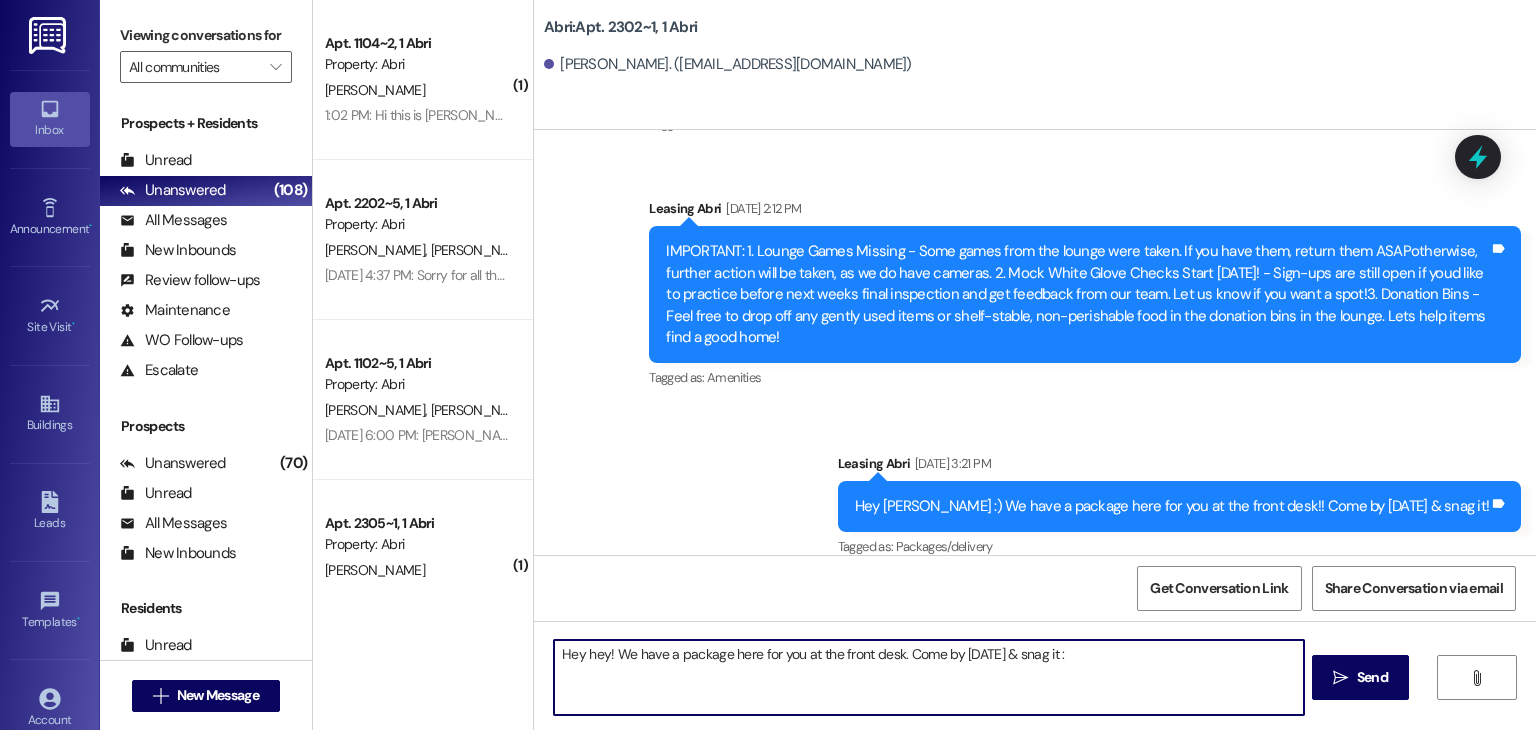 type on "Hey hey! We have a package here for you at the front desk. Come by [DATE] & snag it :)" 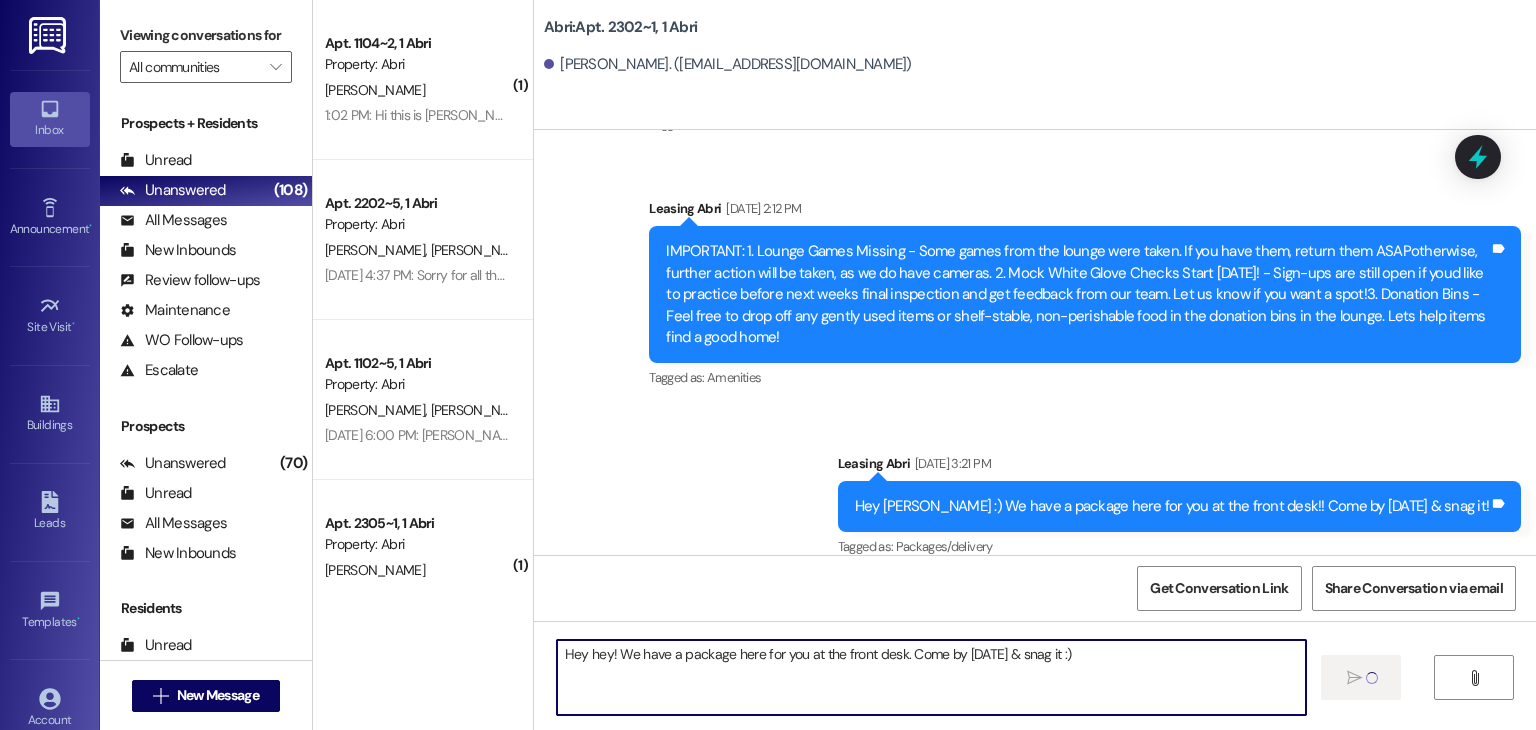 type 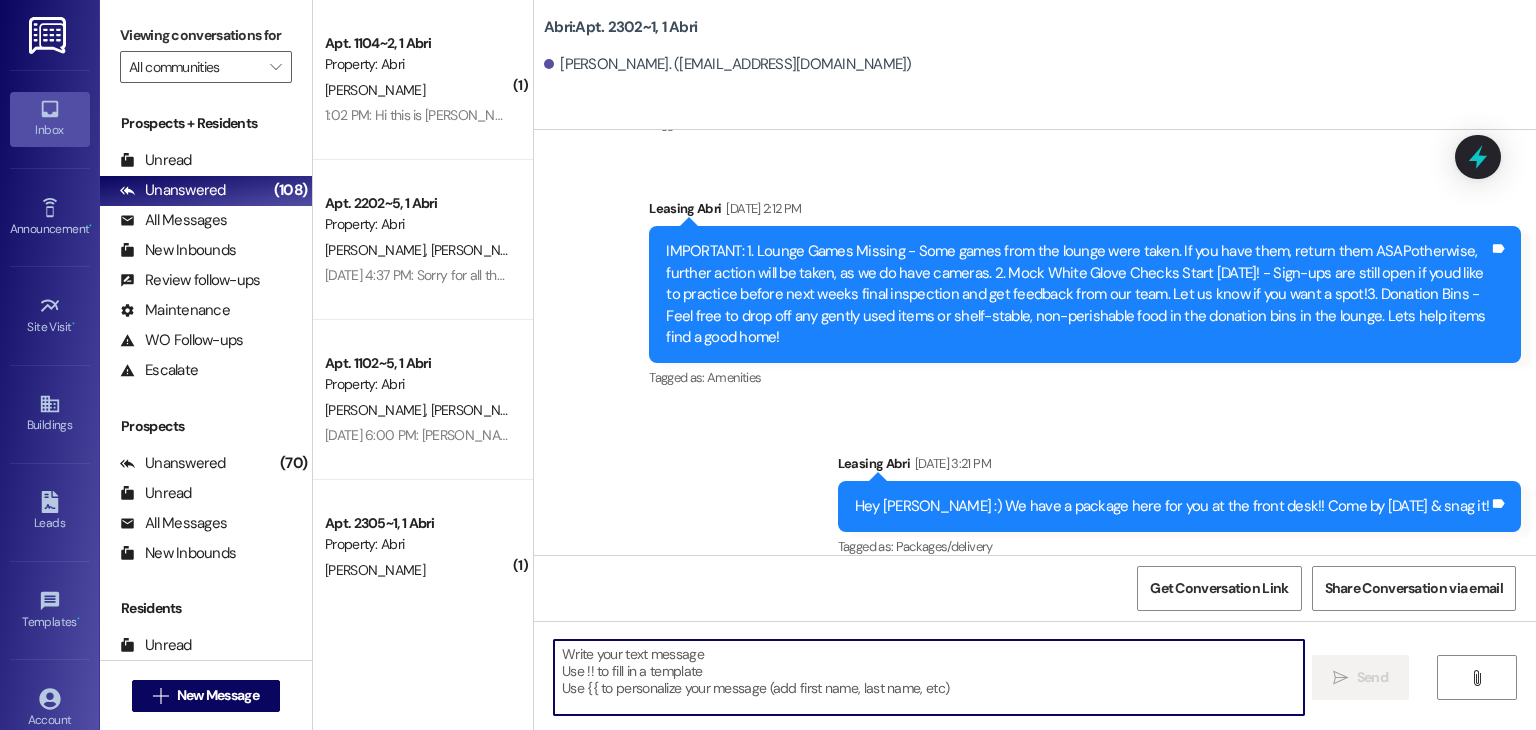 scroll, scrollTop: 35966, scrollLeft: 0, axis: vertical 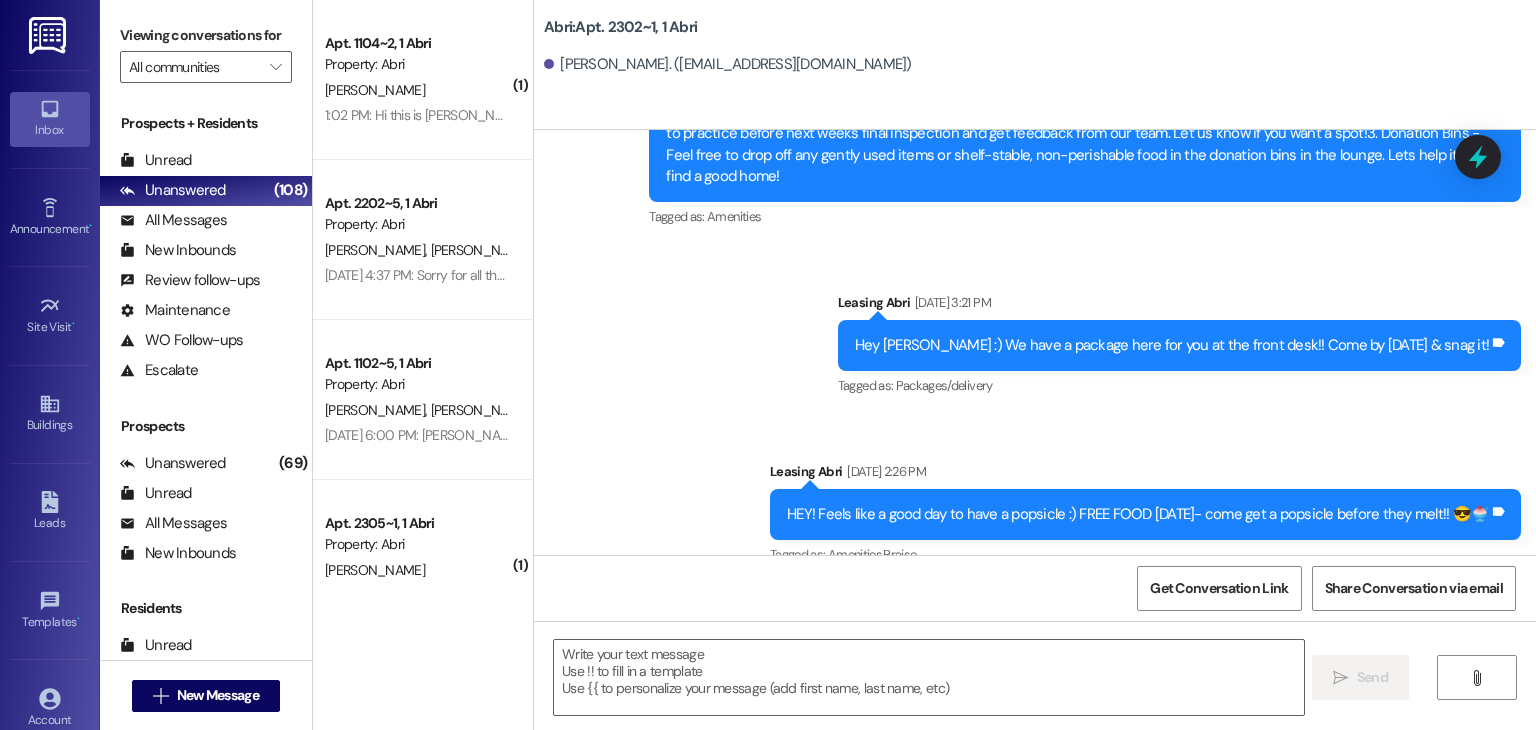 drag, startPoint x: 950, startPoint y: 505, endPoint x: 1120, endPoint y: 514, distance: 170.23807 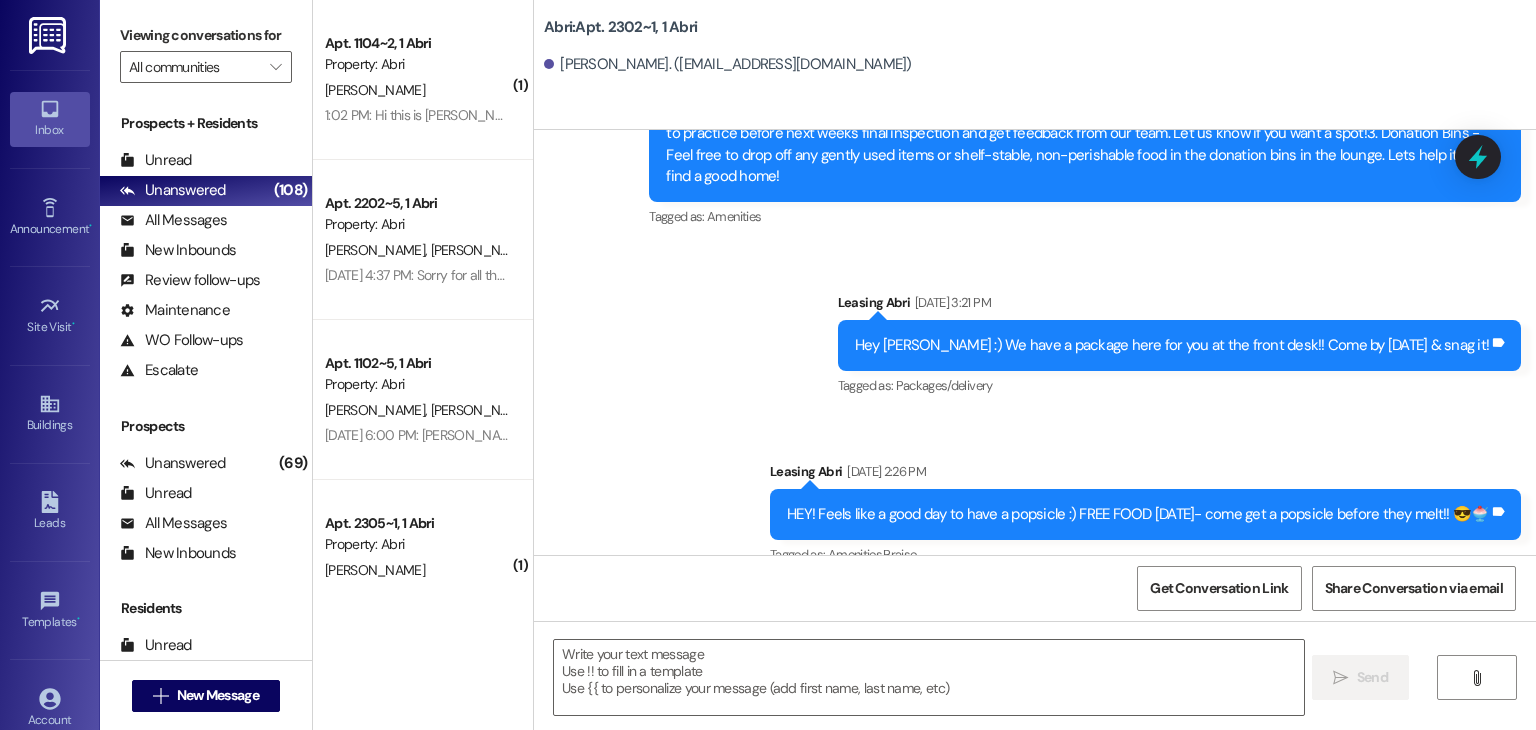 drag, startPoint x: 954, startPoint y: 512, endPoint x: 1499, endPoint y: 537, distance: 545.5731 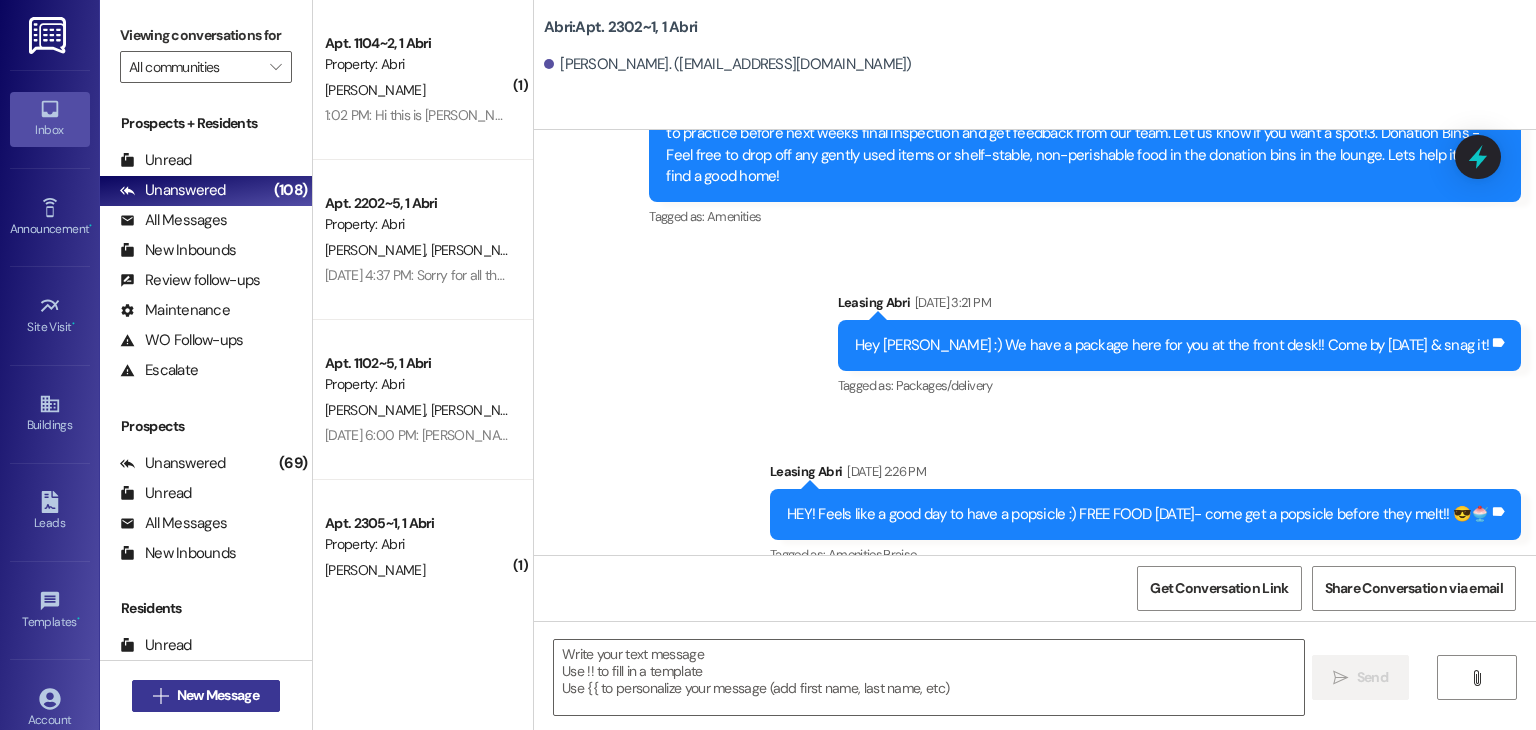 click on "New Message" at bounding box center [218, 695] 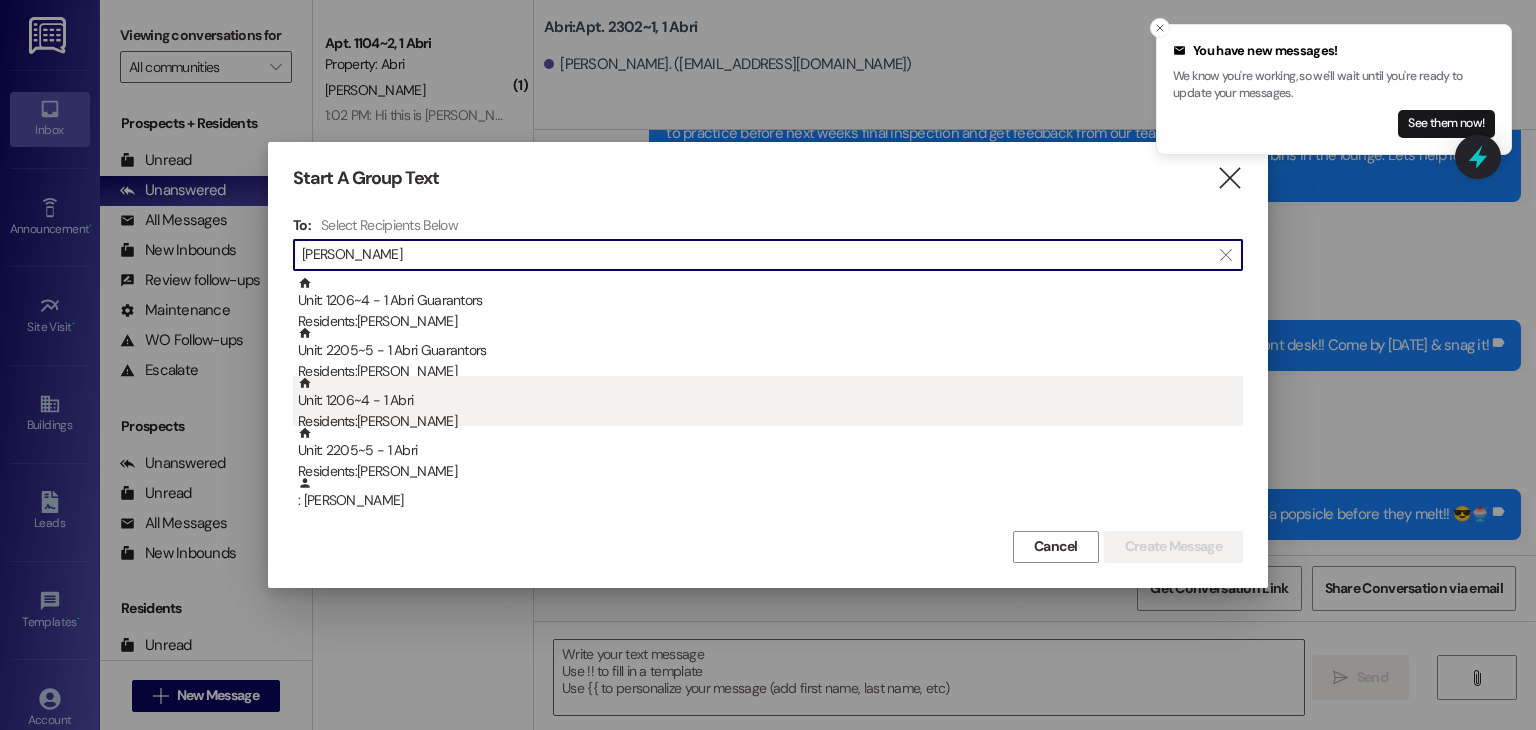 type on "[PERSON_NAME]" 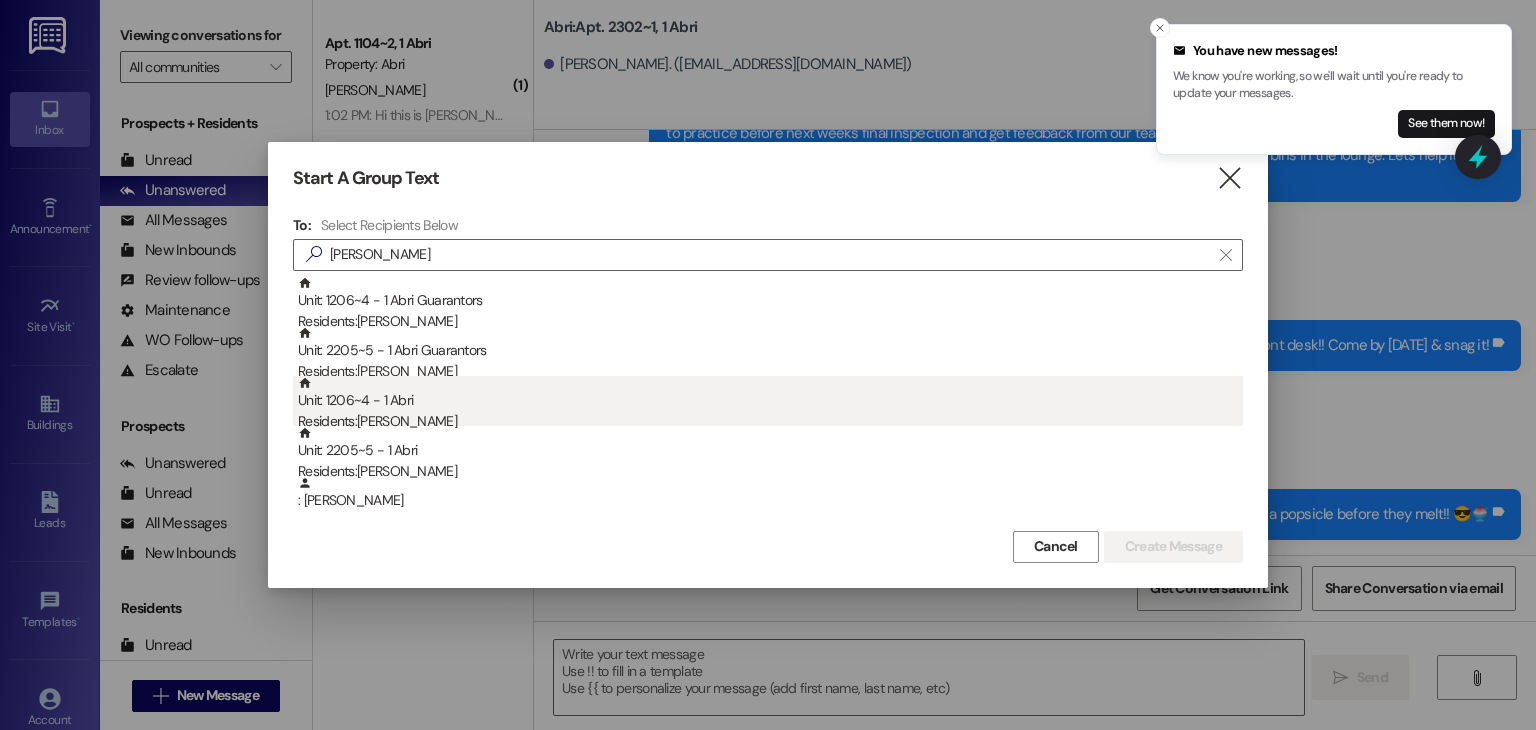 drag, startPoint x: 548, startPoint y: 417, endPoint x: 456, endPoint y: 395, distance: 94.59387 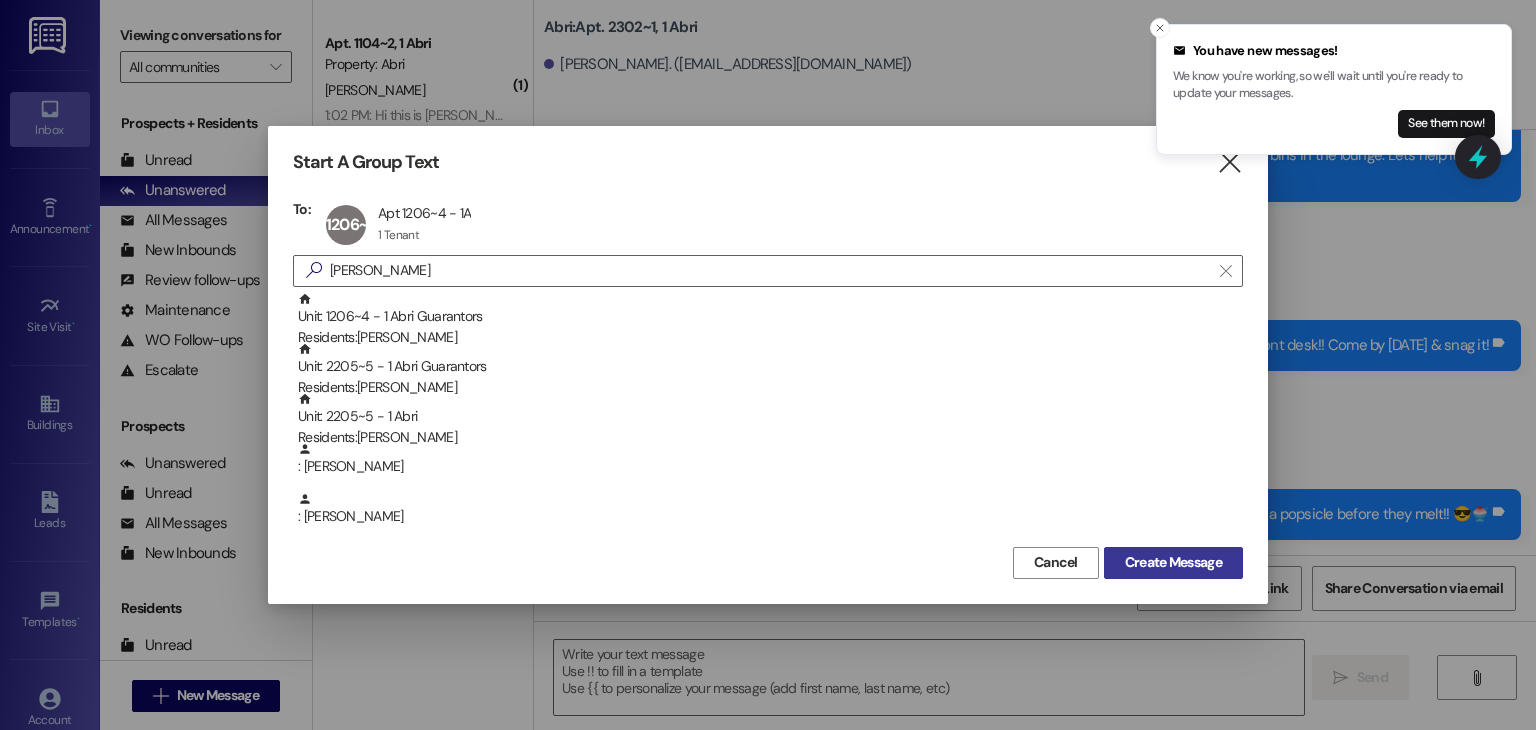 click on "Create Message" at bounding box center [1173, 562] 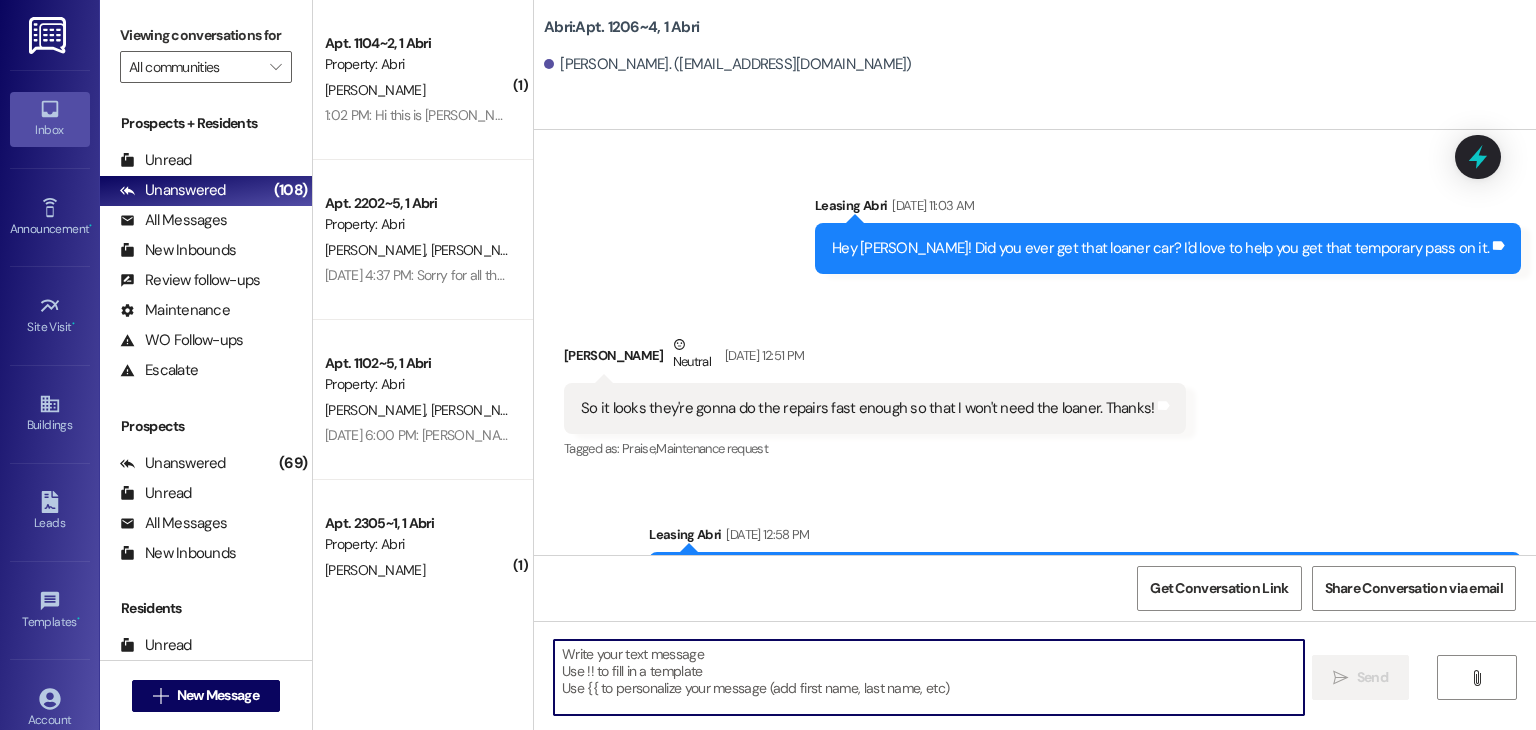 click at bounding box center [928, 677] 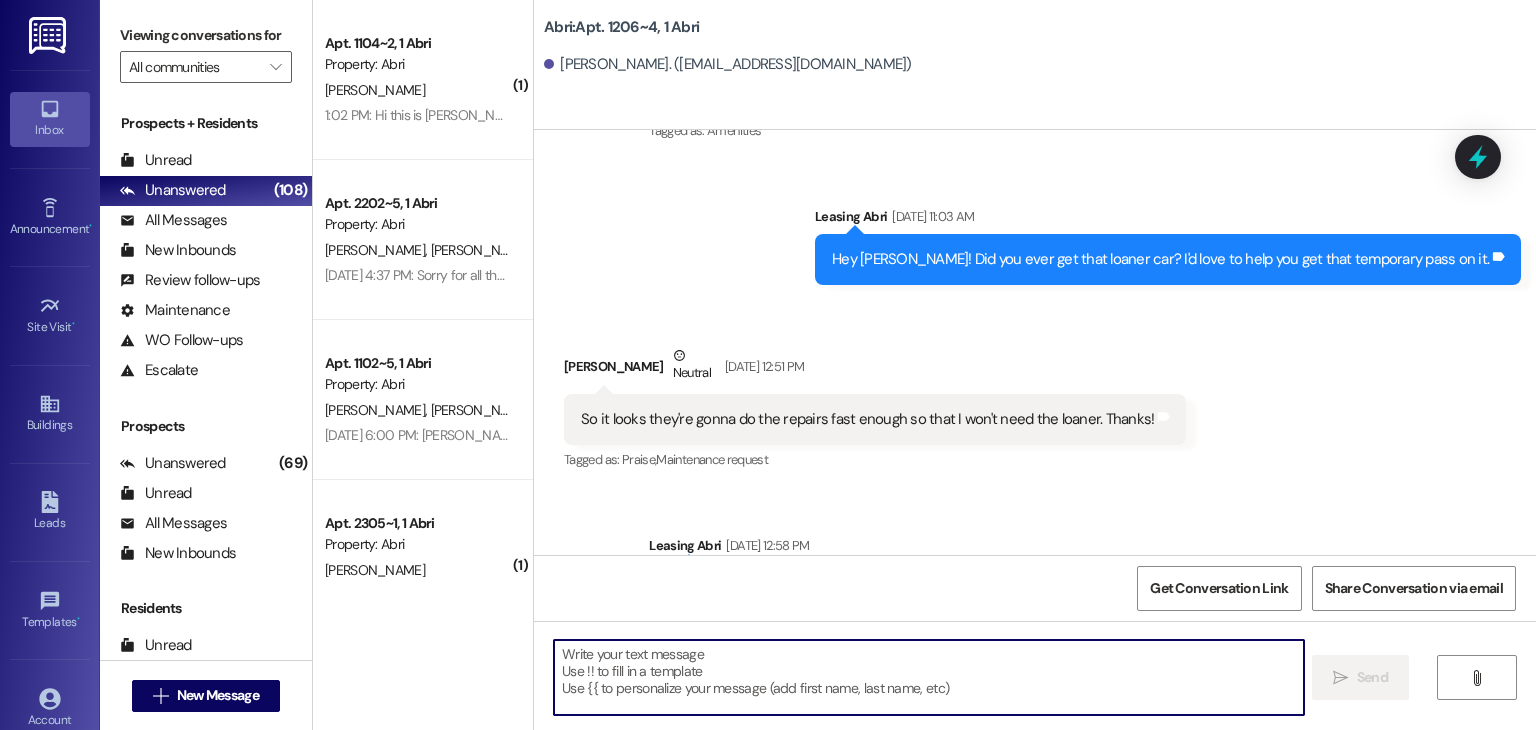 paste on "Hey hey! We have a package here for you at the front desk. Come by [DATE] & snag it :)" 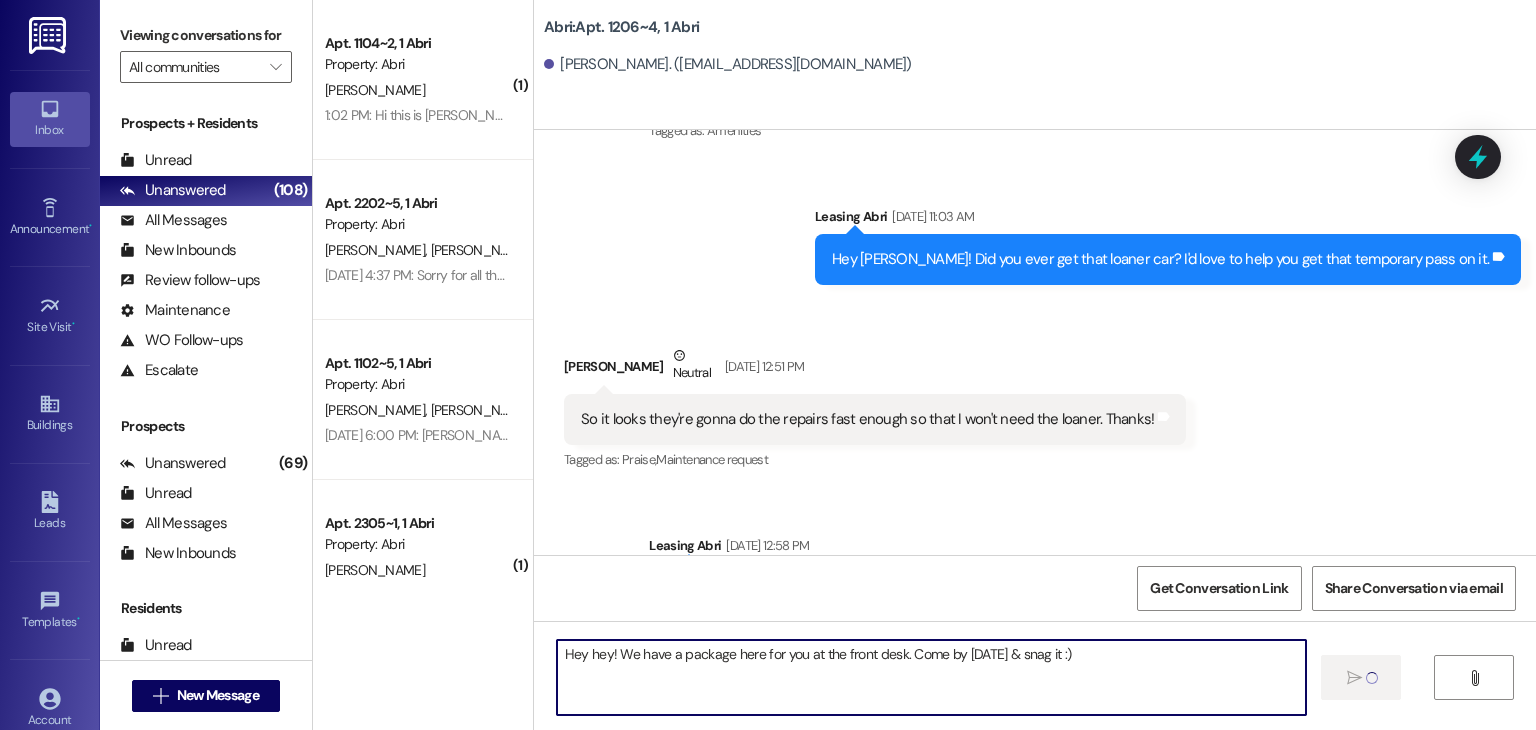 type 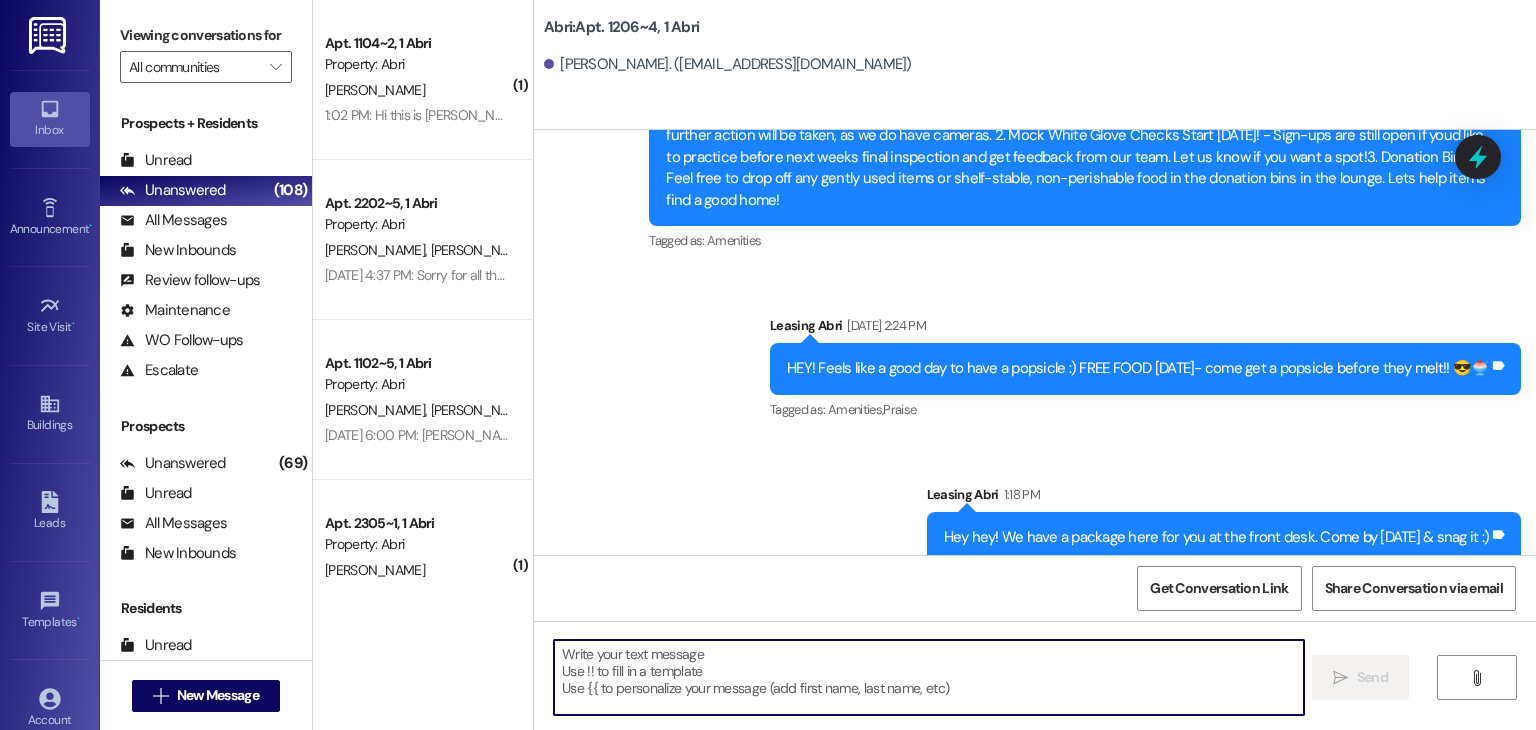 scroll, scrollTop: 20091, scrollLeft: 0, axis: vertical 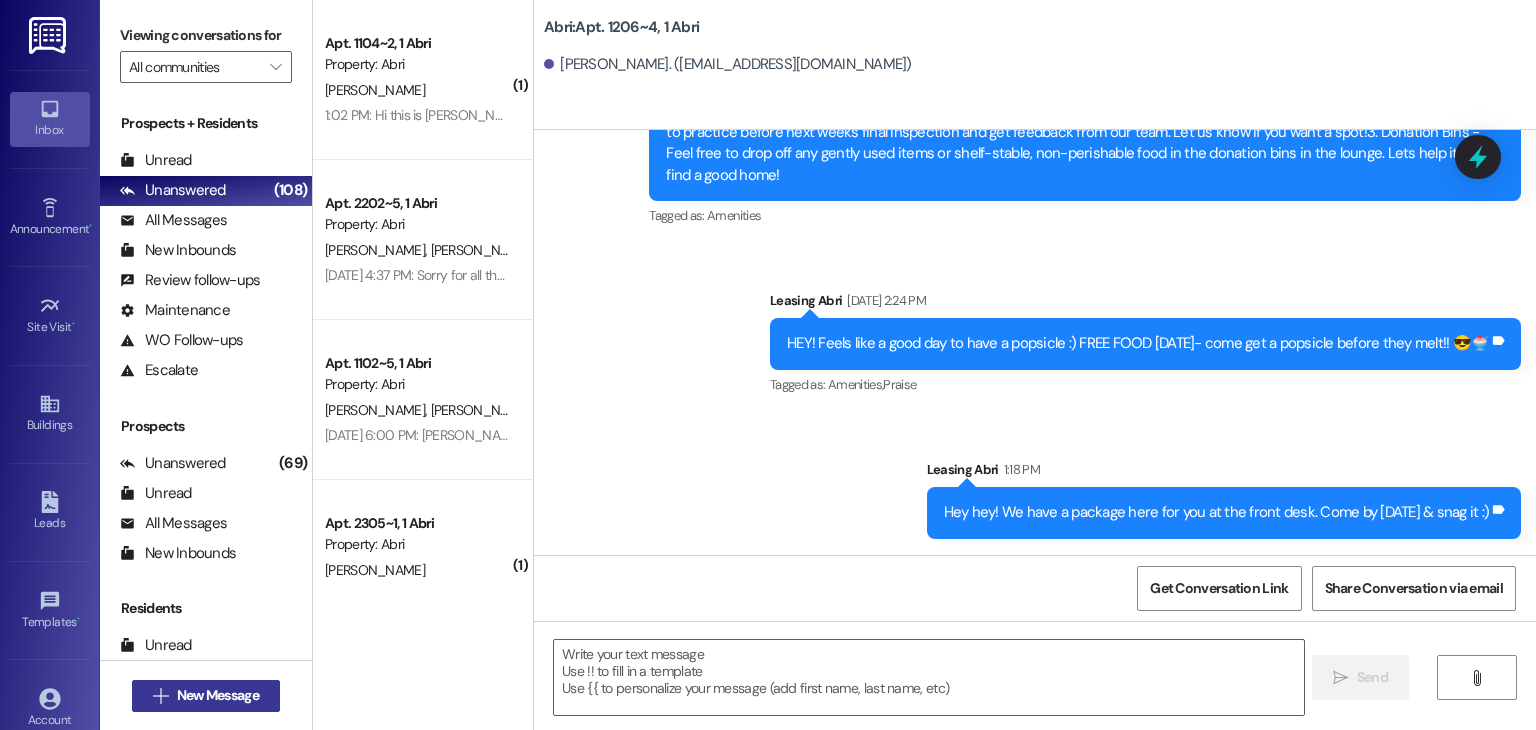 click on "New Message" at bounding box center (218, 695) 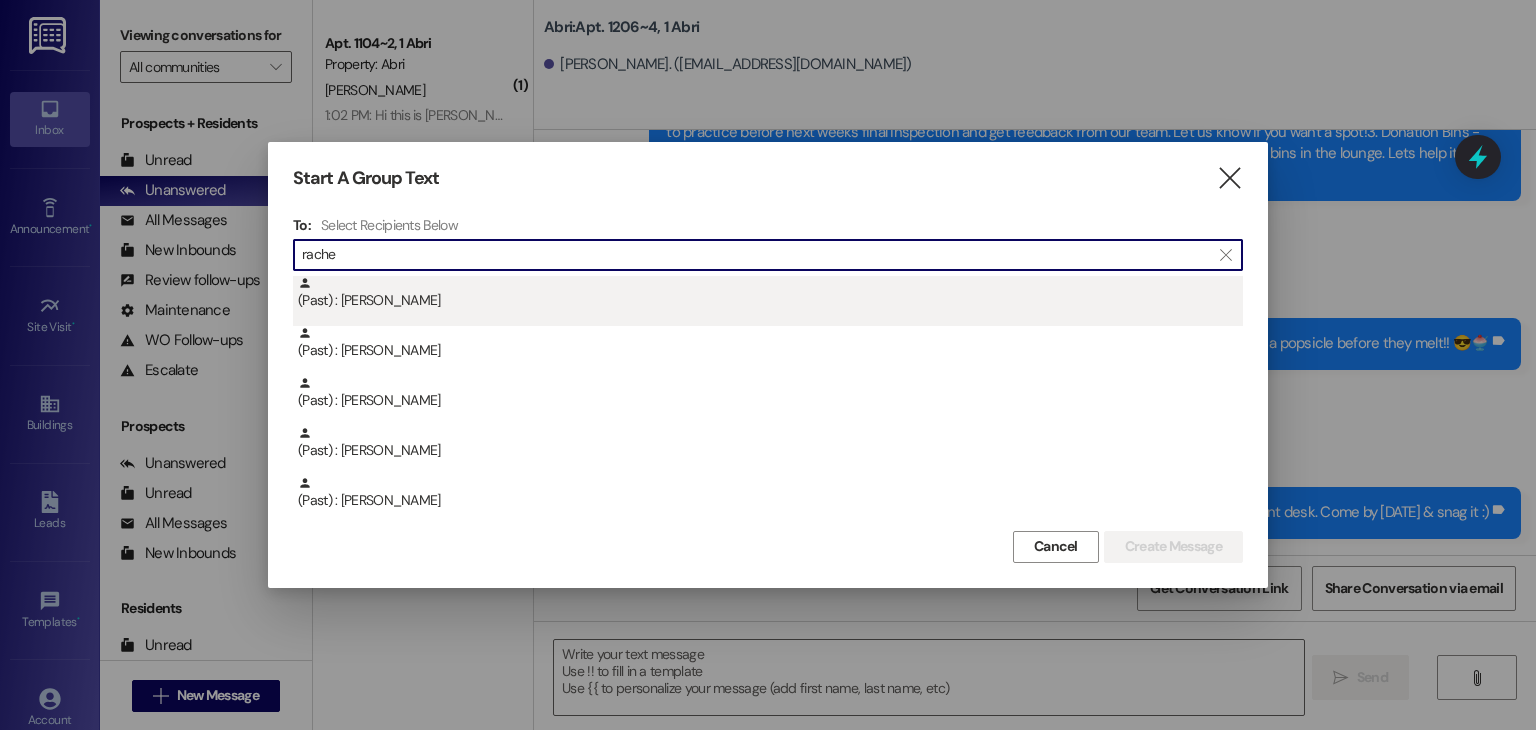 scroll, scrollTop: 0, scrollLeft: 0, axis: both 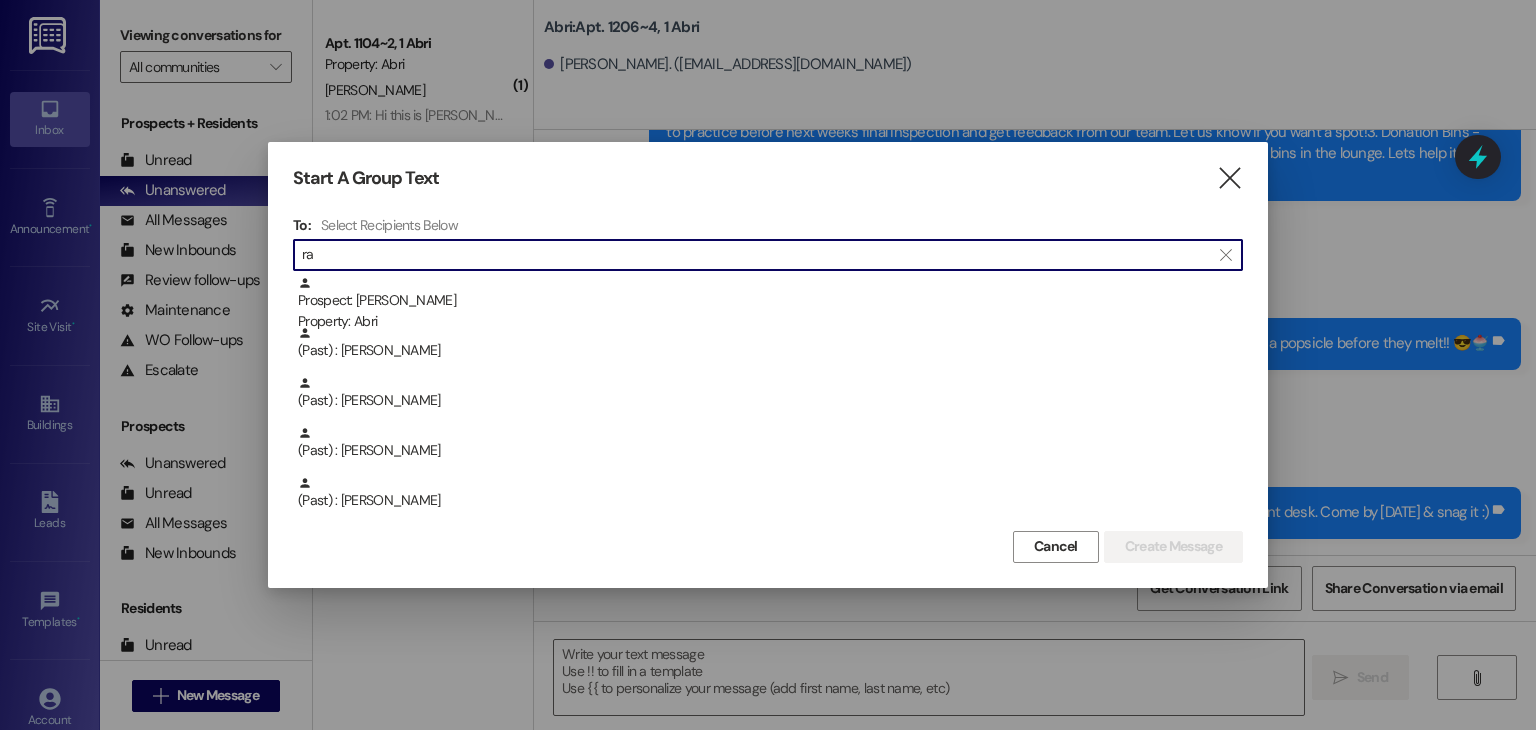 type on "r" 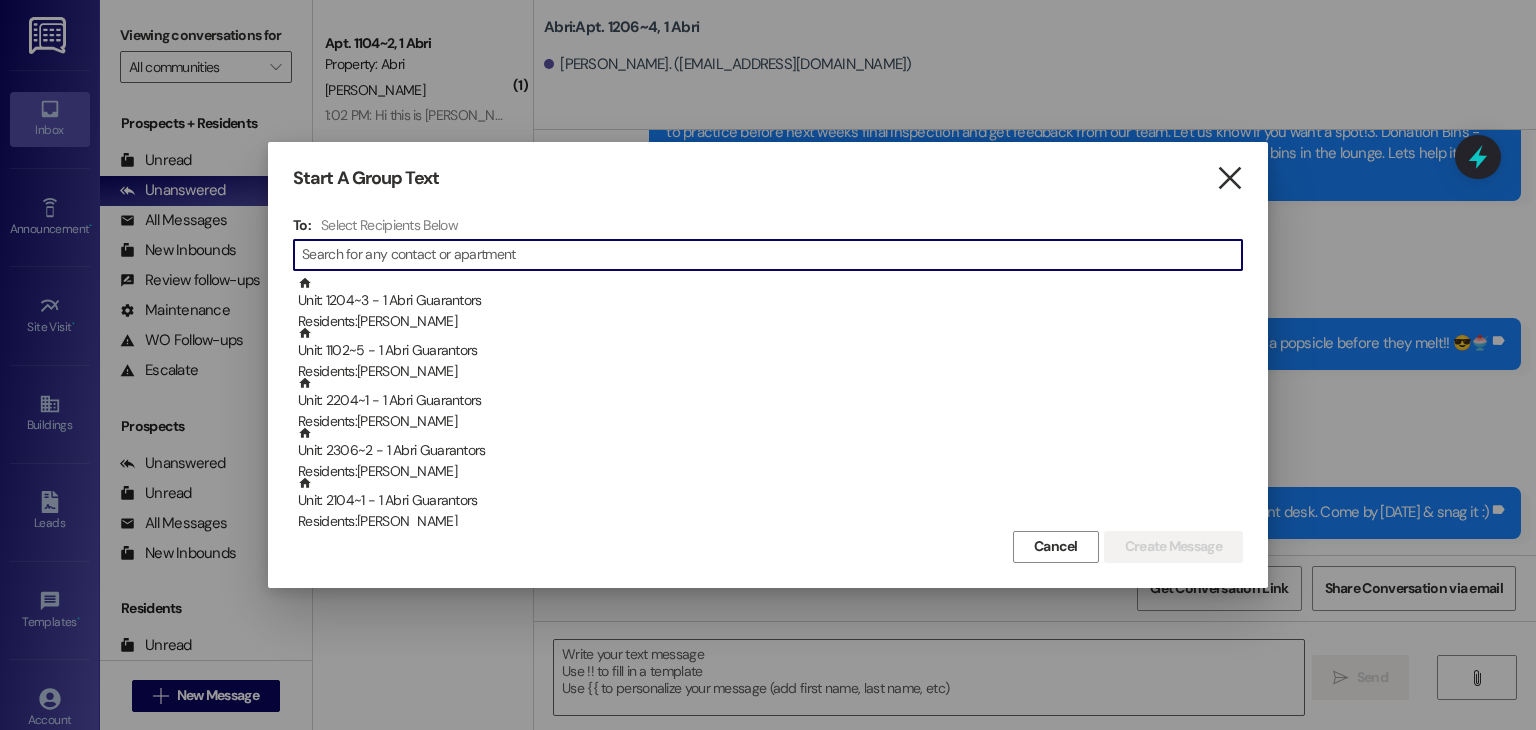 type 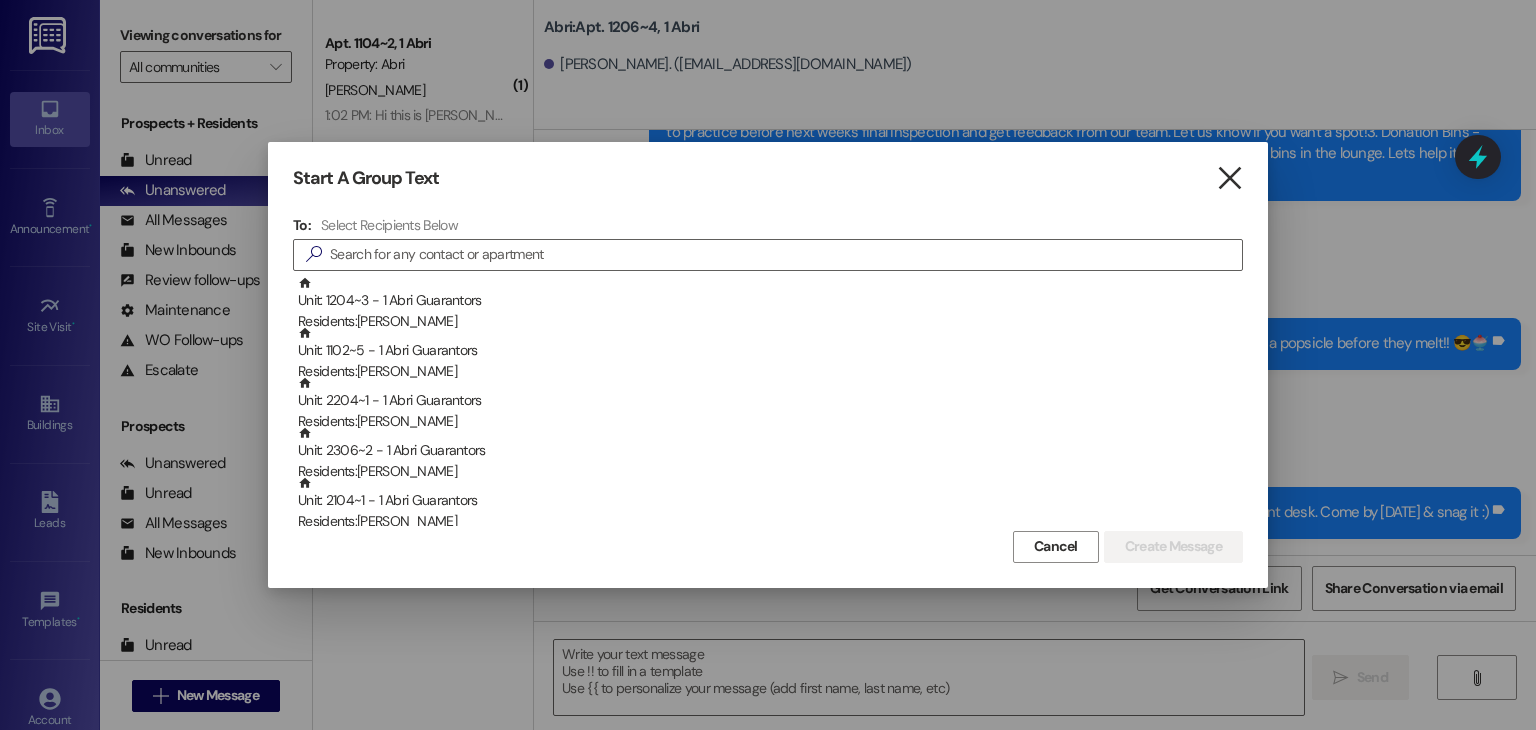 click on "" at bounding box center [1229, 178] 